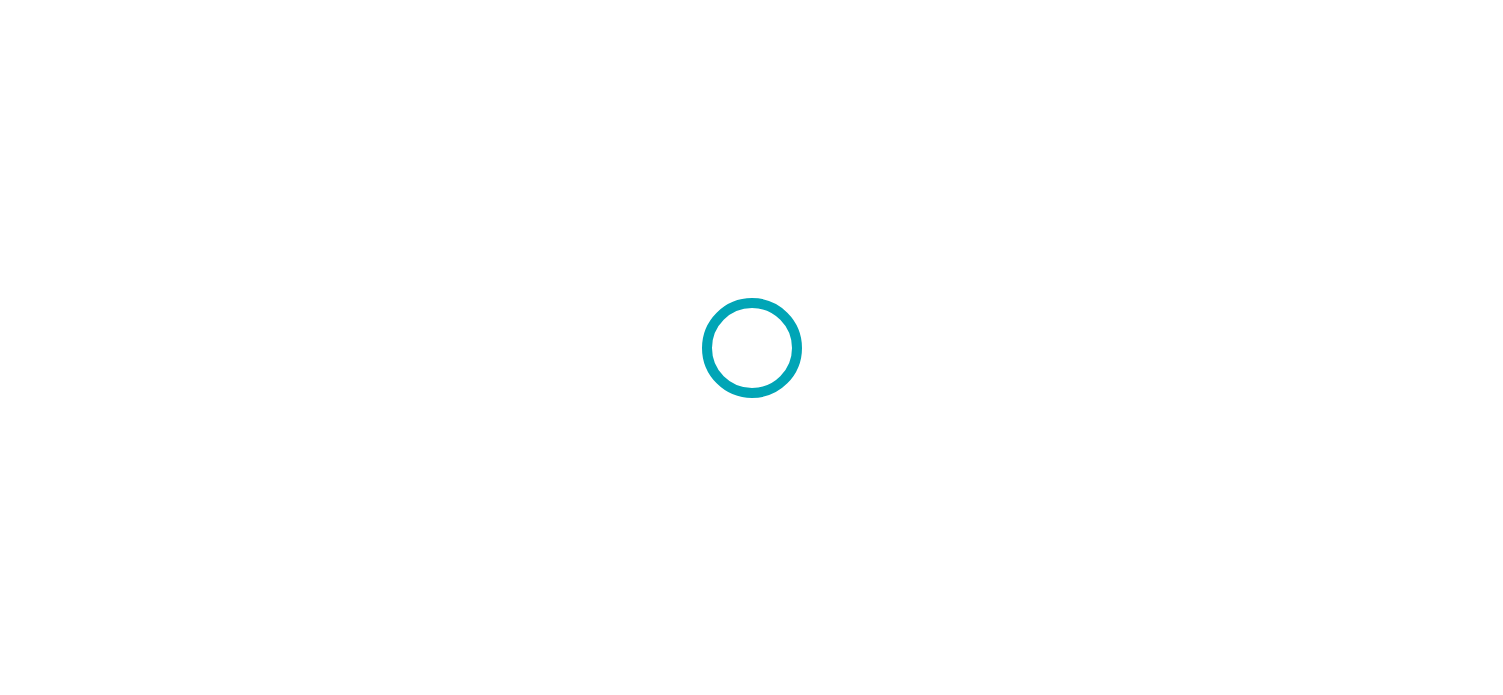 scroll, scrollTop: 0, scrollLeft: 0, axis: both 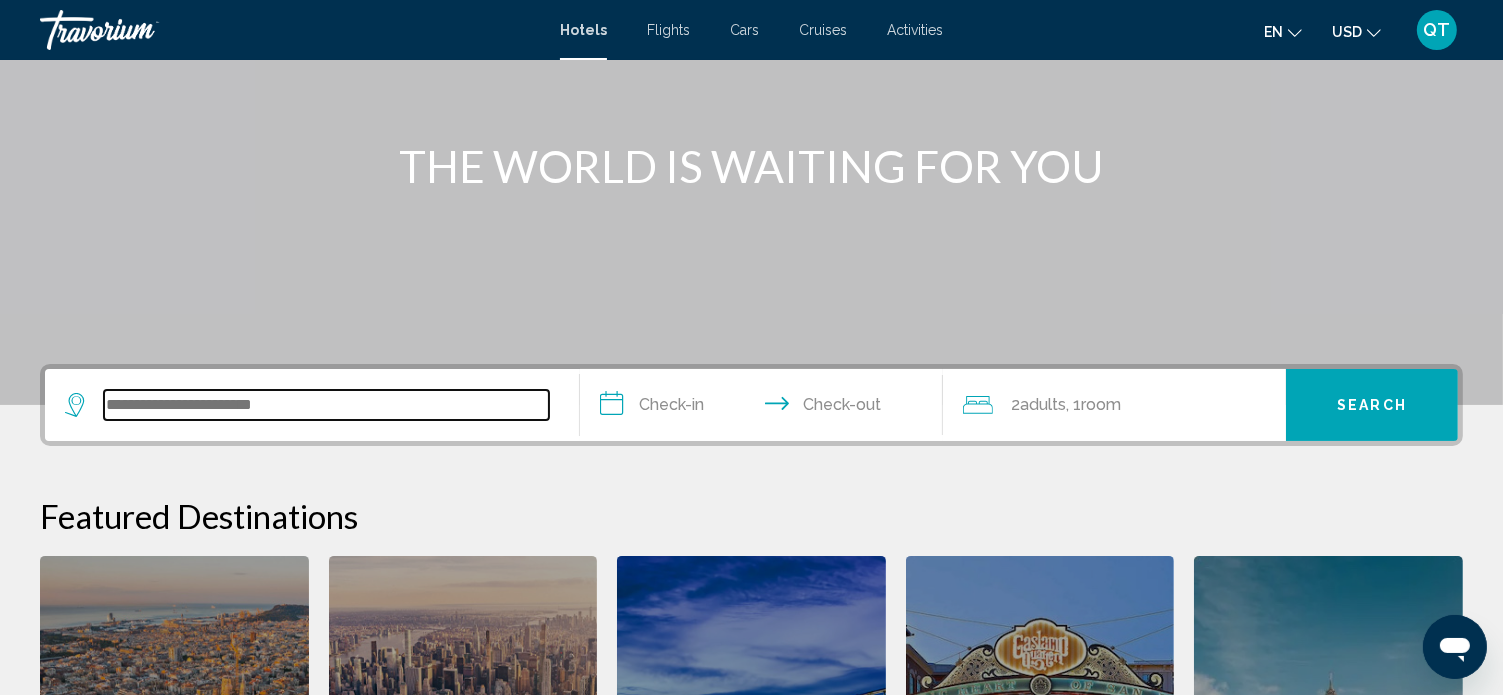 click at bounding box center [326, 405] 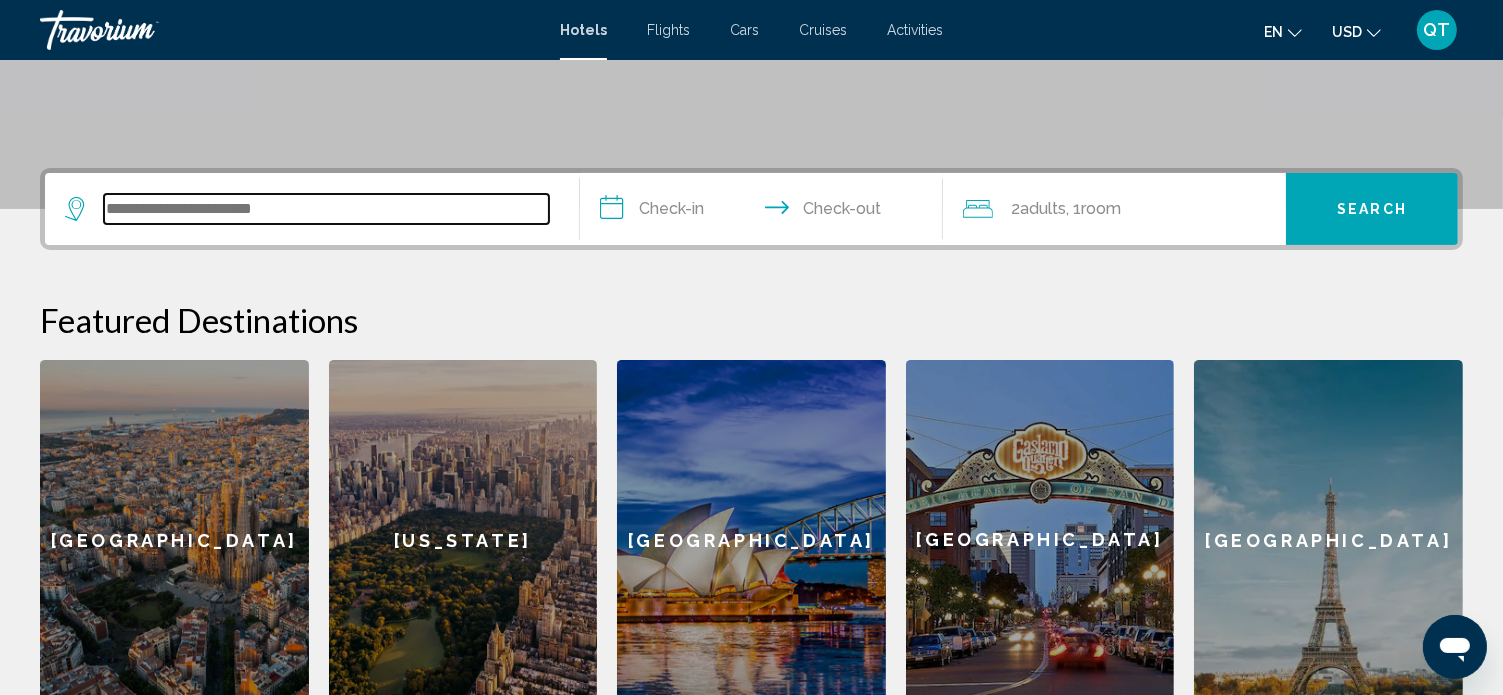 scroll, scrollTop: 366, scrollLeft: 0, axis: vertical 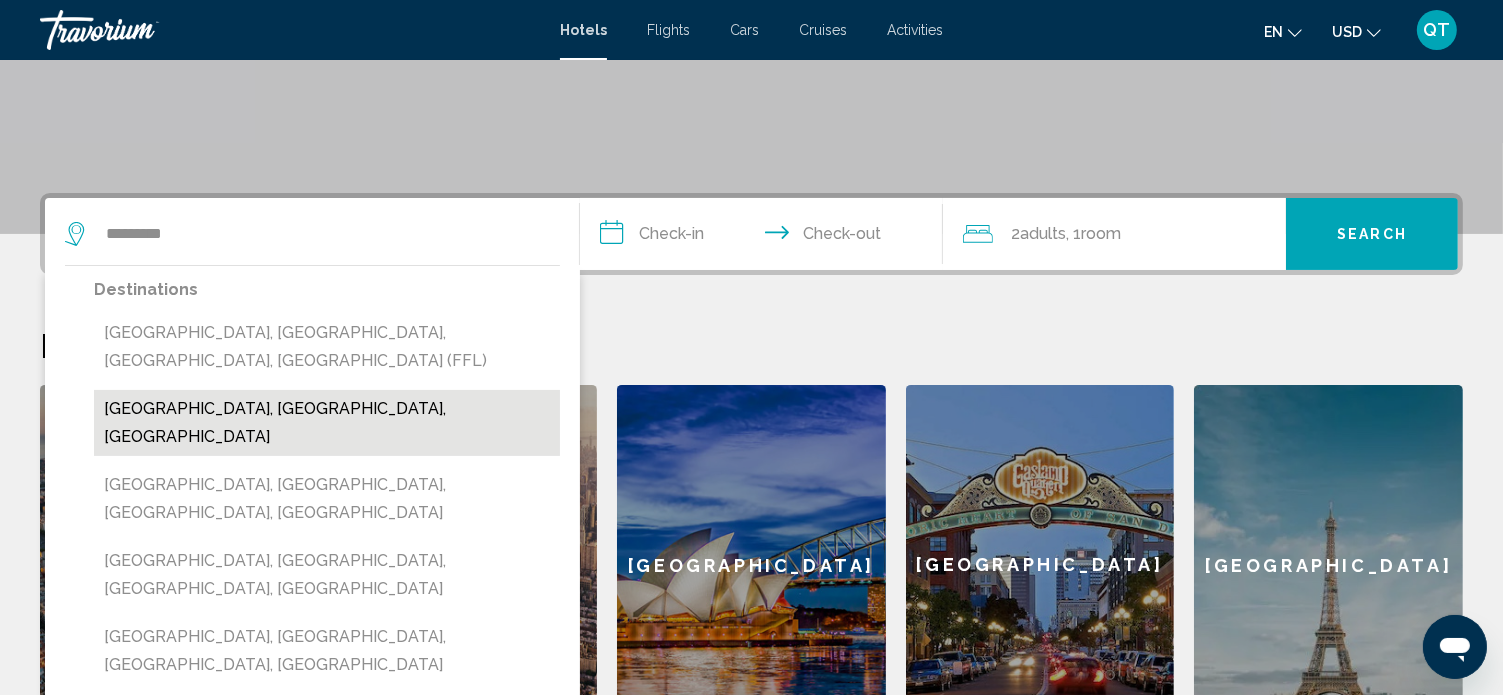 click on "[GEOGRAPHIC_DATA], [GEOGRAPHIC_DATA], [GEOGRAPHIC_DATA]" at bounding box center [327, 423] 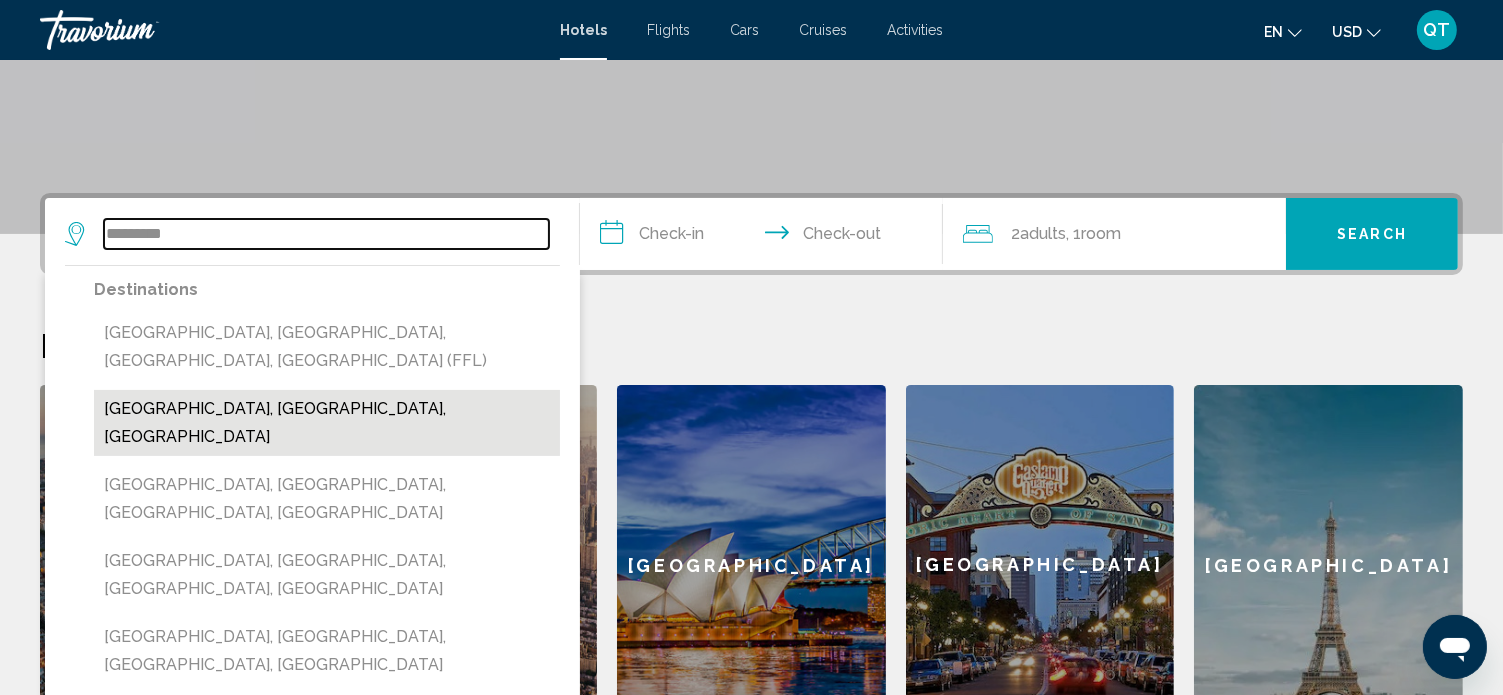 type on "**********" 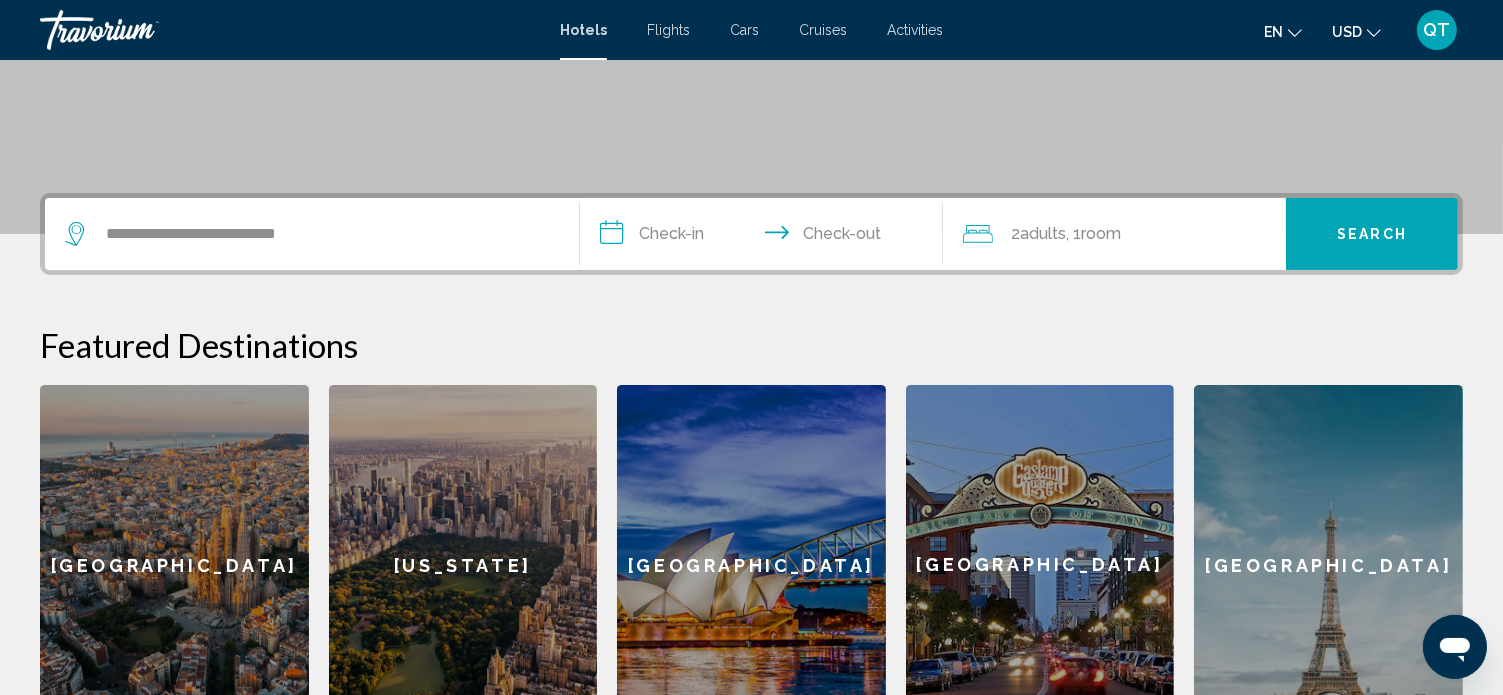 click on "[GEOGRAPHIC_DATA]" at bounding box center [174, 565] 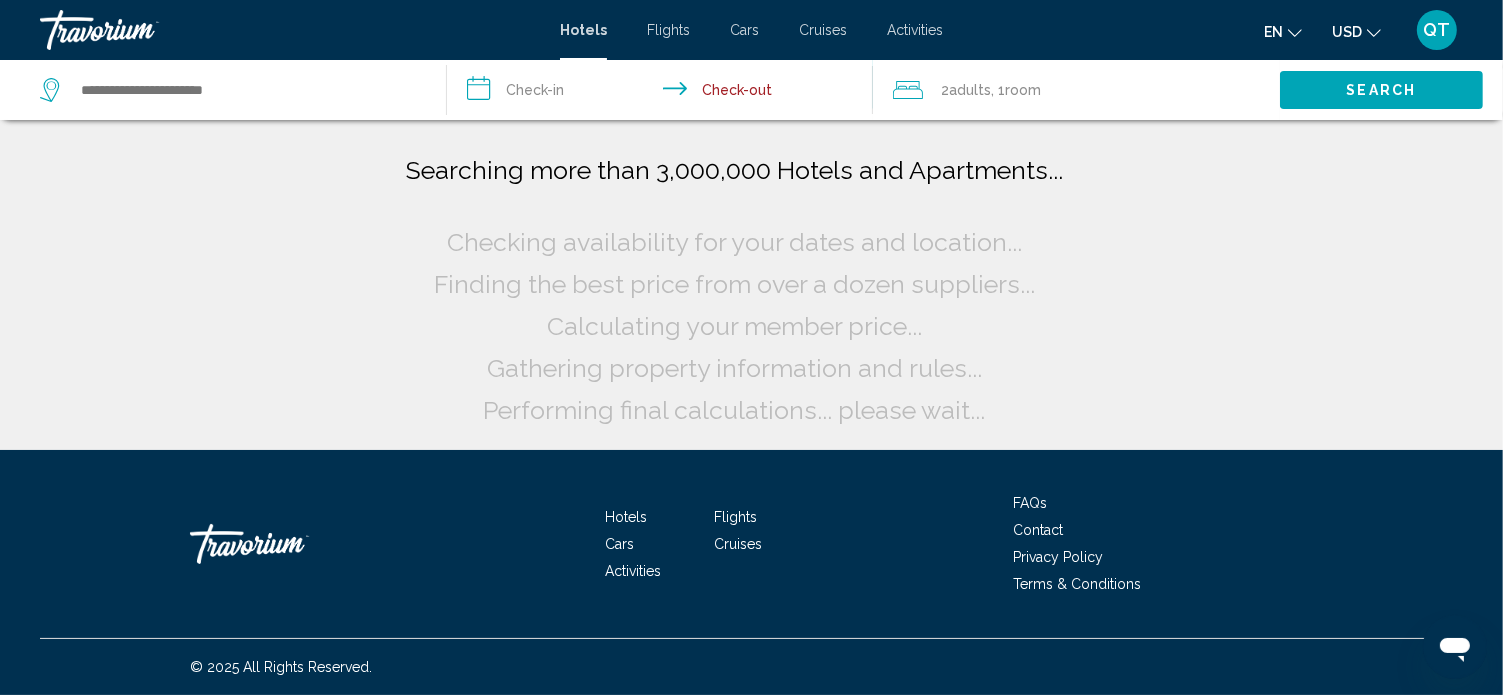 scroll, scrollTop: 0, scrollLeft: 0, axis: both 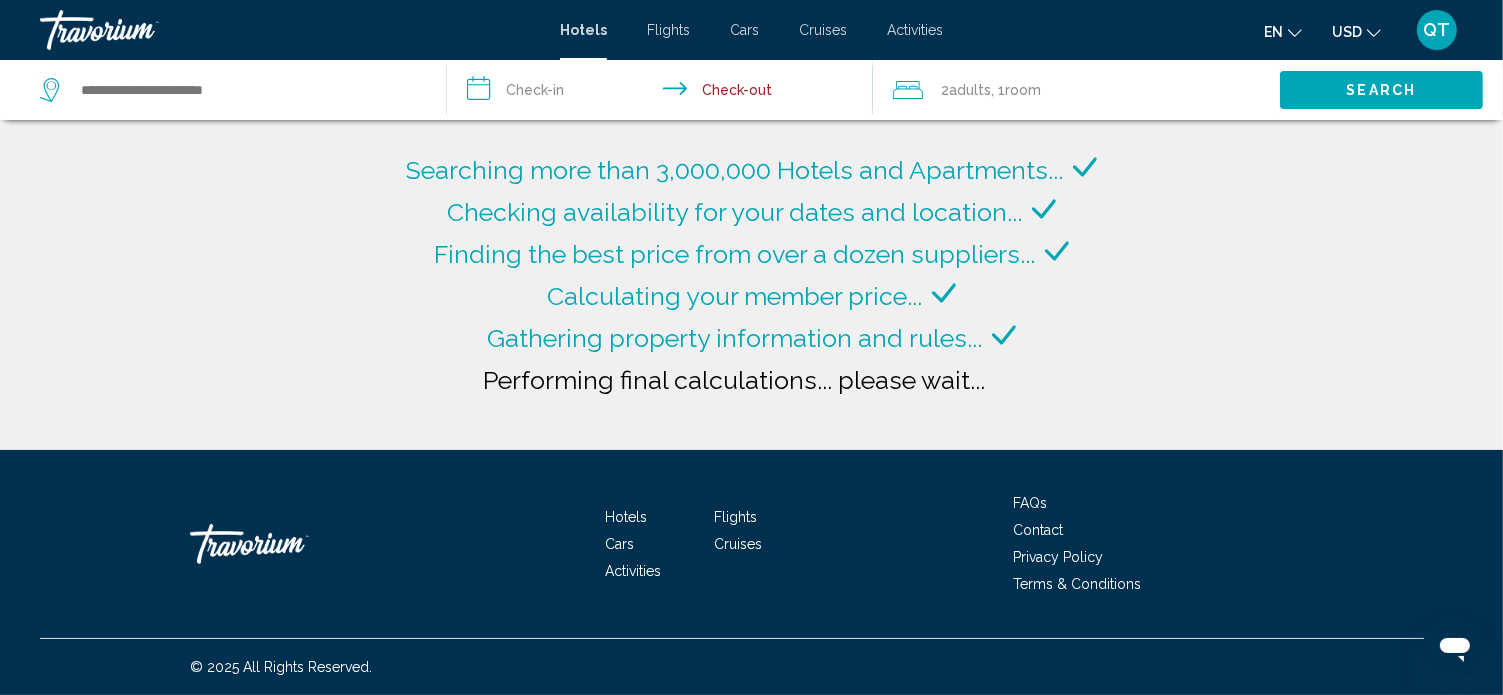 click on "**********" at bounding box center [664, 93] 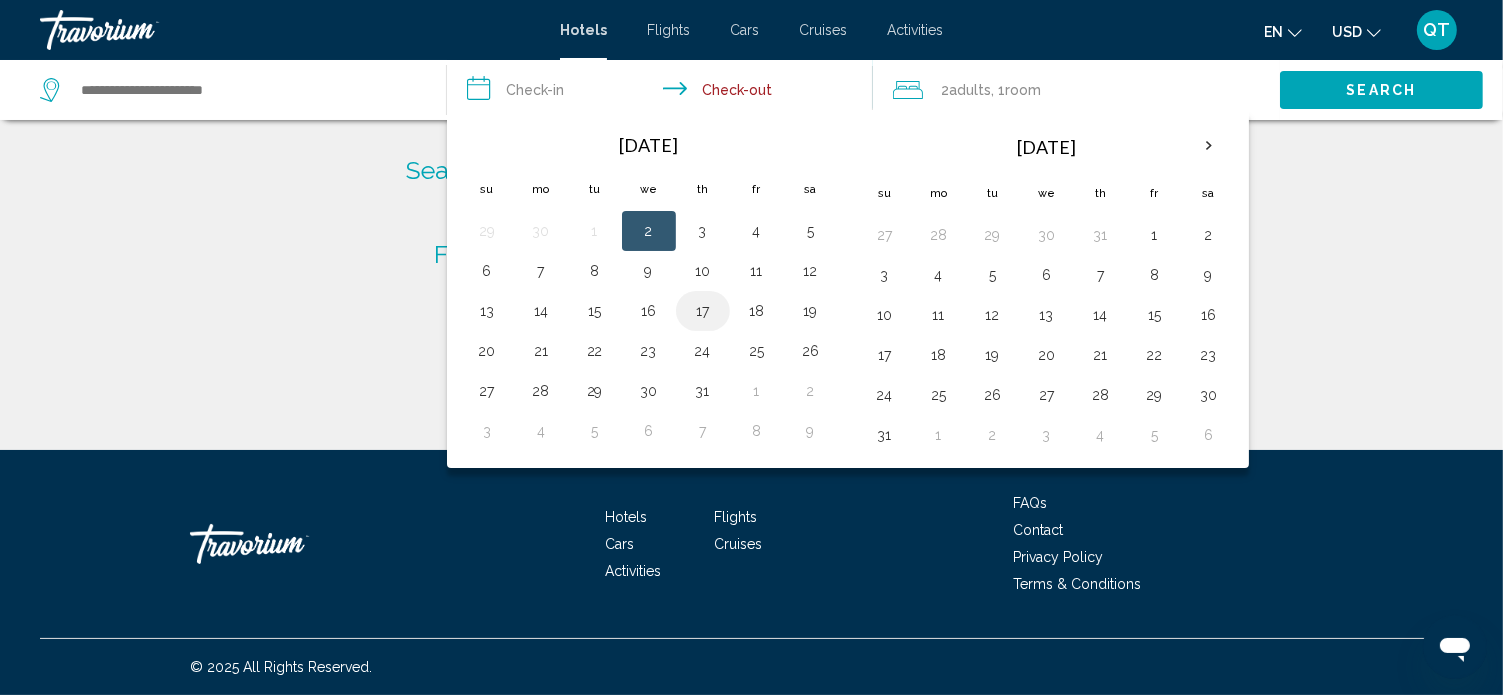 type on "**********" 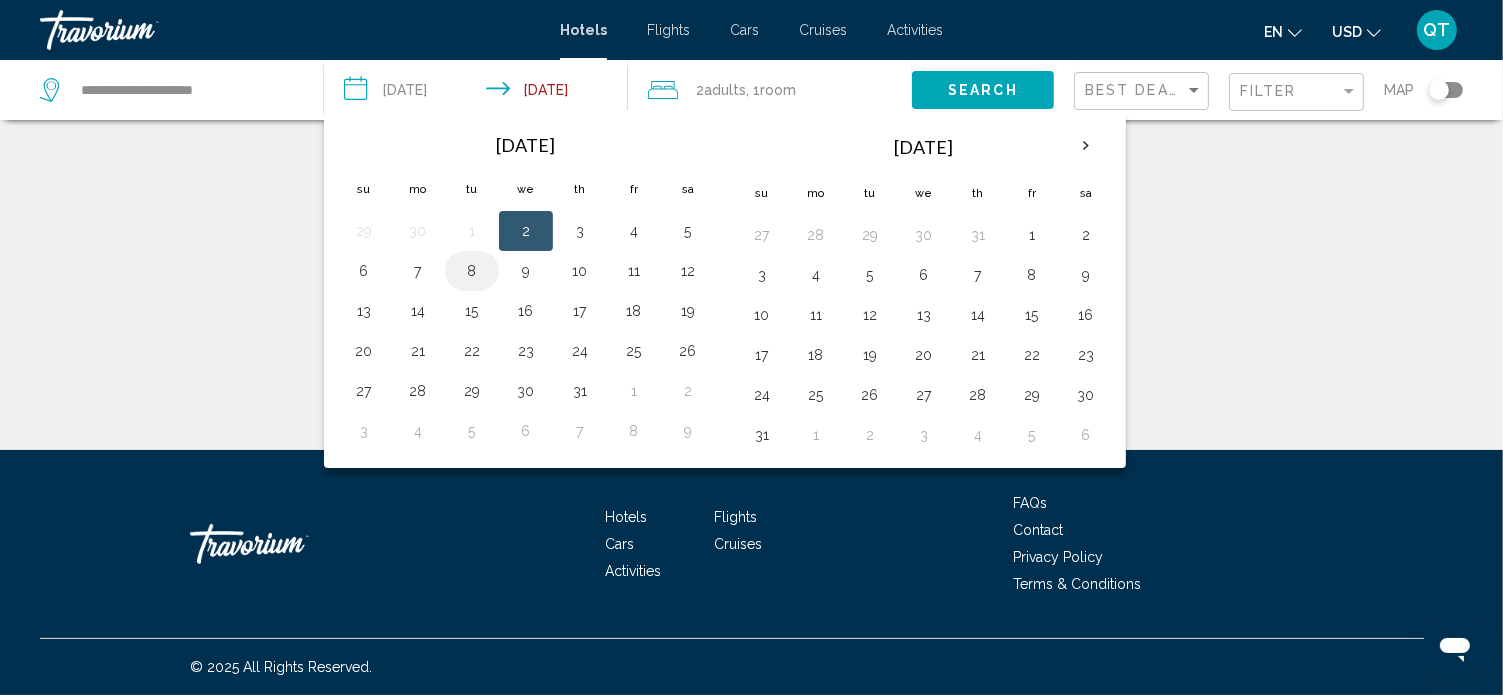 click on "8" at bounding box center [472, 271] 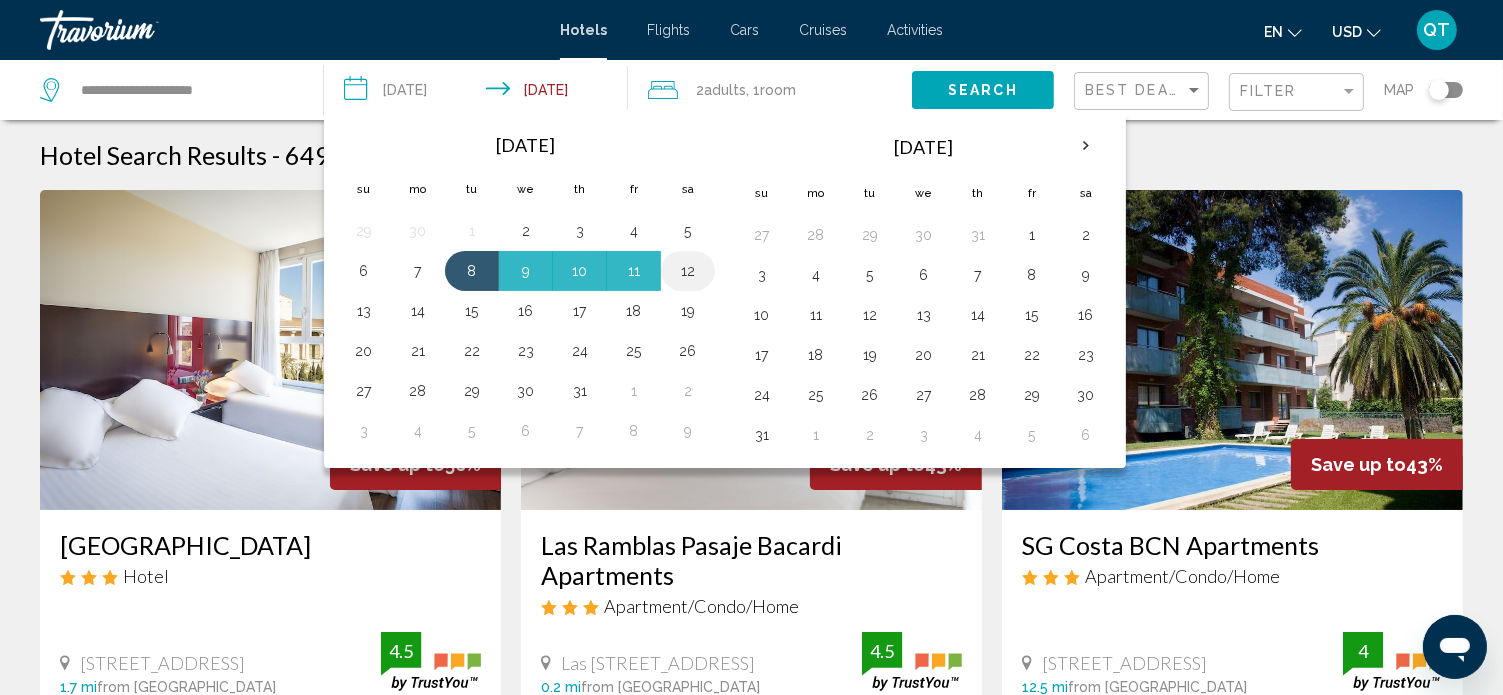click on "12" at bounding box center [688, 271] 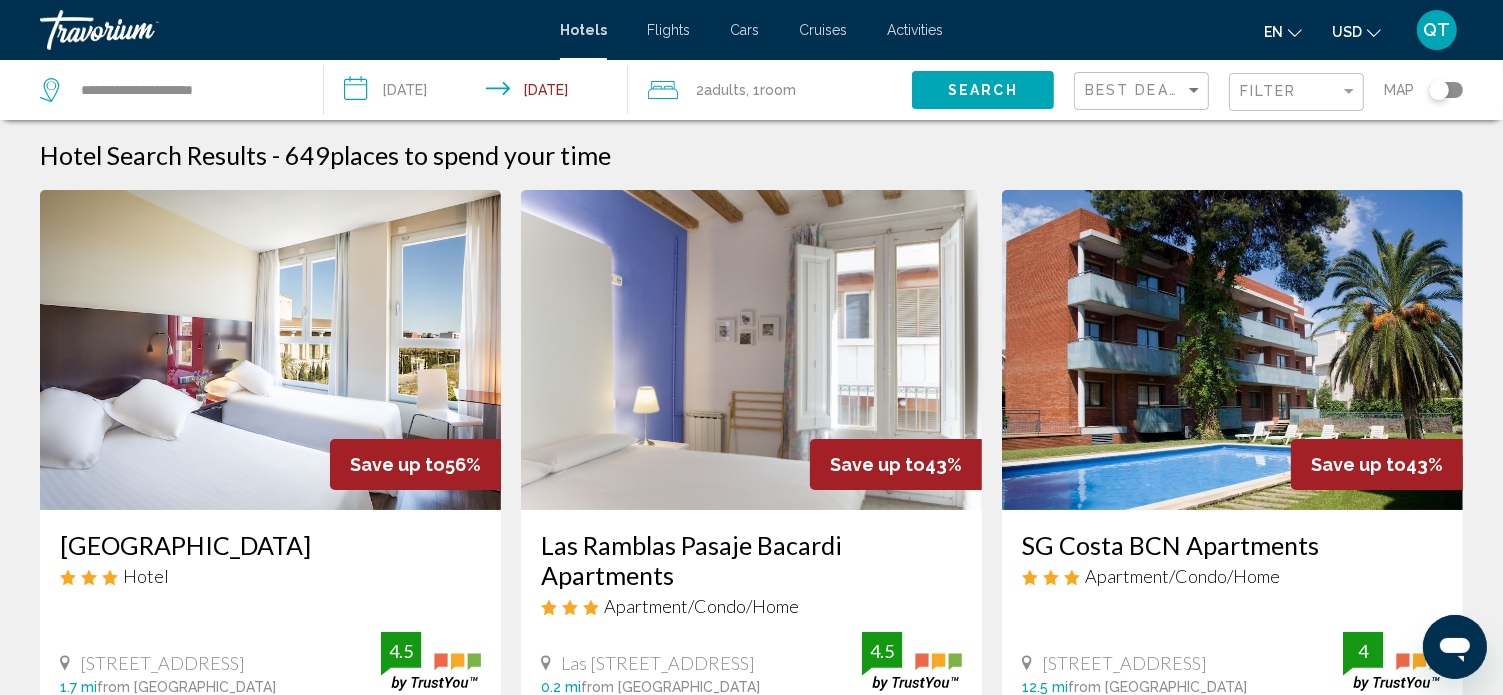 click on "Flights" at bounding box center (668, 30) 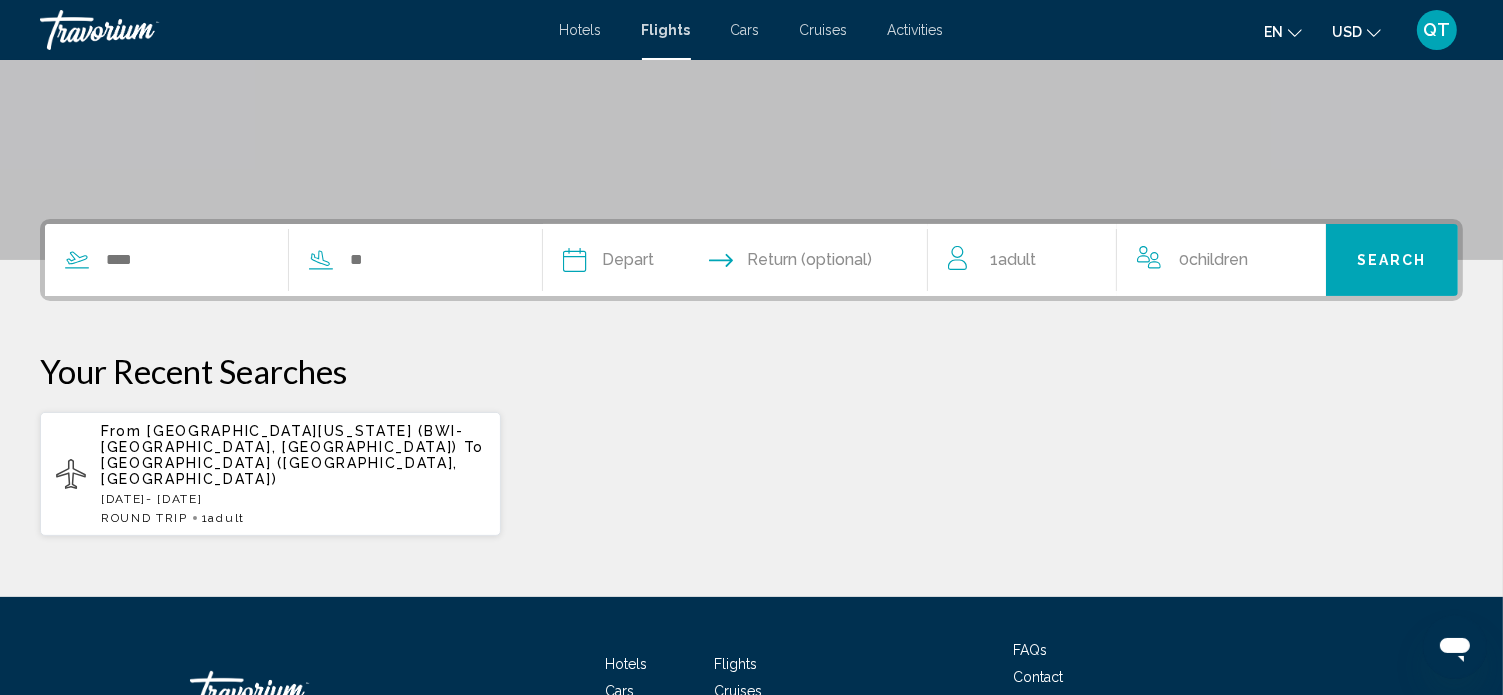 scroll, scrollTop: 370, scrollLeft: 0, axis: vertical 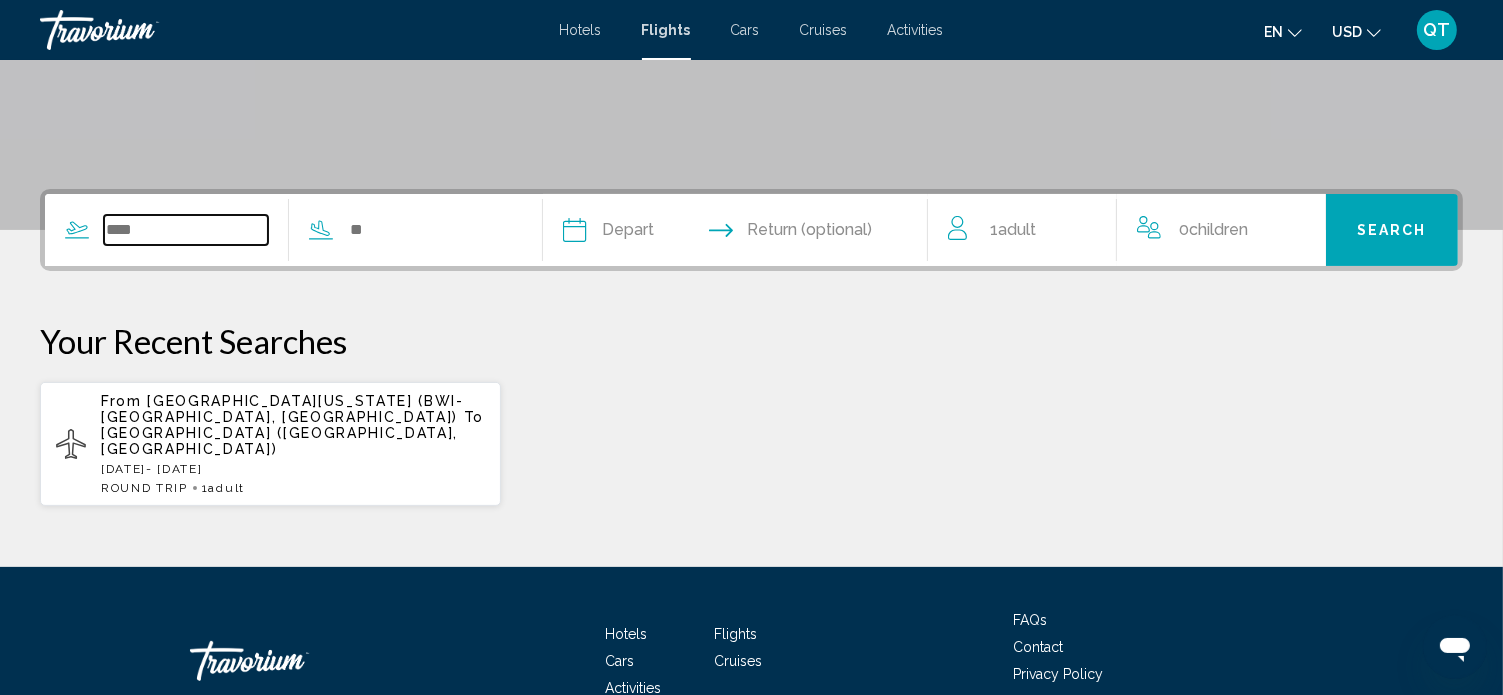 click at bounding box center (186, 230) 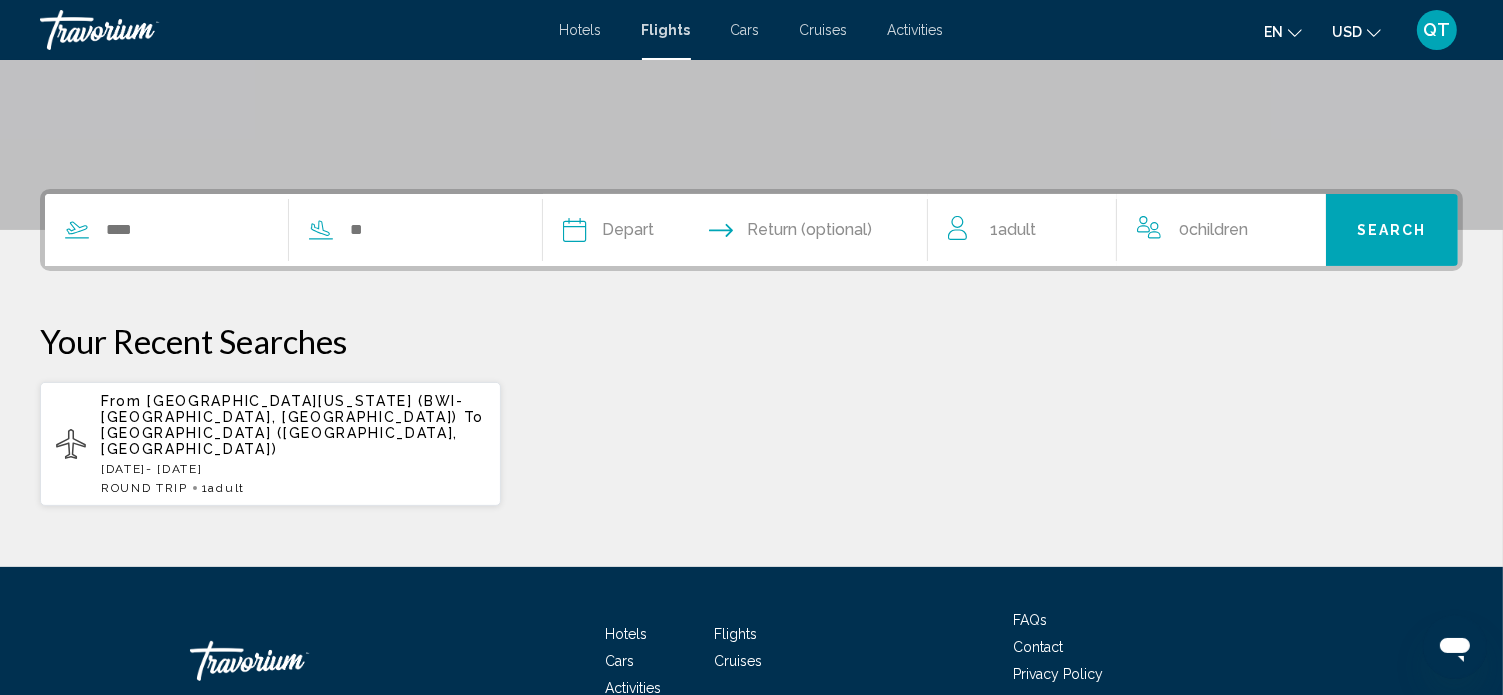scroll, scrollTop: 469, scrollLeft: 0, axis: vertical 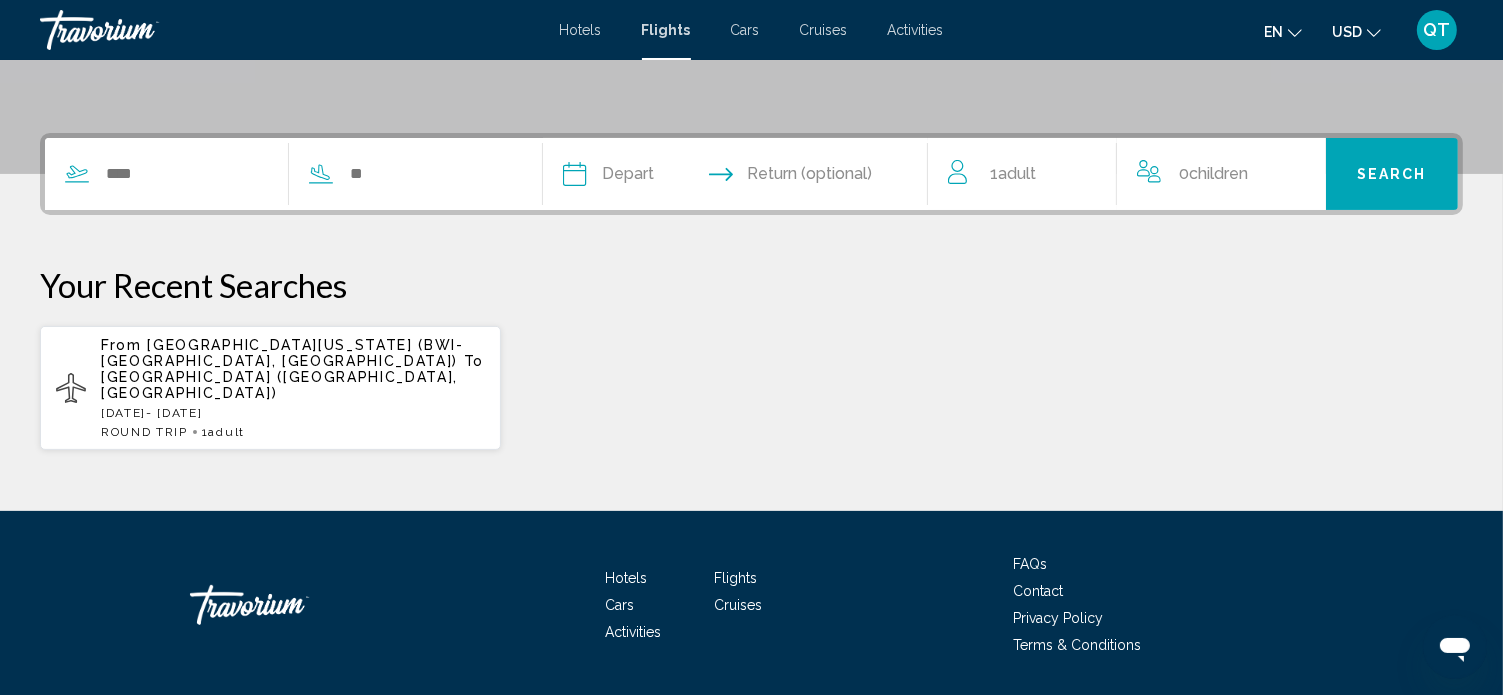 click on "Depart  [DATE]  *** *** *** *** *** *** *** *** *** *** *** ***   2025  **** **** **** **** **** **** Su Mo Tu We Th Fr Sa 29 30 1 2 3 4 5 6 7 8 9 10 11 12 13 14 15 16 17 18 19 20 21 22 23 24 25 26 27 28 29 30 31 1 2 3 4 5 6 7 8 9 * * * * * * * * * ** ** ** ** ** ** ** ** ** ** ** ** ** ** ** ** ** ** ** ** ** ** ** ** ** ** ** ** ** ** ** ** ** ** ** ** ** ** ** ** ** ** ** ** ** ** ** ** ** ** ** ** ** ** ** ** ** ** ** ** ** ** ** ** **
Return (optional)
1  Adult Adults
0  Child Children Economy Class Search Your Recent Searches
From    [GEOGRAPHIC_DATA][US_STATE] (BWI-[GEOGRAPHIC_DATA], [GEOGRAPHIC_DATA])    To    [GEOGRAPHIC_DATA] ([GEOGRAPHIC_DATA], [GEOGRAPHIC_DATA])  [DATE]  - [DATE] ROUND TRIP 1  Adult Adults" at bounding box center [751, 292] 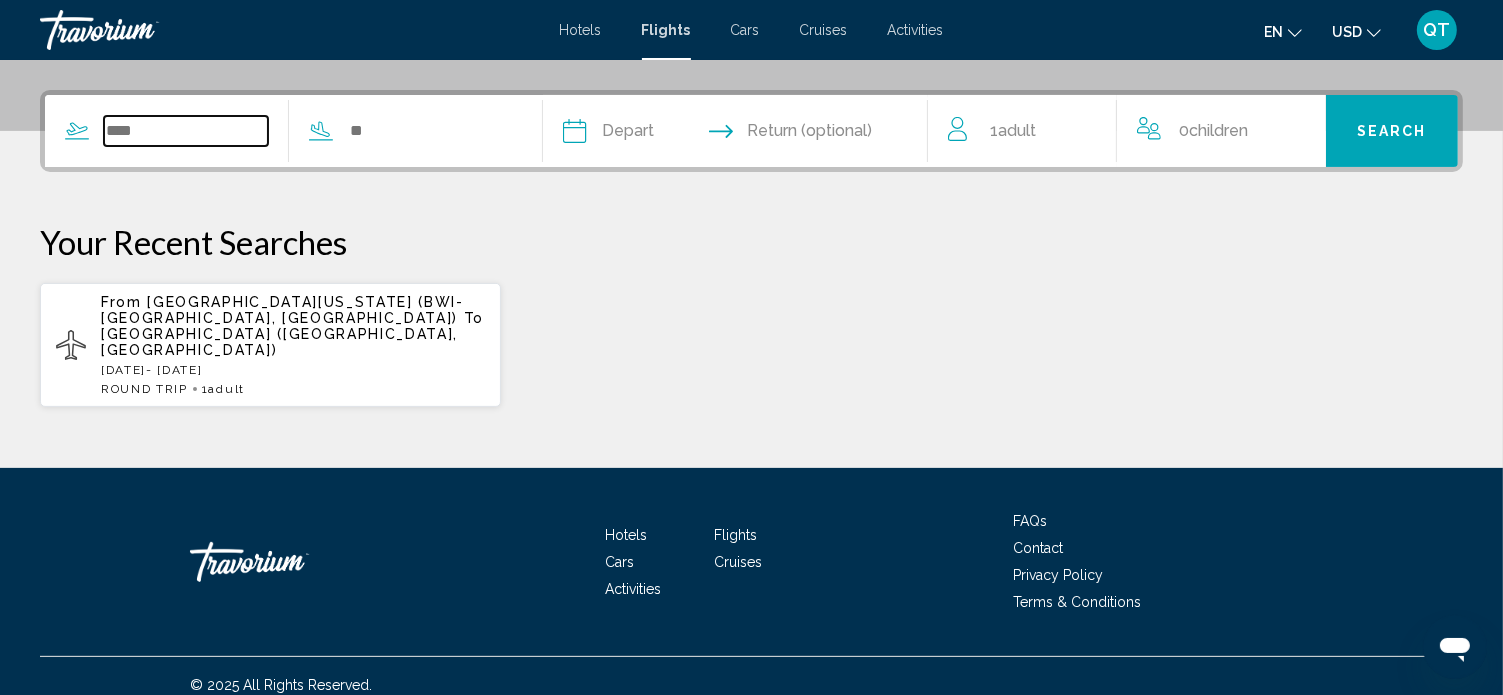 click at bounding box center (186, 131) 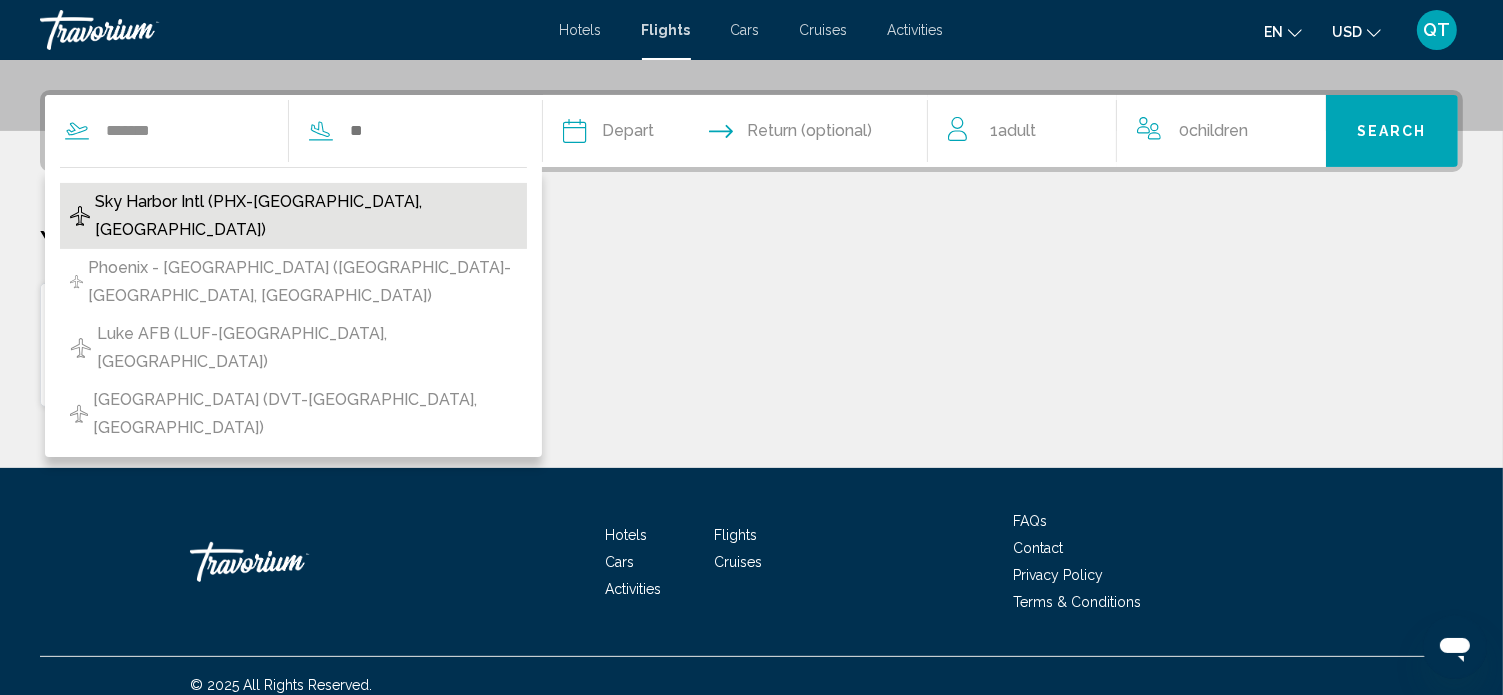 click on "Sky Harbor Intl  (PHX-[GEOGRAPHIC_DATA], [GEOGRAPHIC_DATA])" at bounding box center [306, 216] 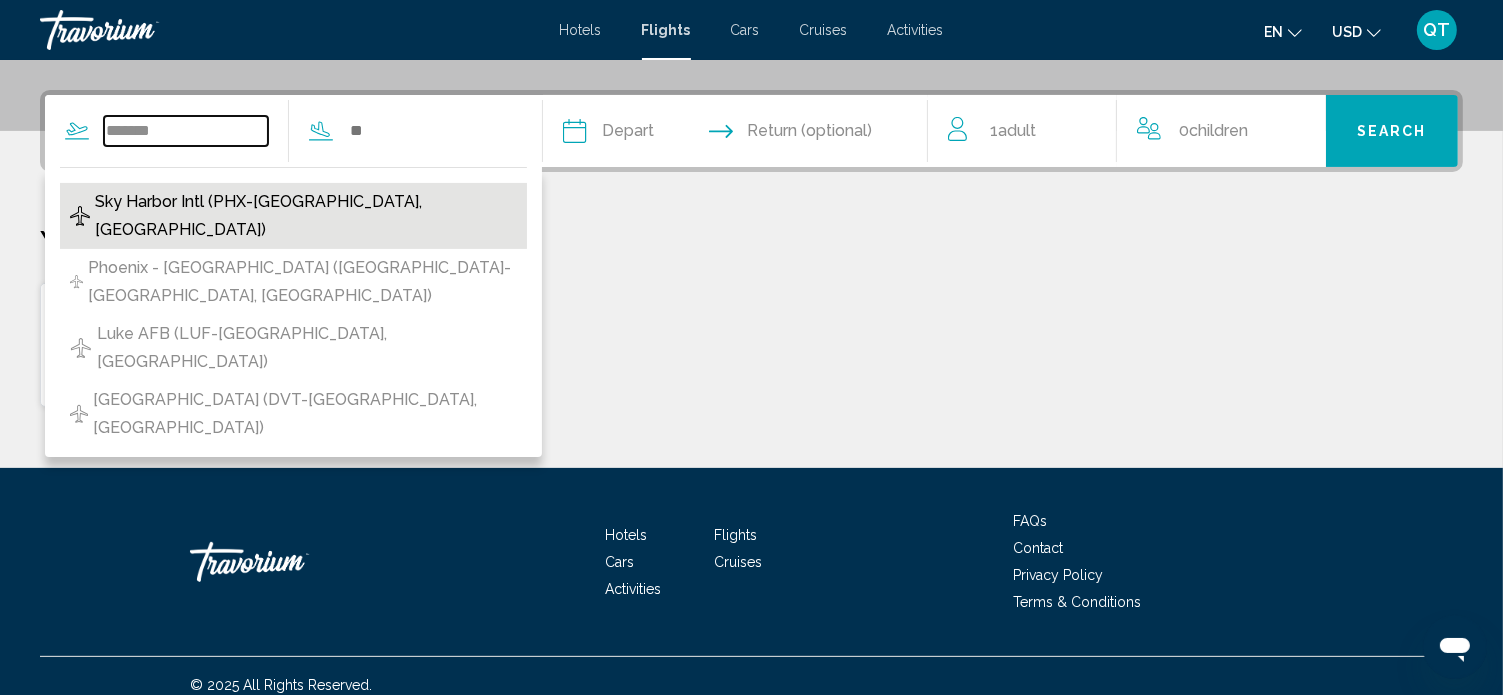 type on "**********" 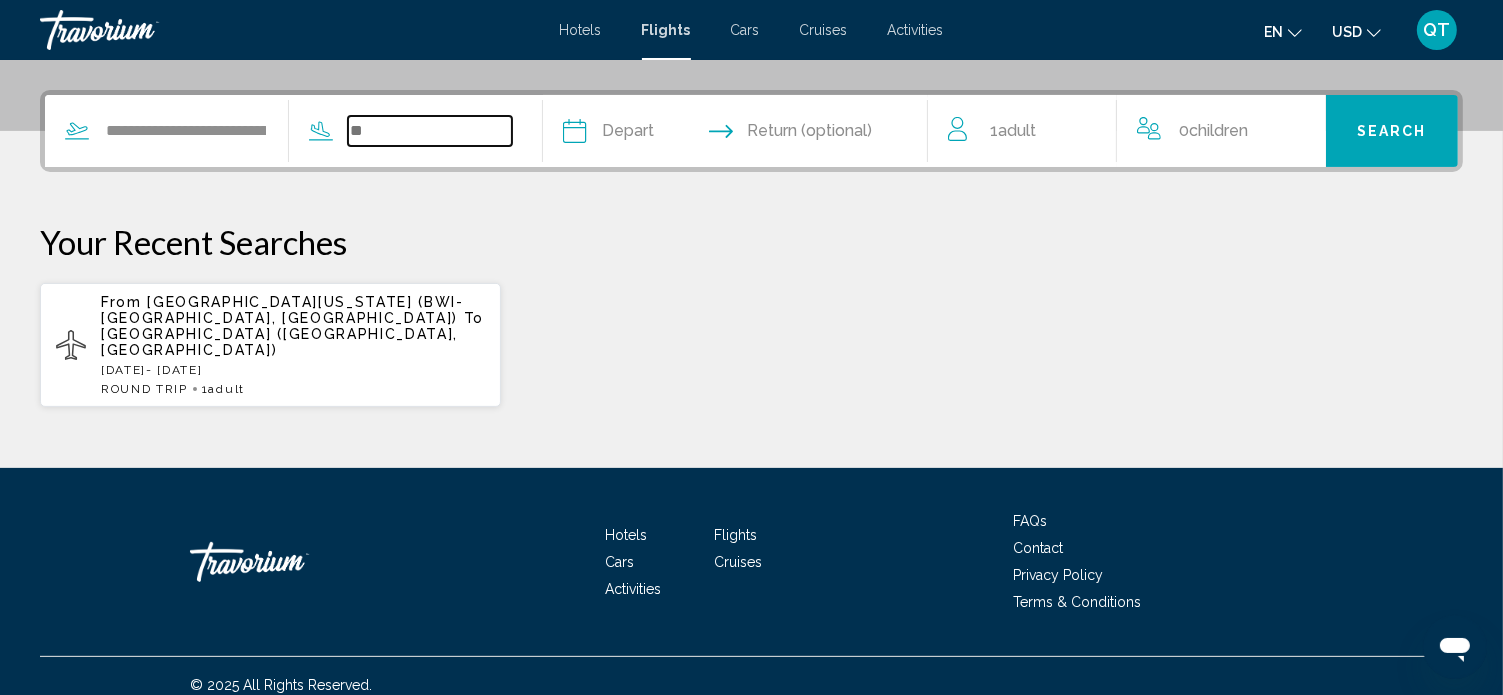 click at bounding box center (430, 131) 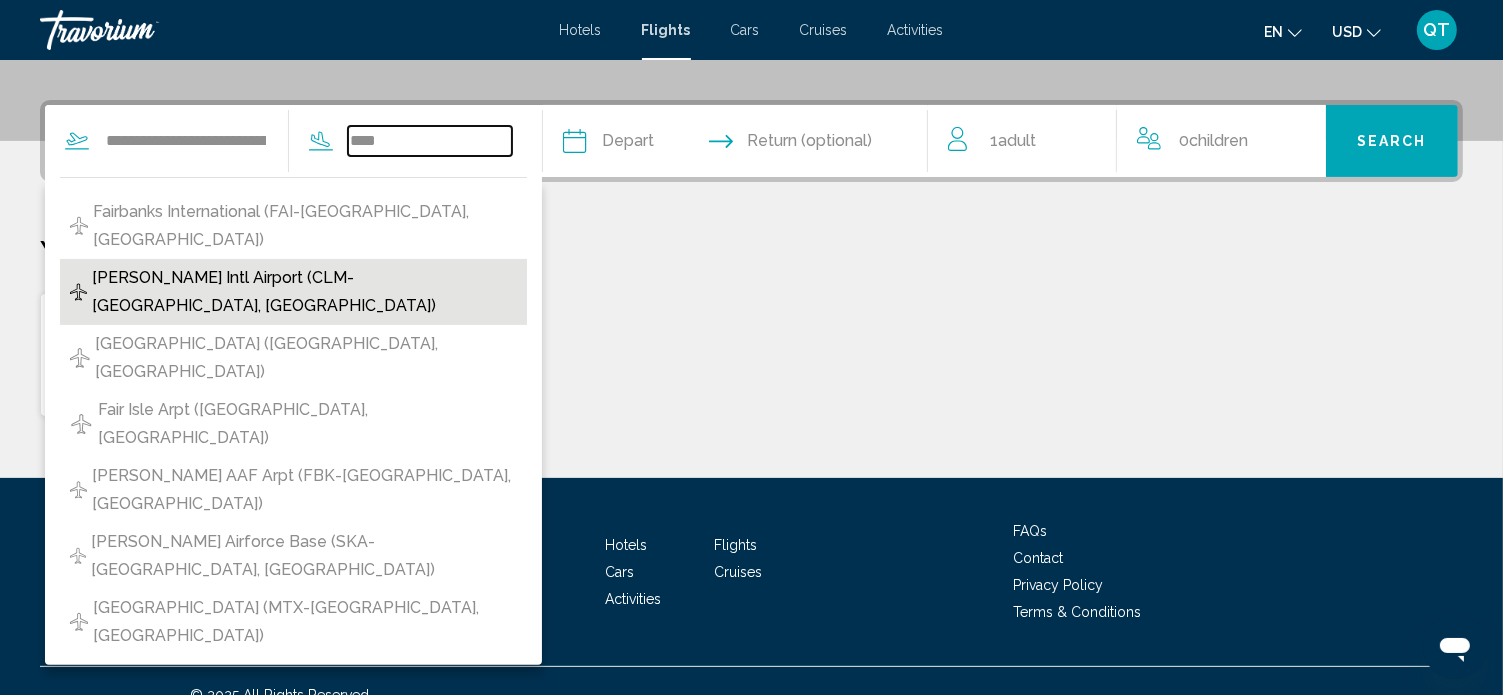 scroll, scrollTop: 464, scrollLeft: 0, axis: vertical 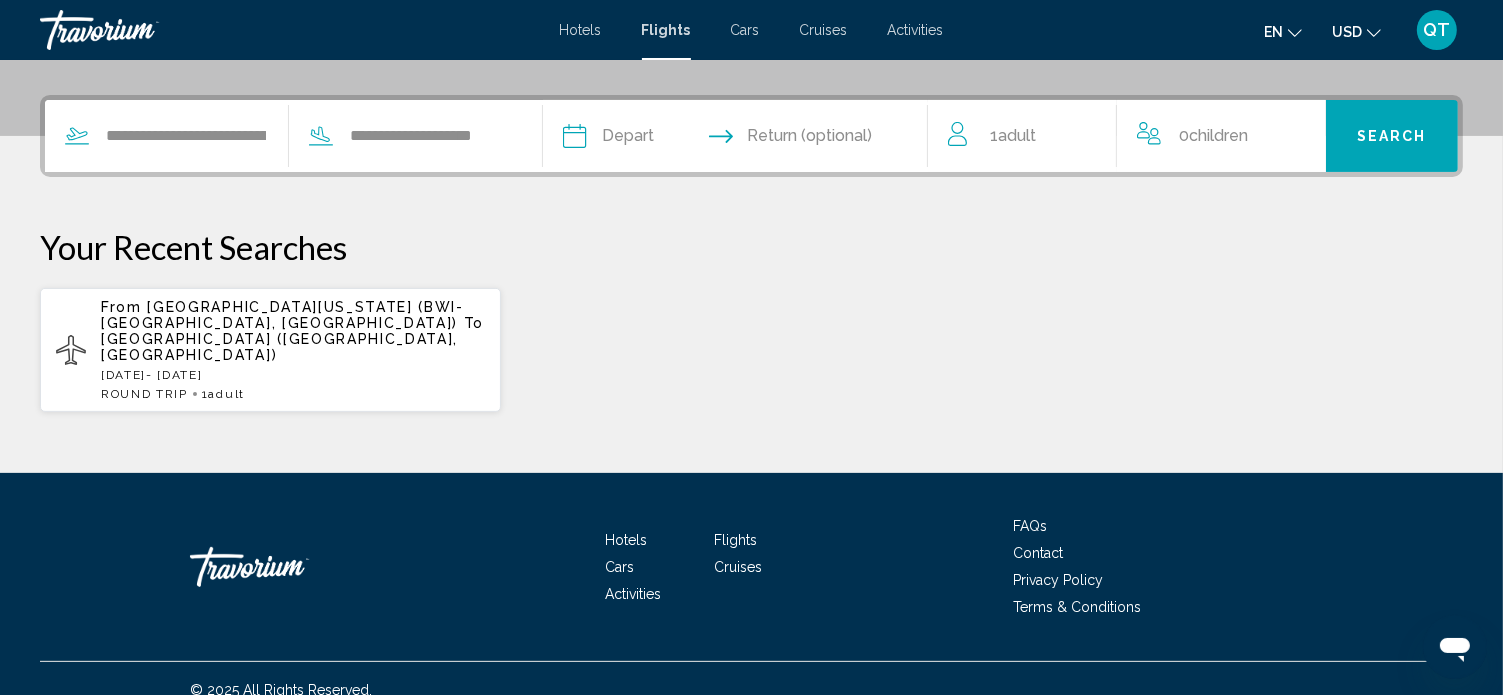 click on "© 2025 All Rights Reserved." at bounding box center [751, 690] 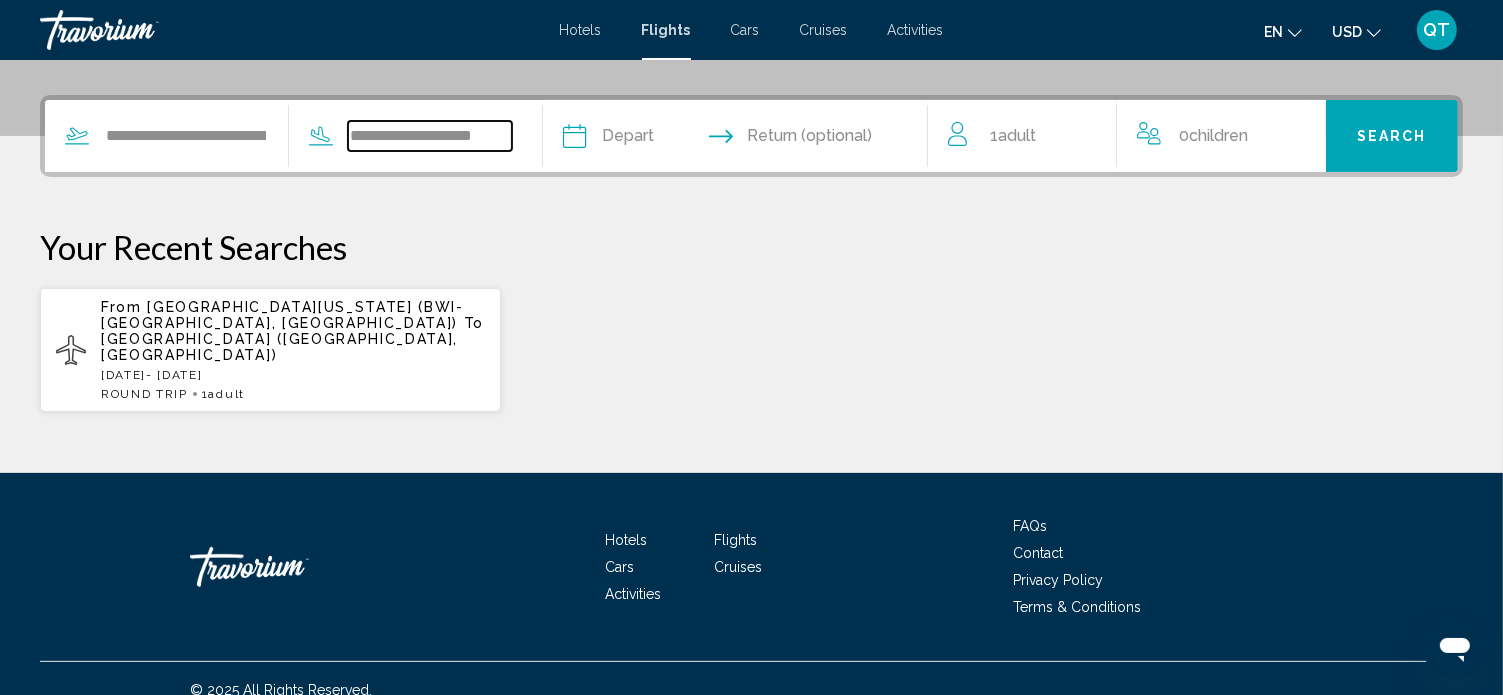 click on "**********" at bounding box center (430, 136) 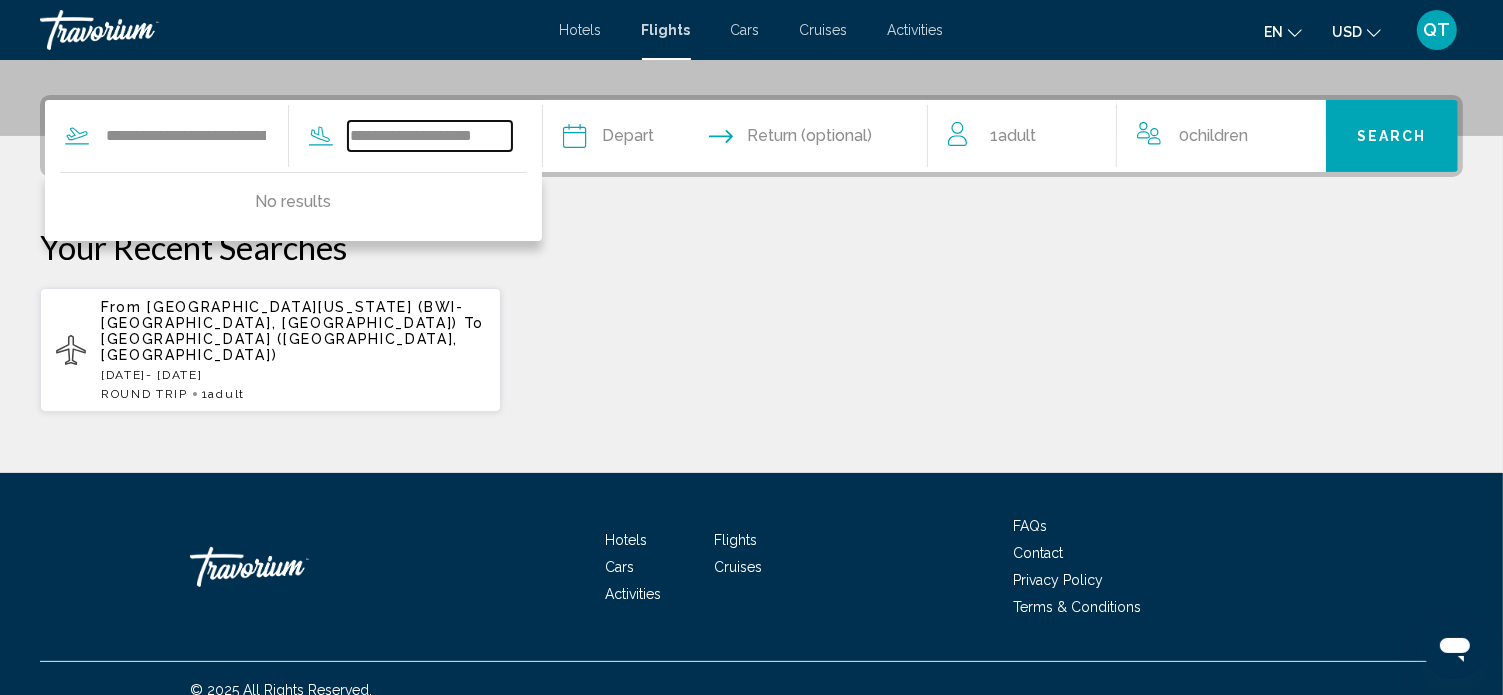 scroll, scrollTop: 469, scrollLeft: 0, axis: vertical 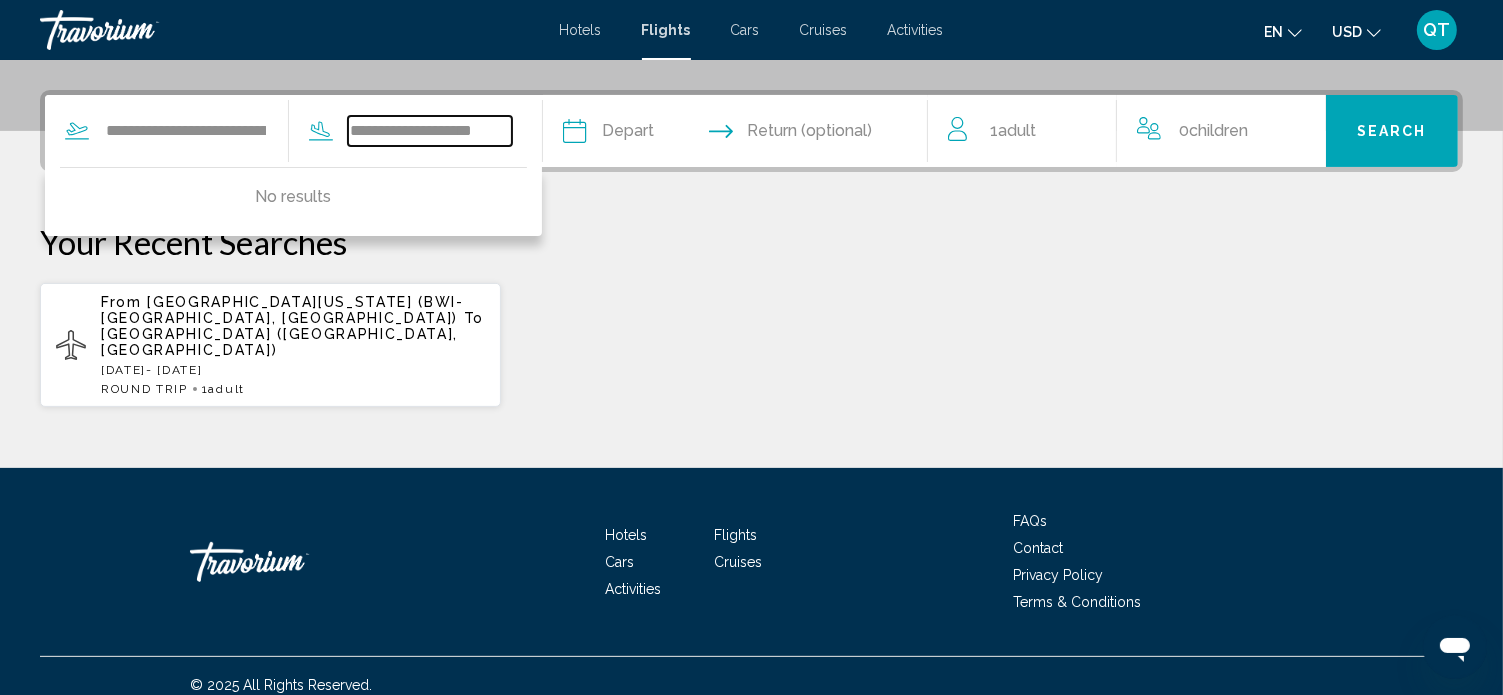 click on "**********" at bounding box center (430, 131) 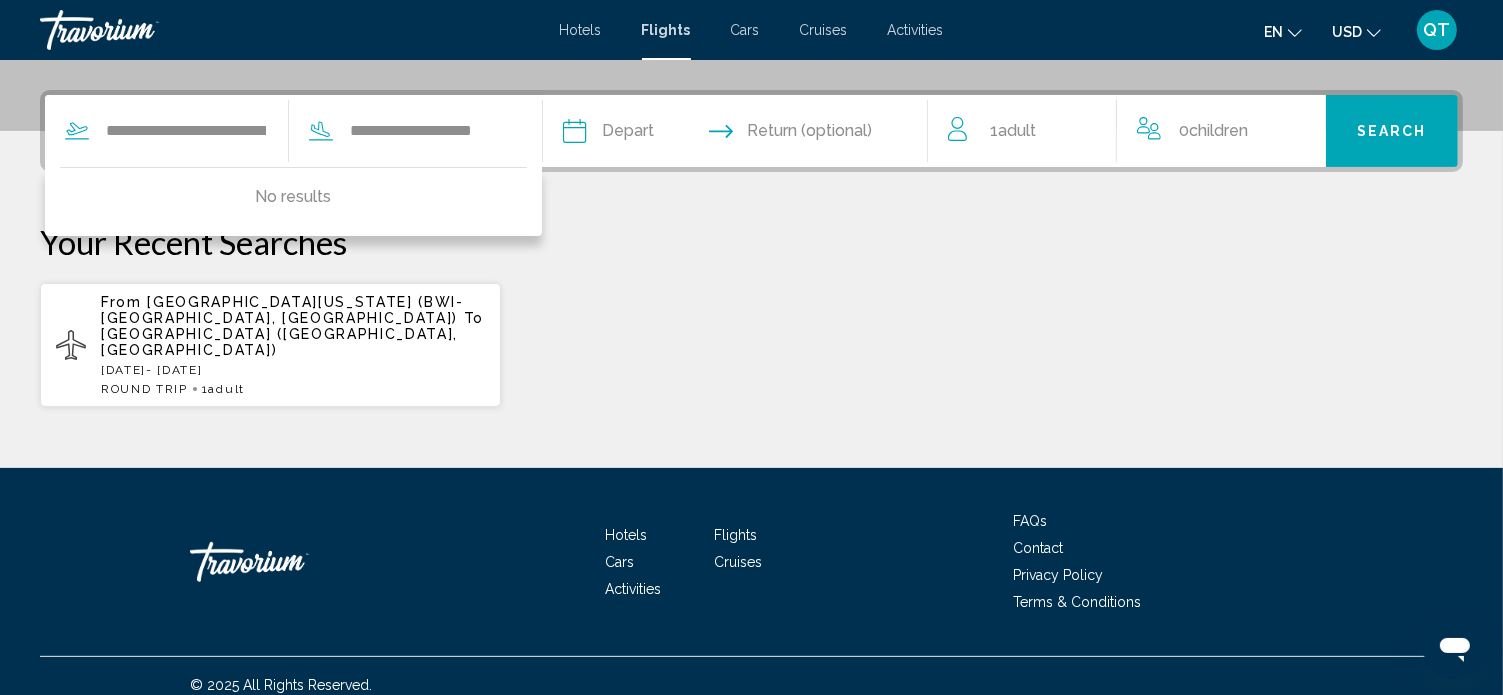 click on "**********" at bounding box center (278, 131) 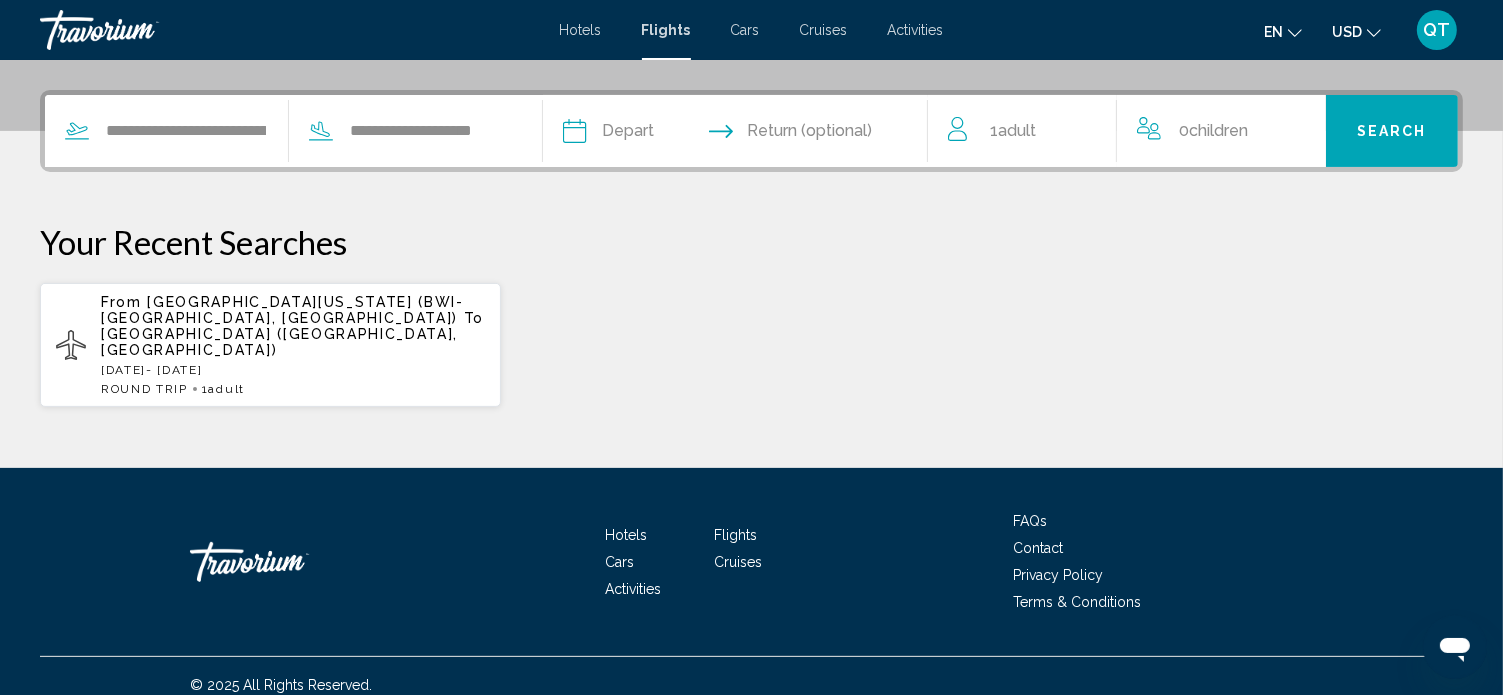 click on "**********" at bounding box center [278, 131] 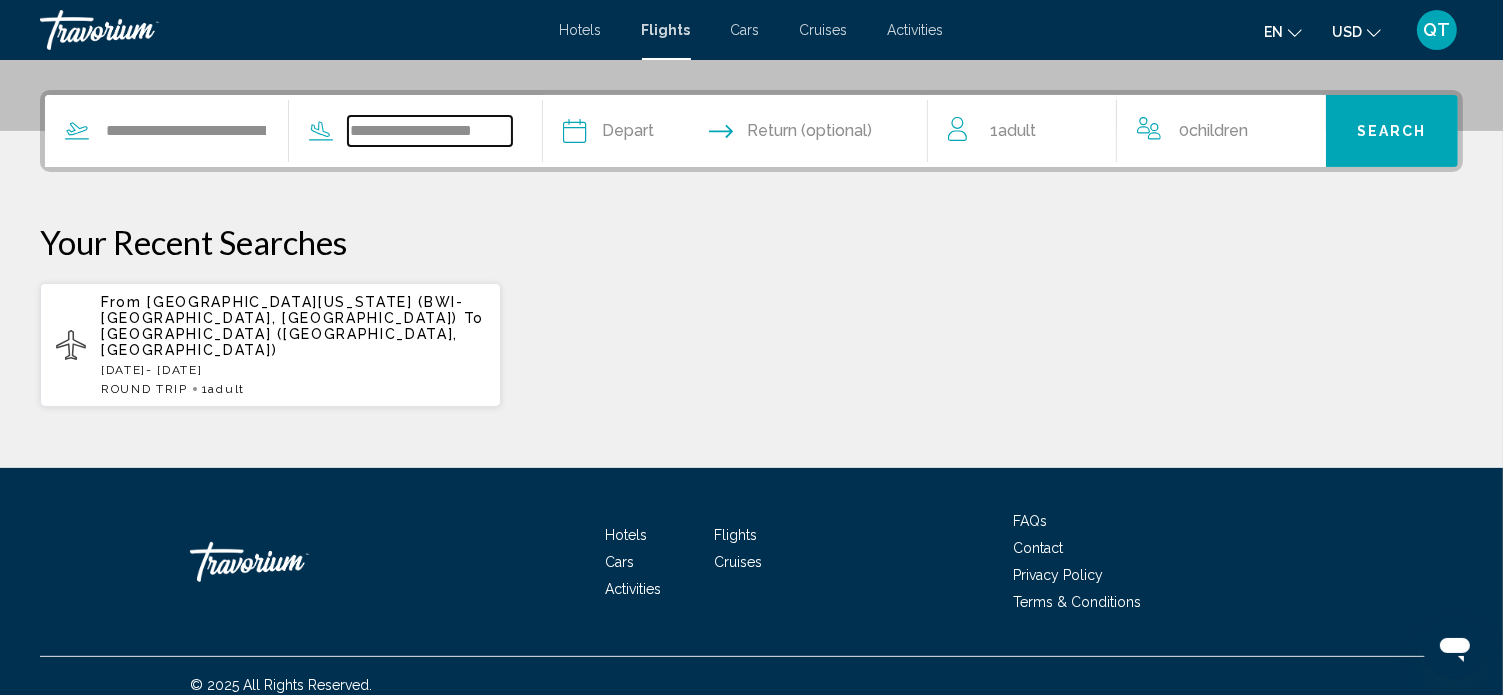 drag, startPoint x: 522, startPoint y: 128, endPoint x: 361, endPoint y: 124, distance: 161.04968 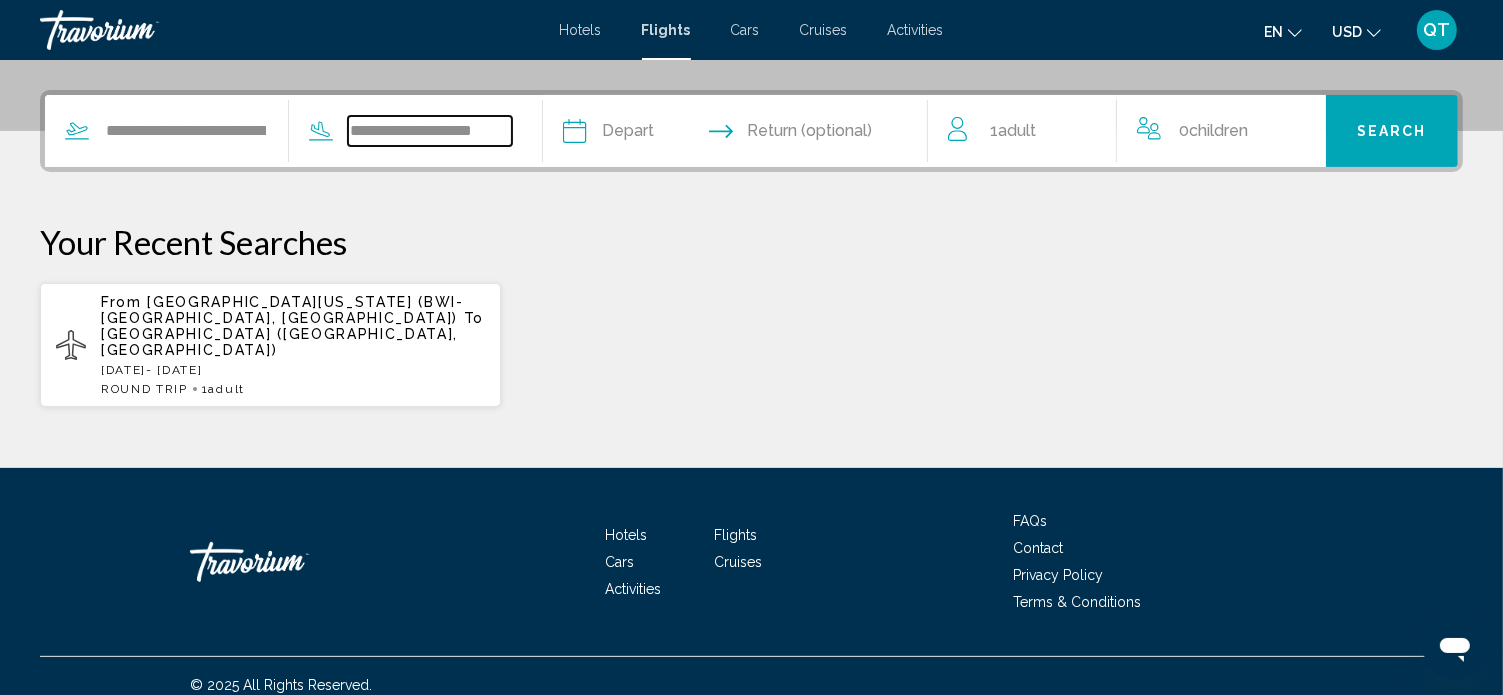 click on "**********" at bounding box center [400, 131] 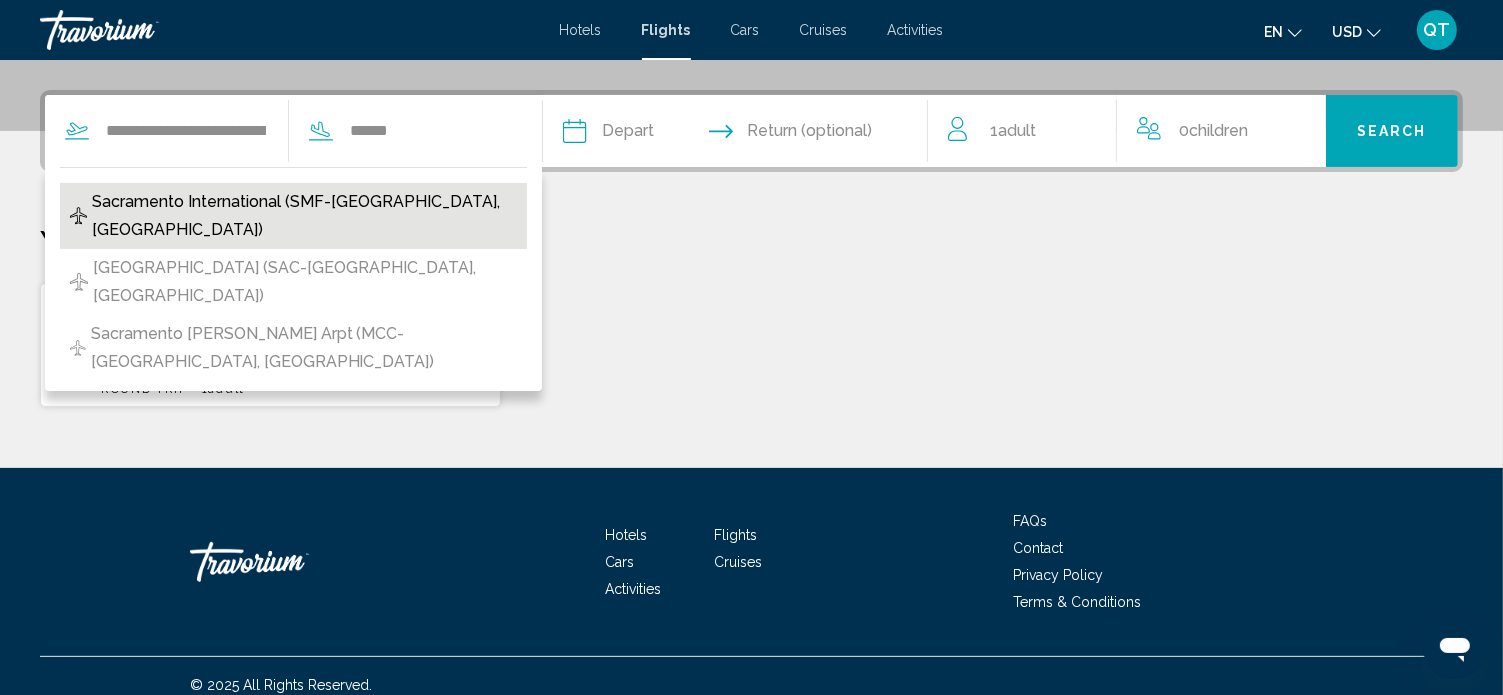 click on "Sacramento International (SMF-[GEOGRAPHIC_DATA], [GEOGRAPHIC_DATA])" at bounding box center [304, 216] 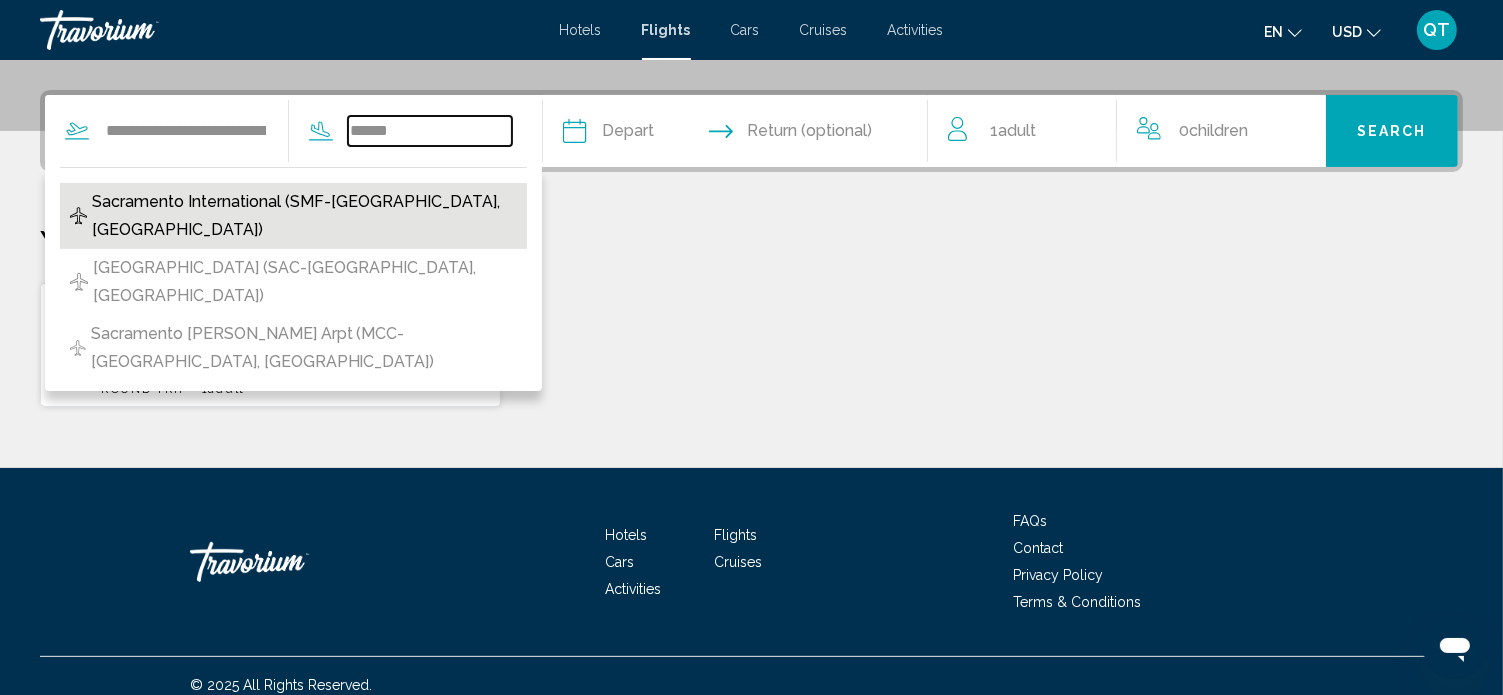 type on "**********" 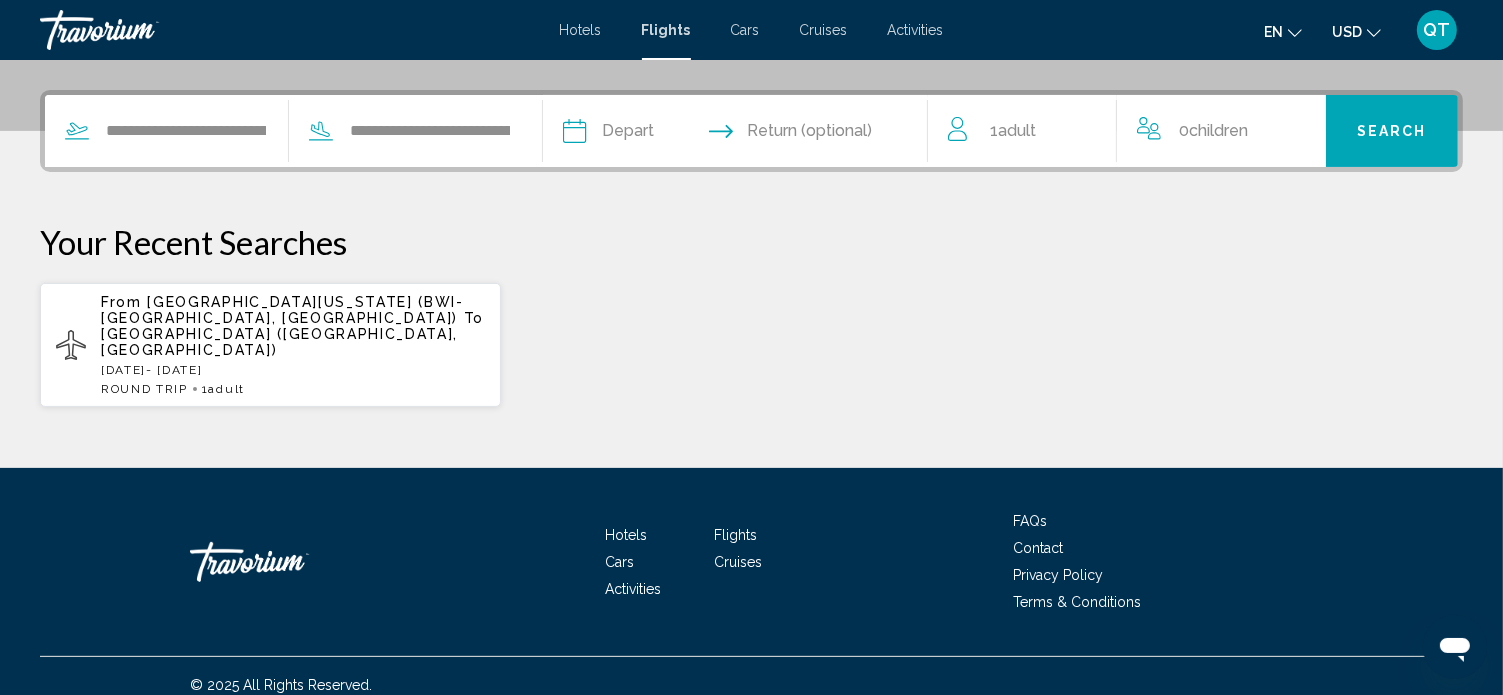 click at bounding box center [653, 134] 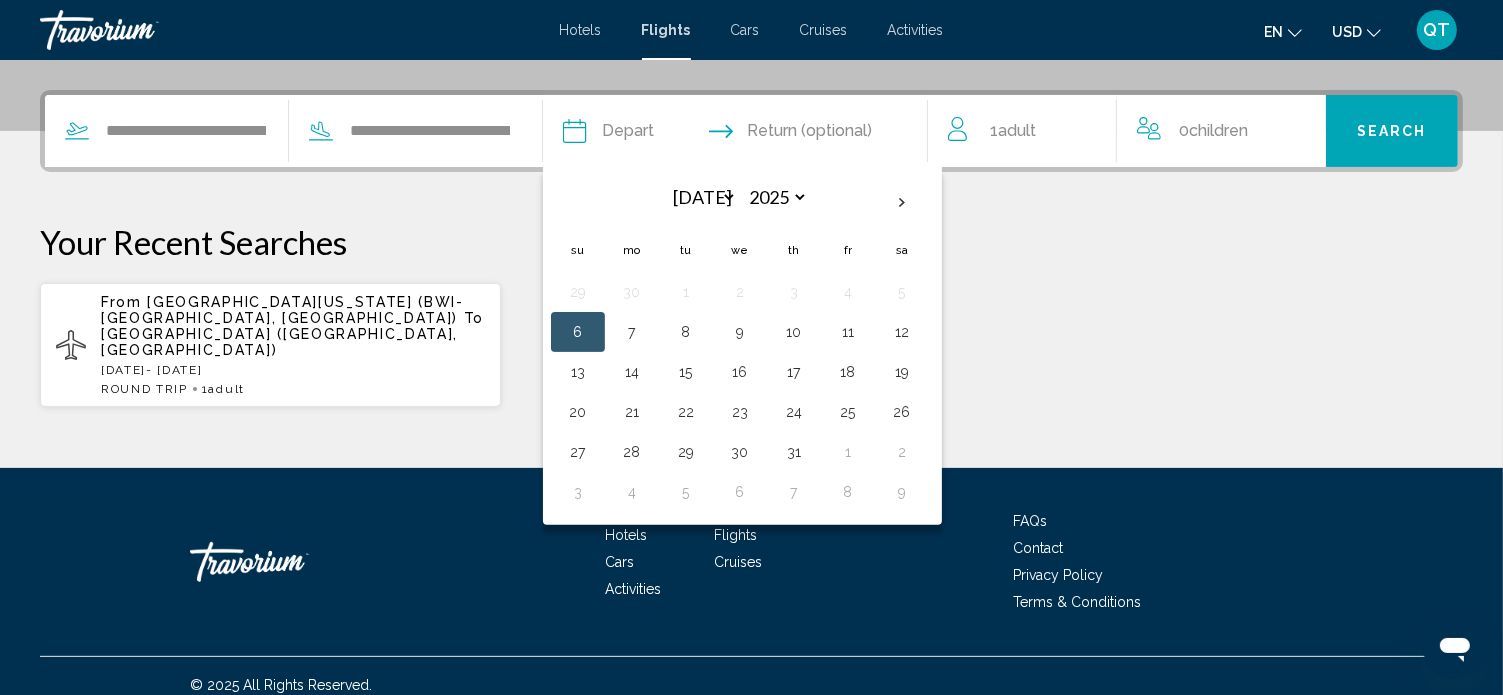 click at bounding box center [653, 134] 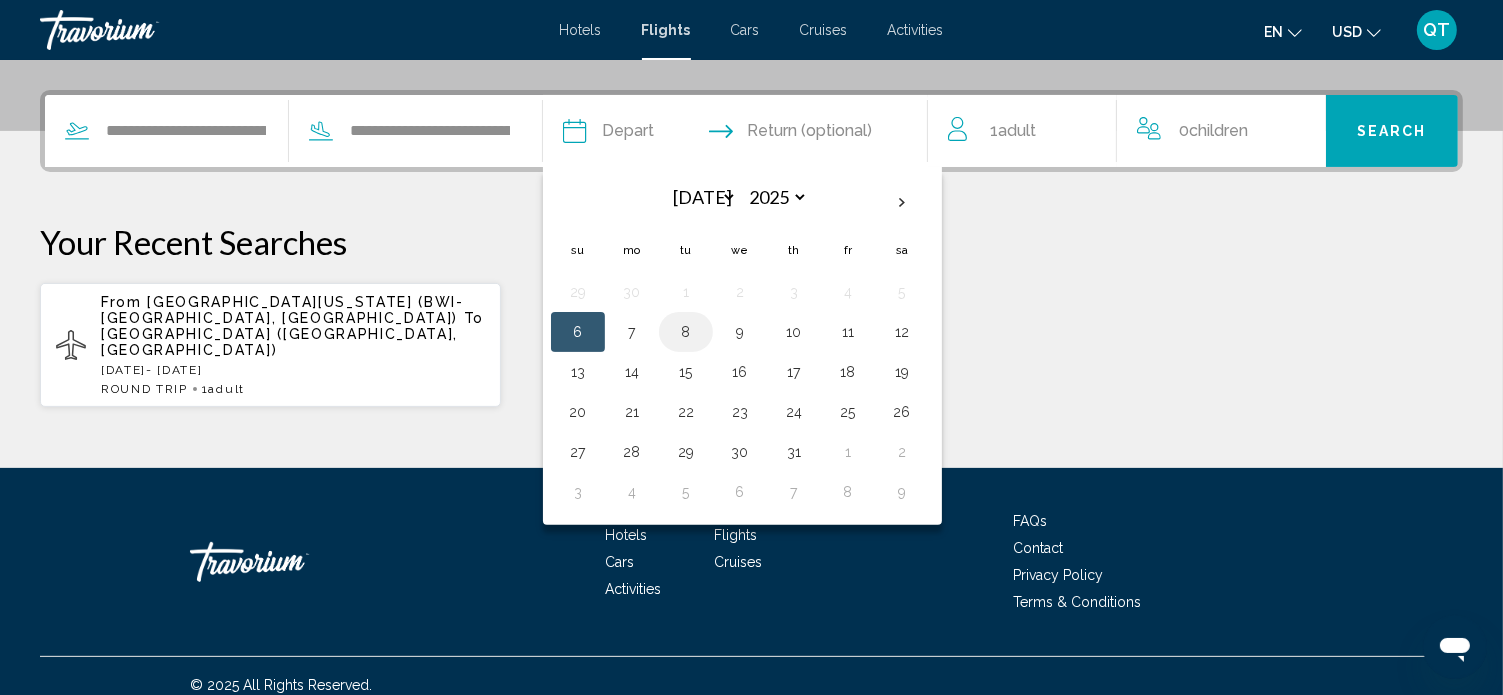 click on "8" at bounding box center (686, 332) 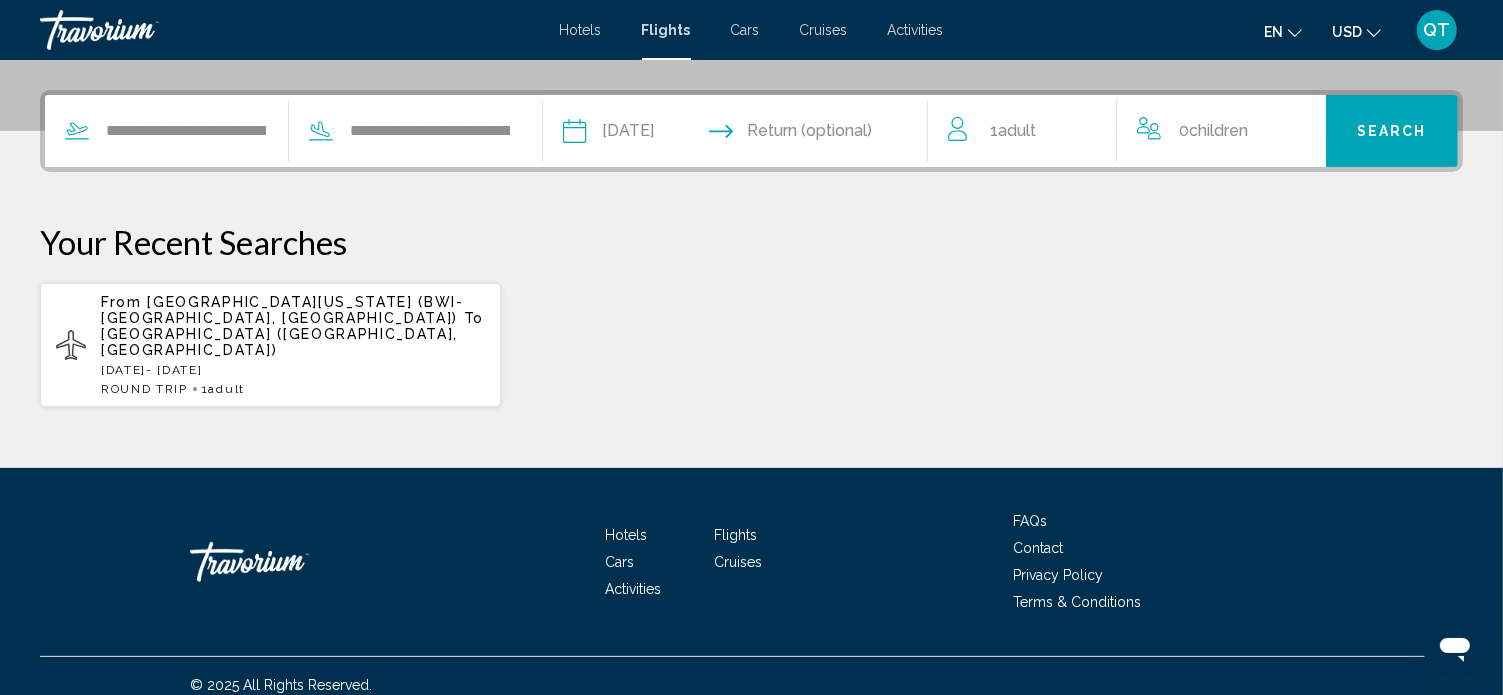 click at bounding box center [841, 134] 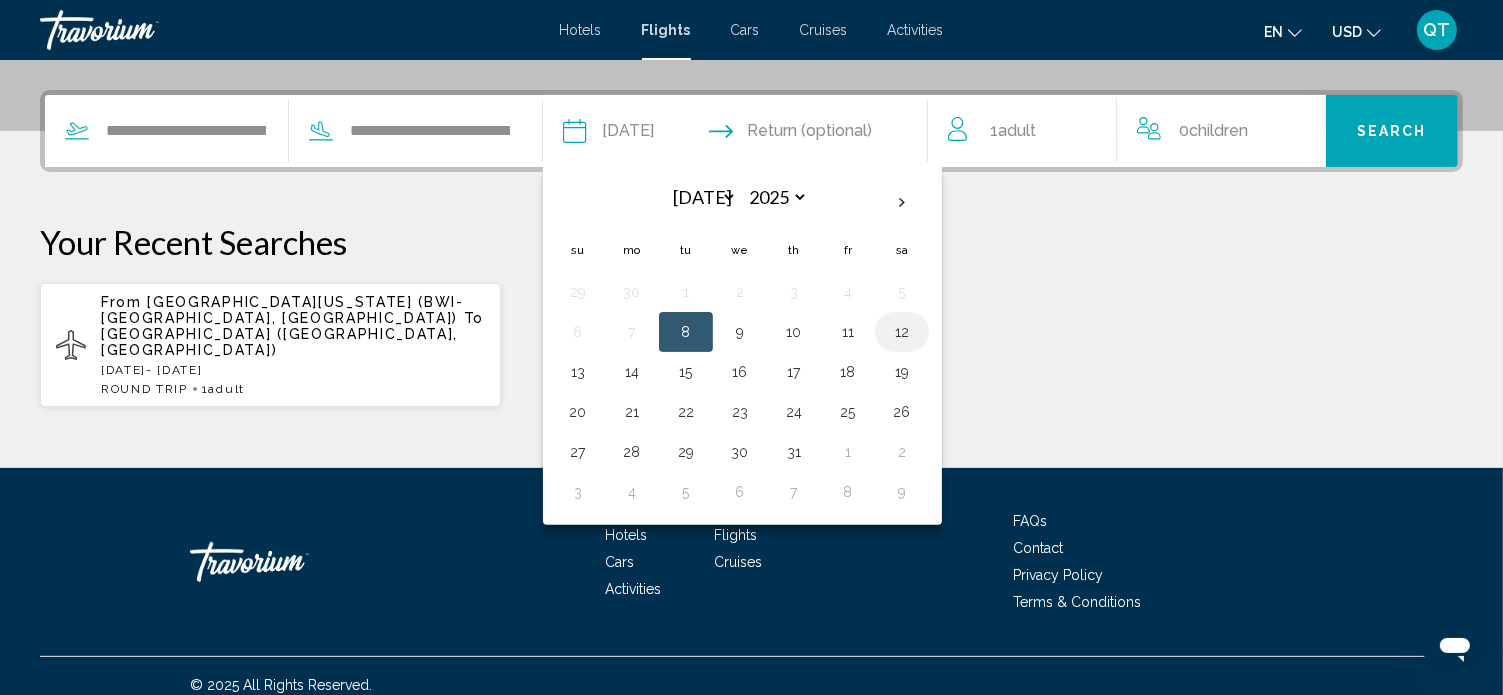 click on "12" at bounding box center [902, 332] 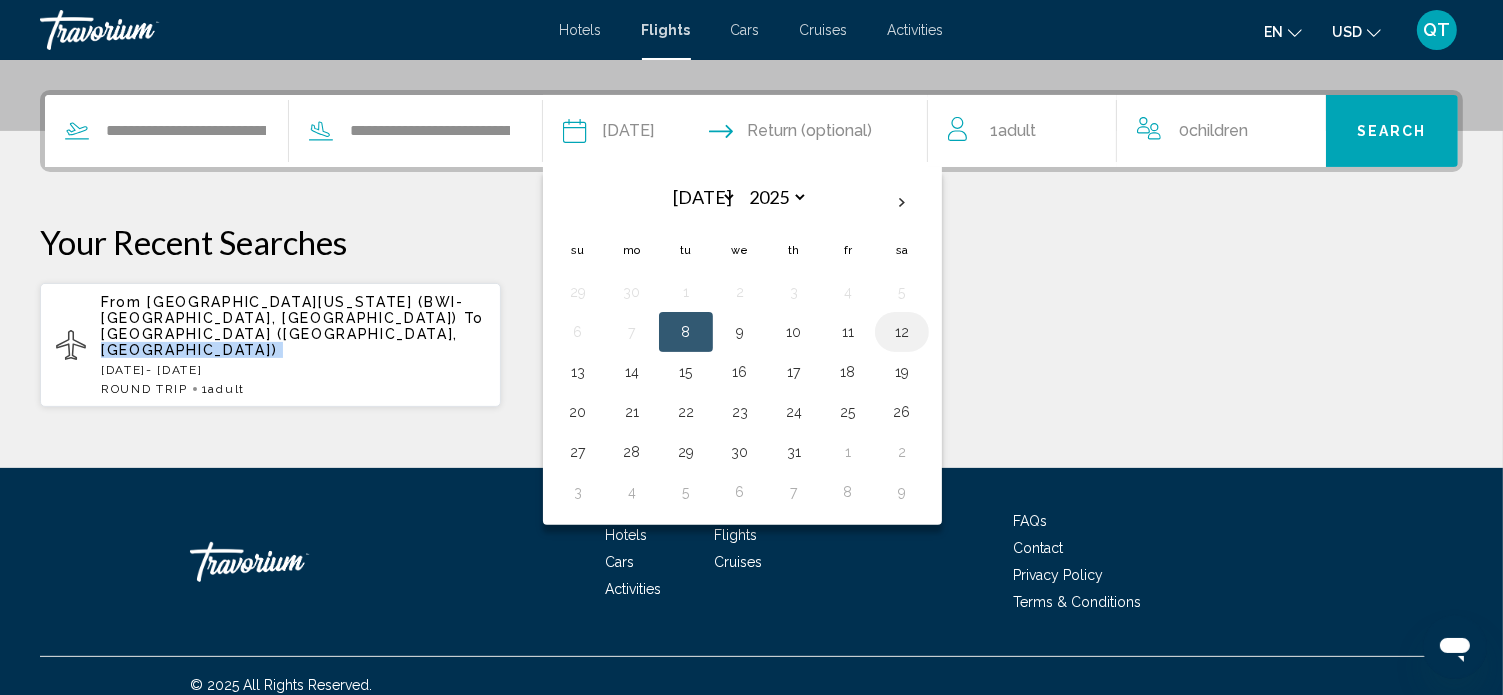 click on "From    [GEOGRAPHIC_DATA][US_STATE] (BWI-[GEOGRAPHIC_DATA], [GEOGRAPHIC_DATA])    To    [GEOGRAPHIC_DATA] ([GEOGRAPHIC_DATA], [GEOGRAPHIC_DATA])  [DATE]  - [DATE] ROUND TRIP 1  Adult Adults" at bounding box center (751, 345) 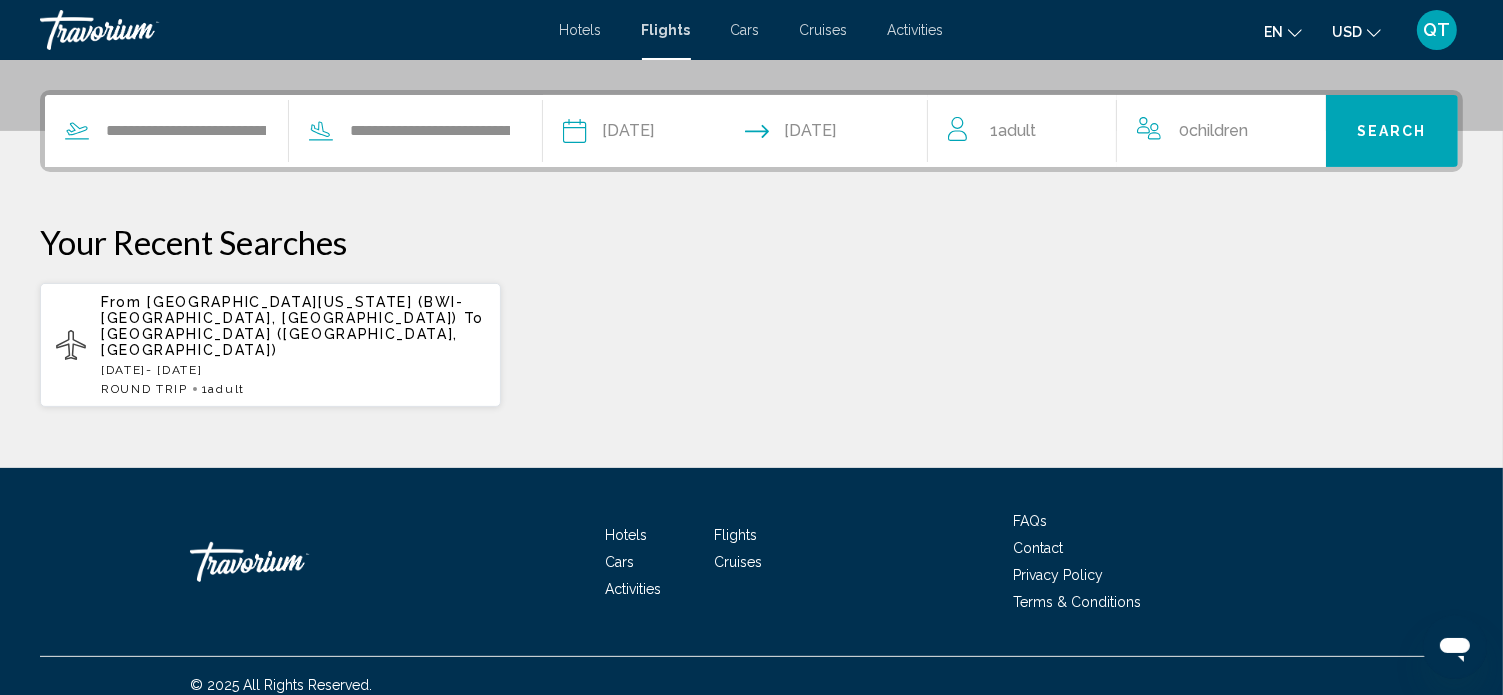 click on "**********" at bounding box center (653, 134) 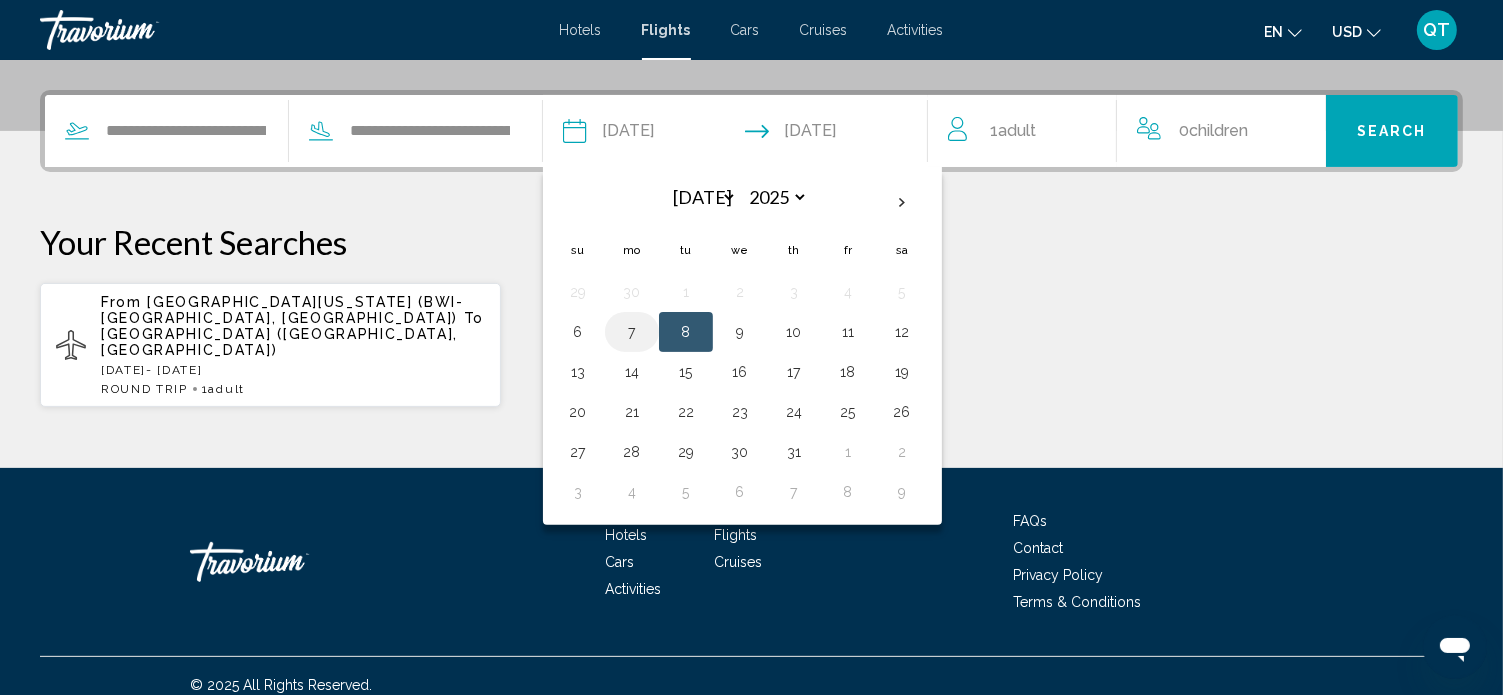 click on "7" at bounding box center [632, 332] 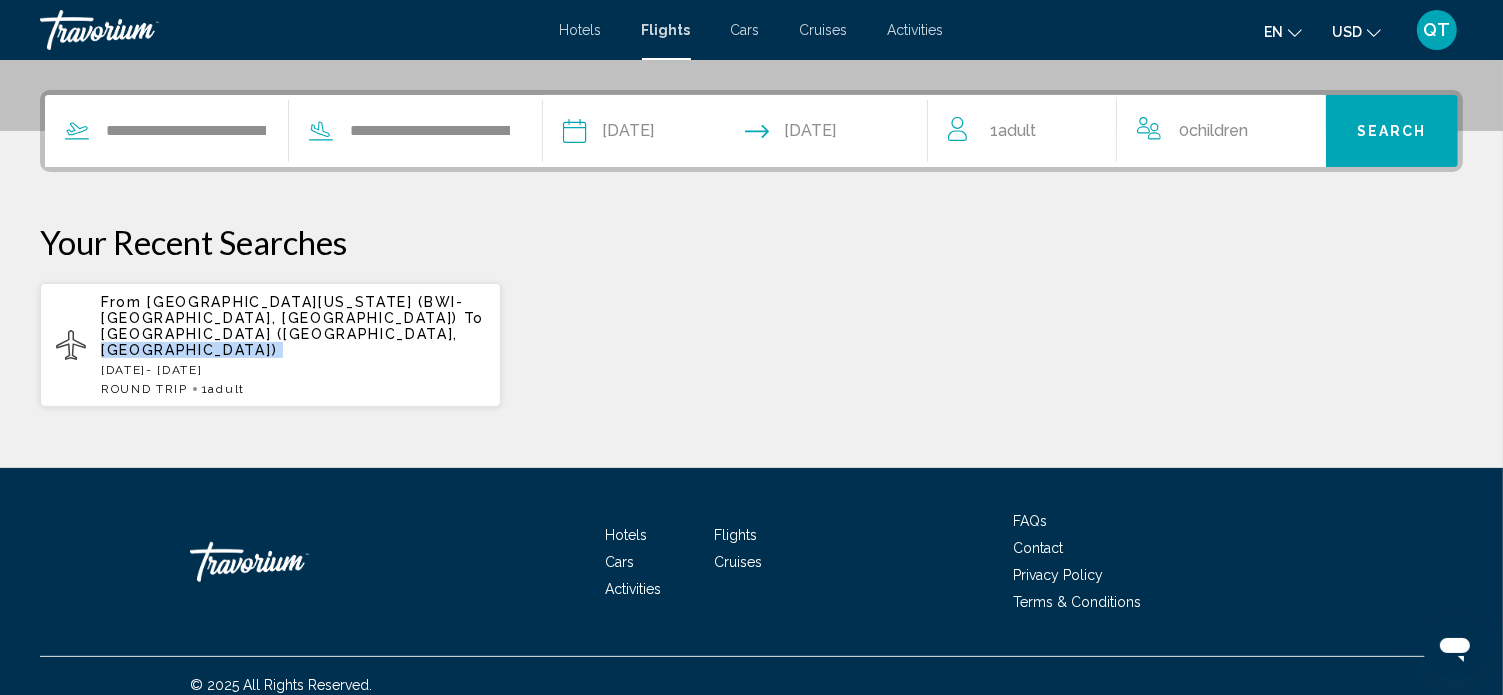click on "Search" at bounding box center [1392, 132] 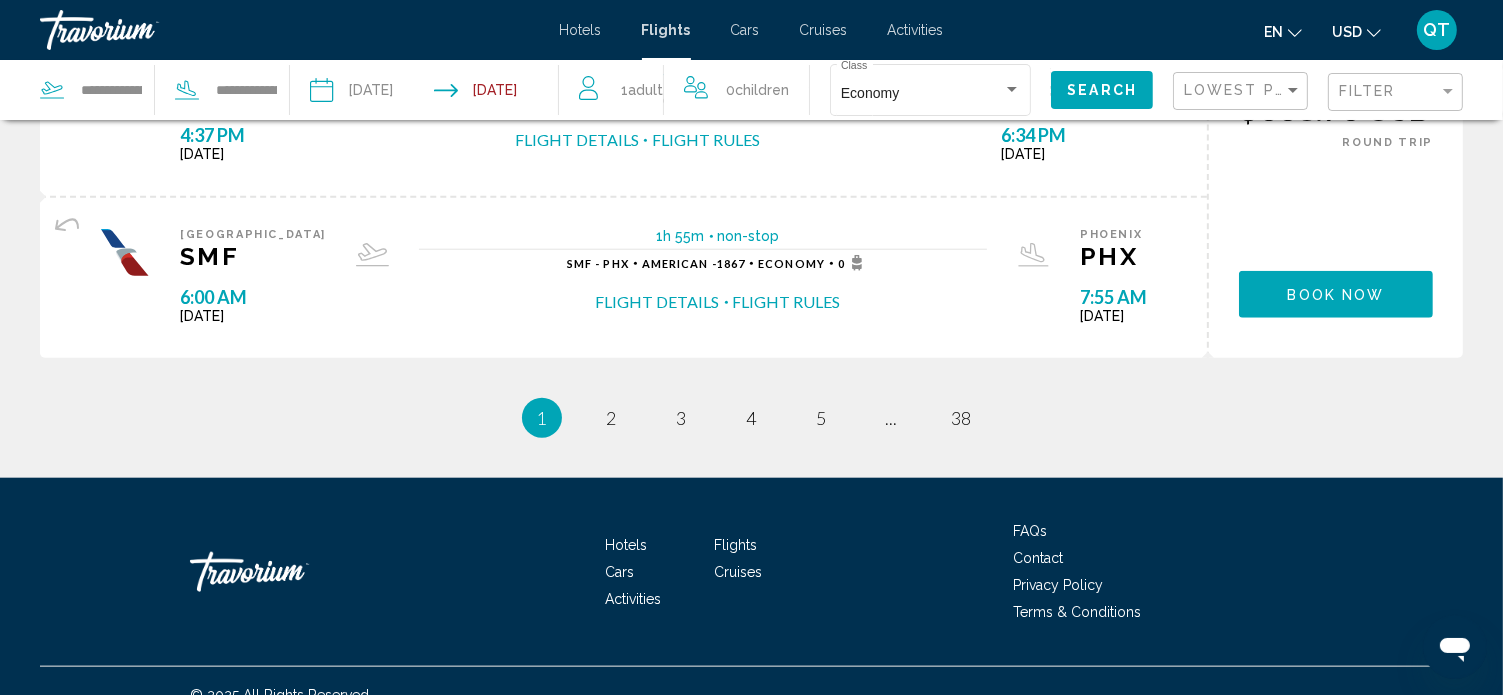 scroll, scrollTop: 1987, scrollLeft: 0, axis: vertical 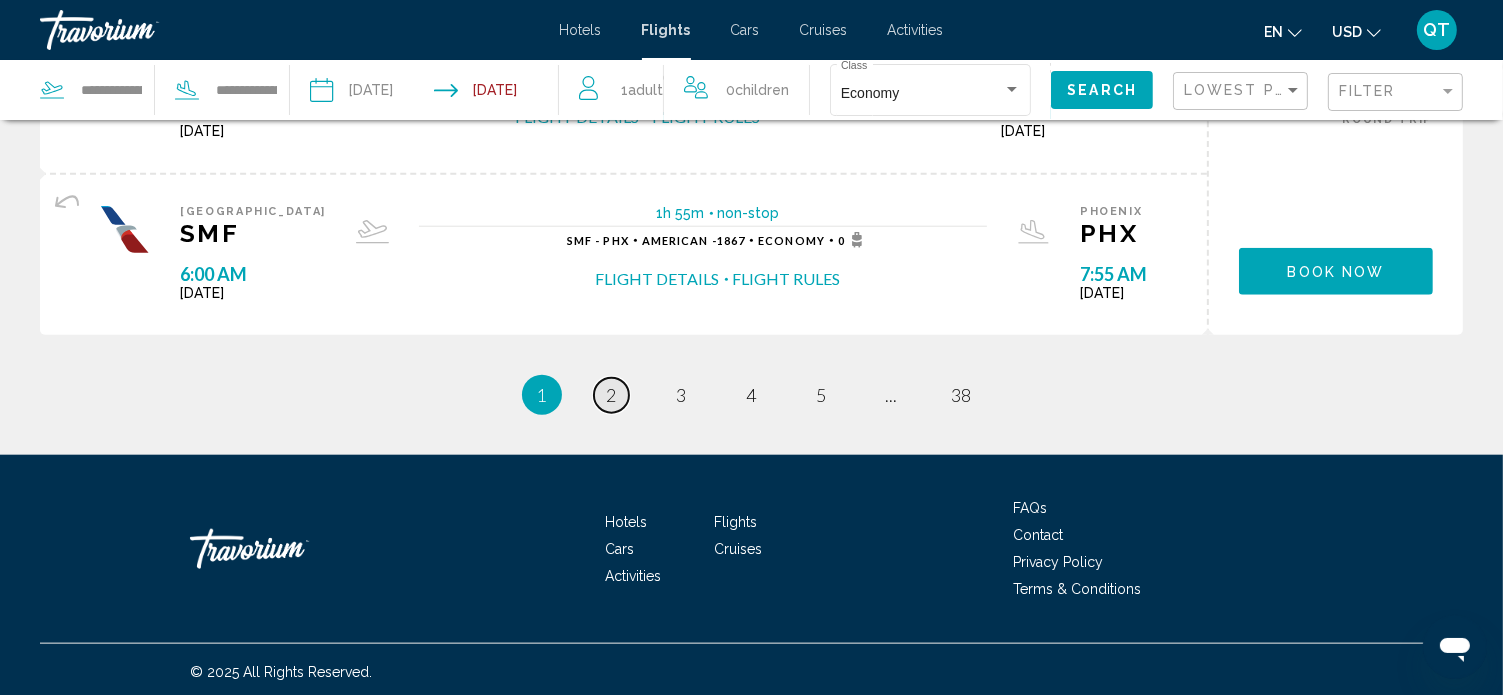click on "2" at bounding box center [612, 395] 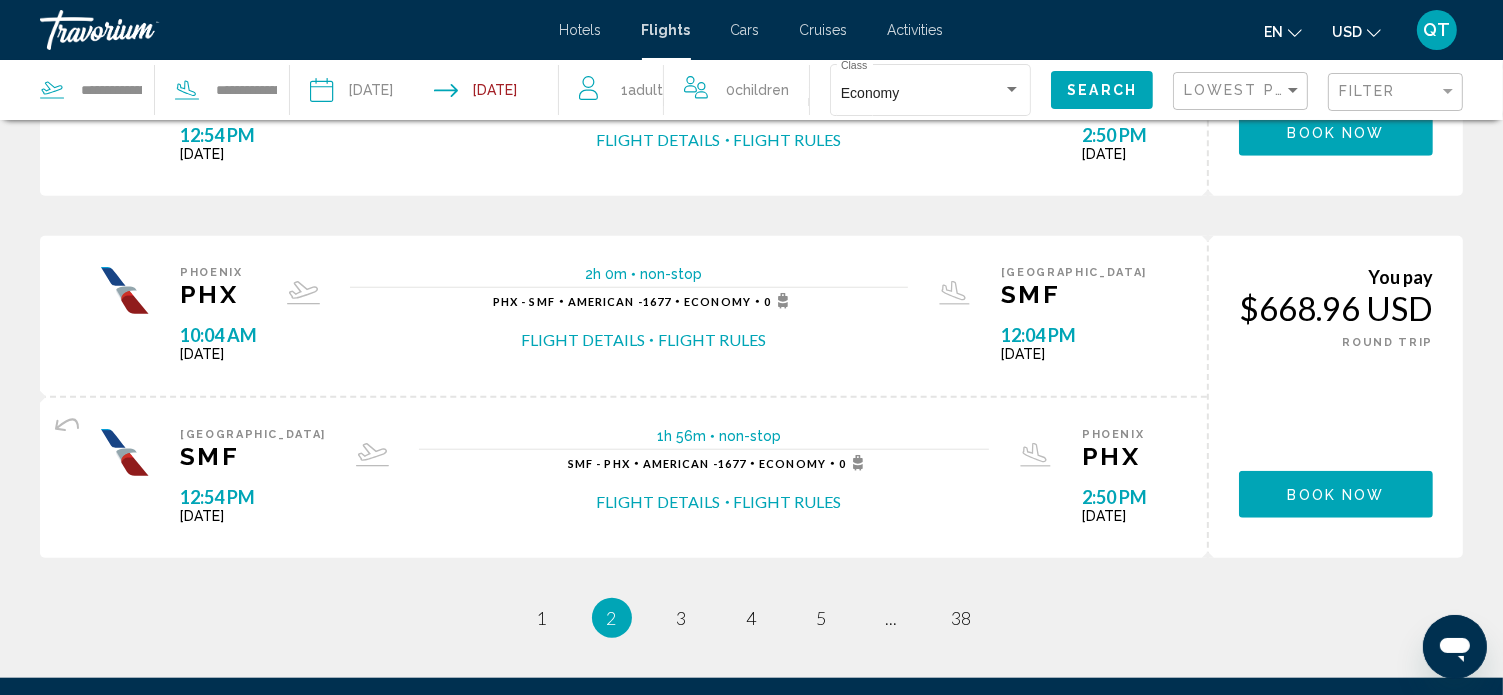 scroll, scrollTop: 1987, scrollLeft: 0, axis: vertical 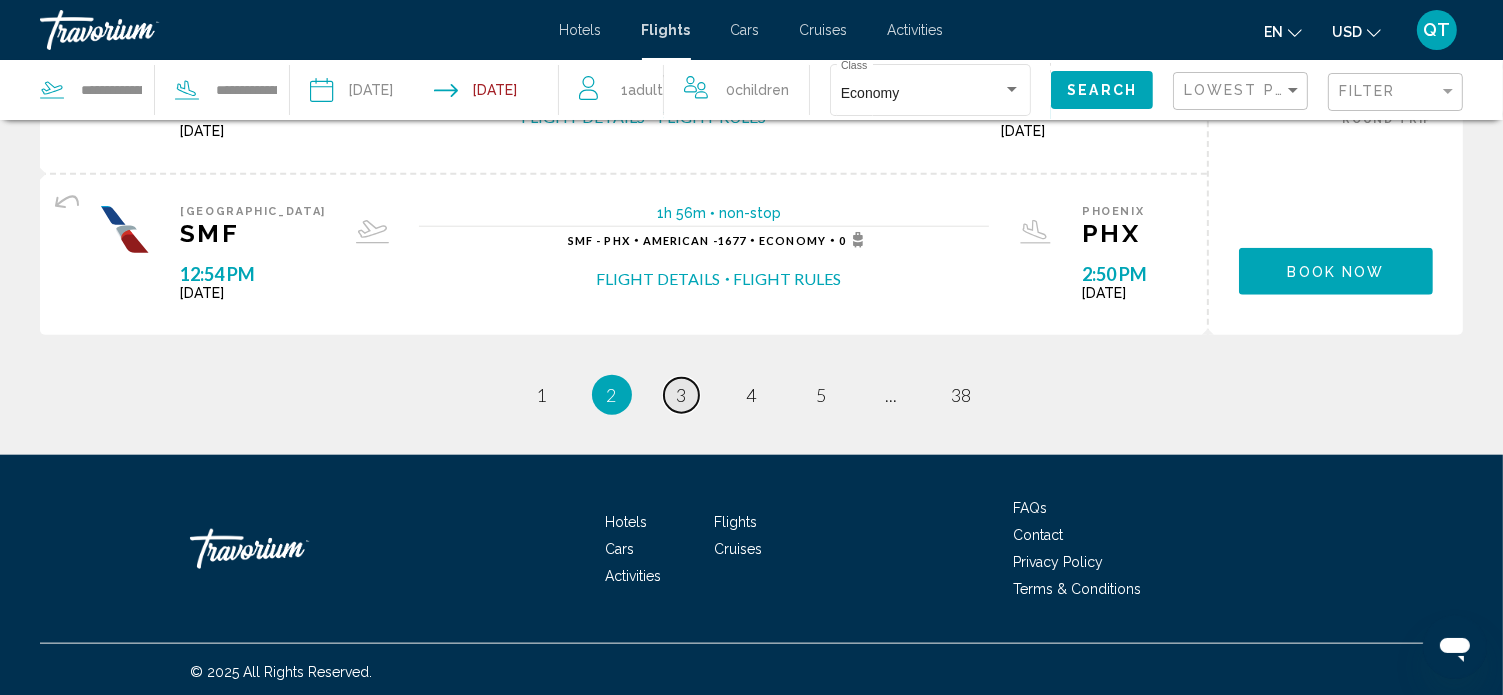 click on "3" at bounding box center (682, 395) 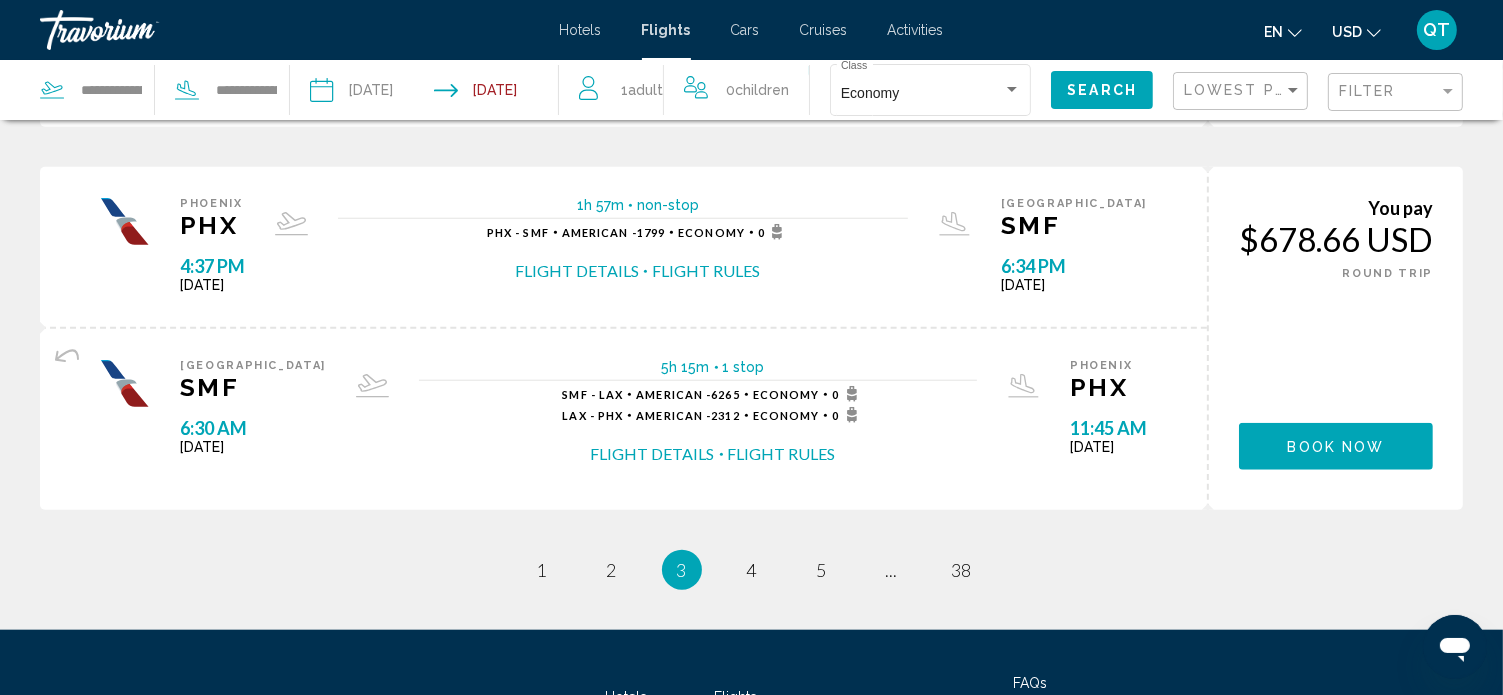 scroll, scrollTop: 2028, scrollLeft: 0, axis: vertical 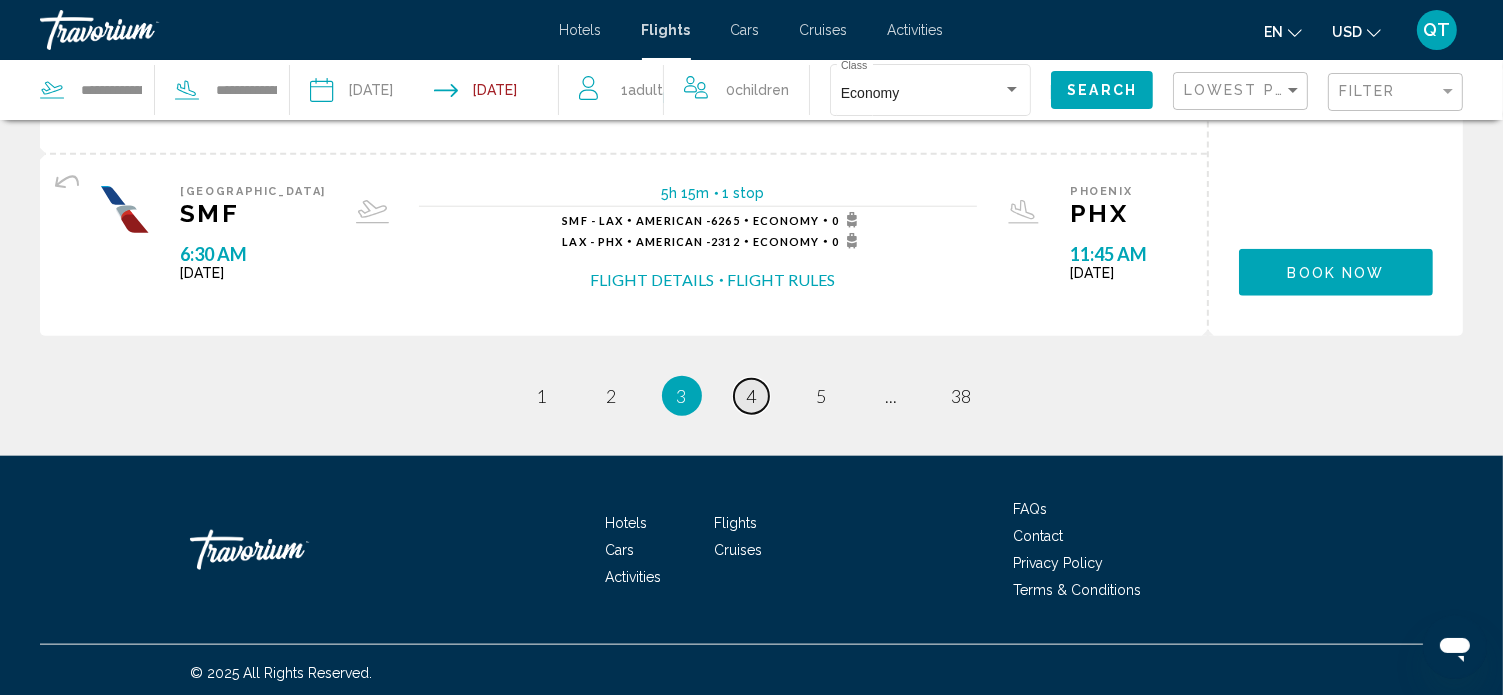 click on "4" at bounding box center [752, 396] 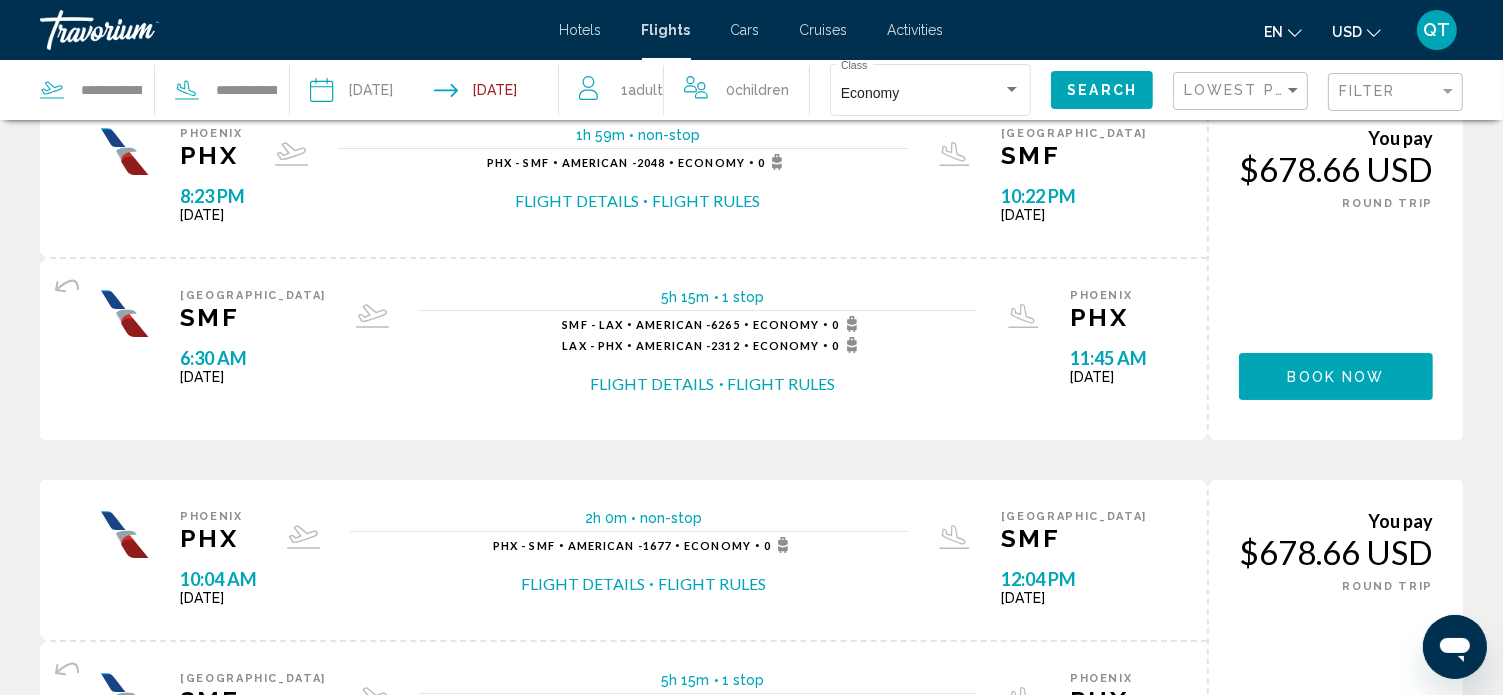 scroll, scrollTop: 0, scrollLeft: 0, axis: both 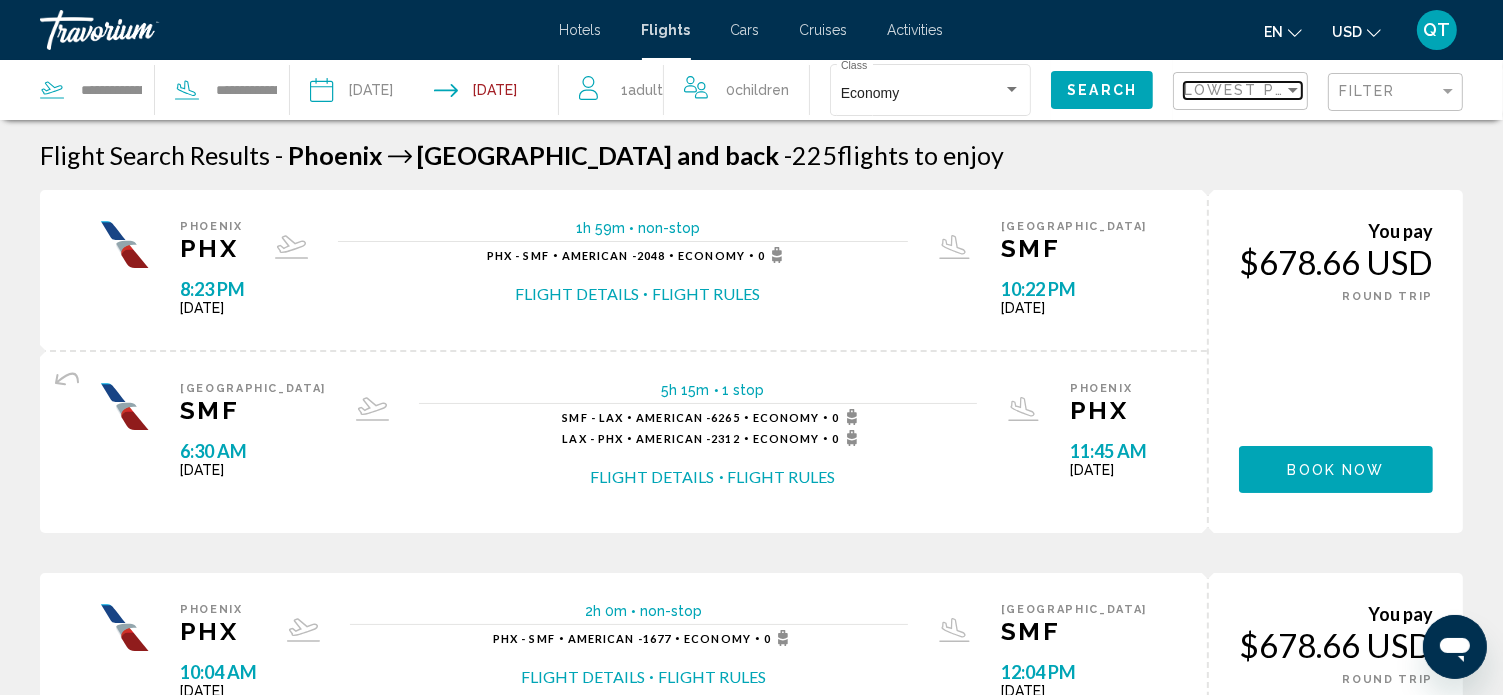 click on "Lowest Price" at bounding box center [1248, 90] 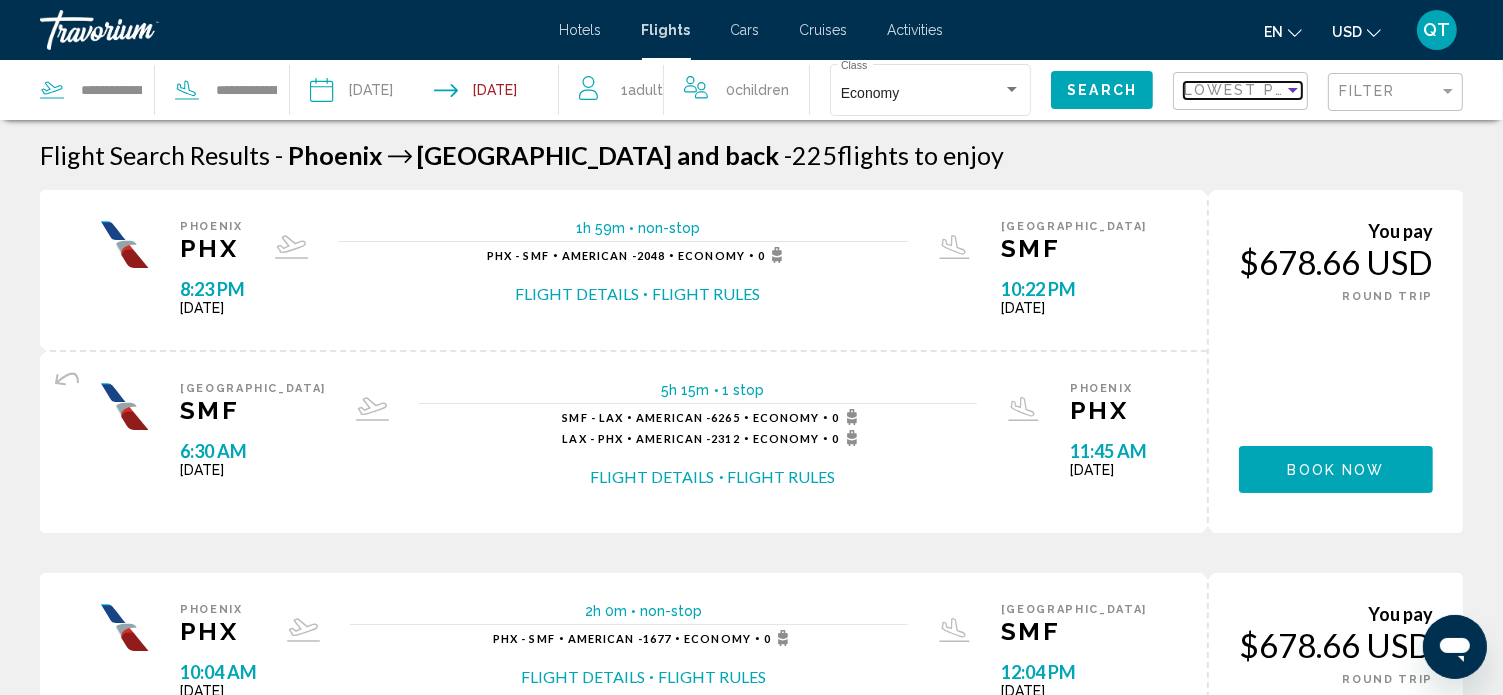 click on "Lowest Price" at bounding box center [1248, 90] 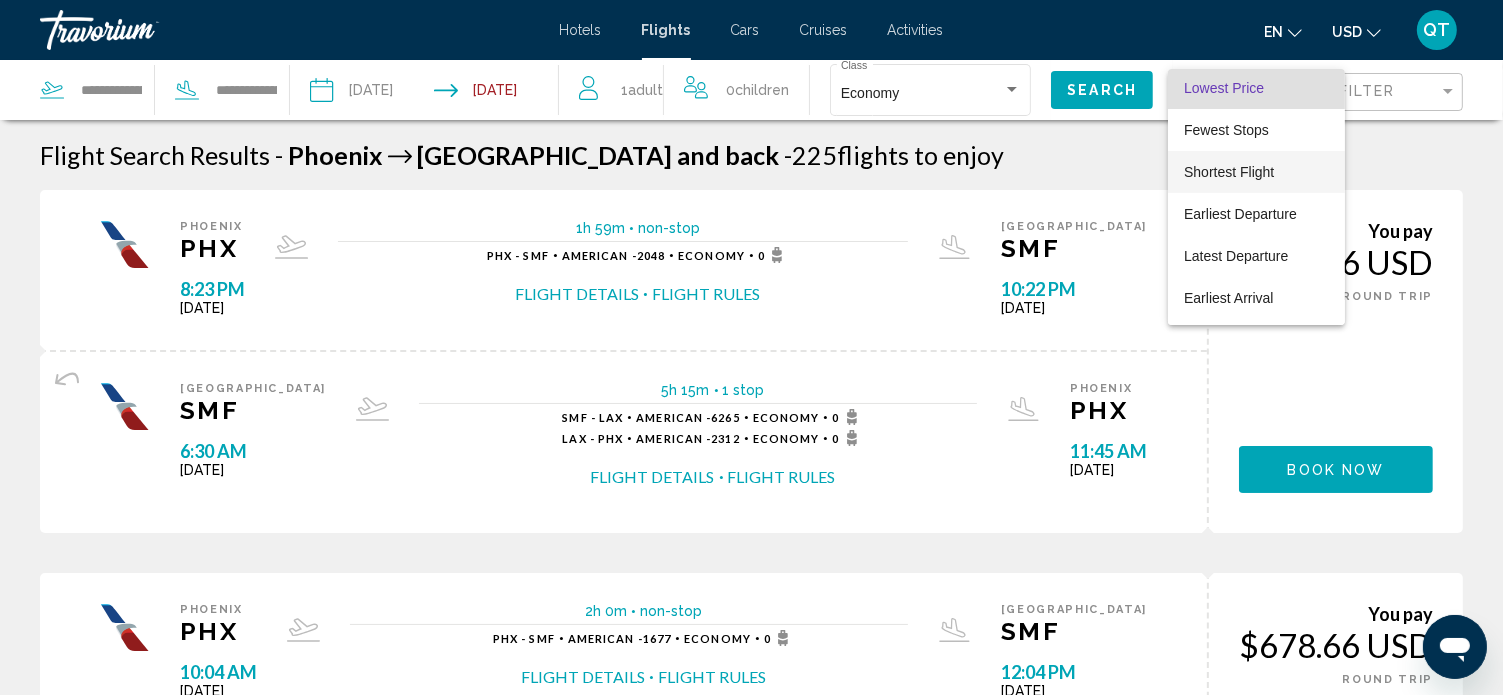 scroll, scrollTop: 0, scrollLeft: 0, axis: both 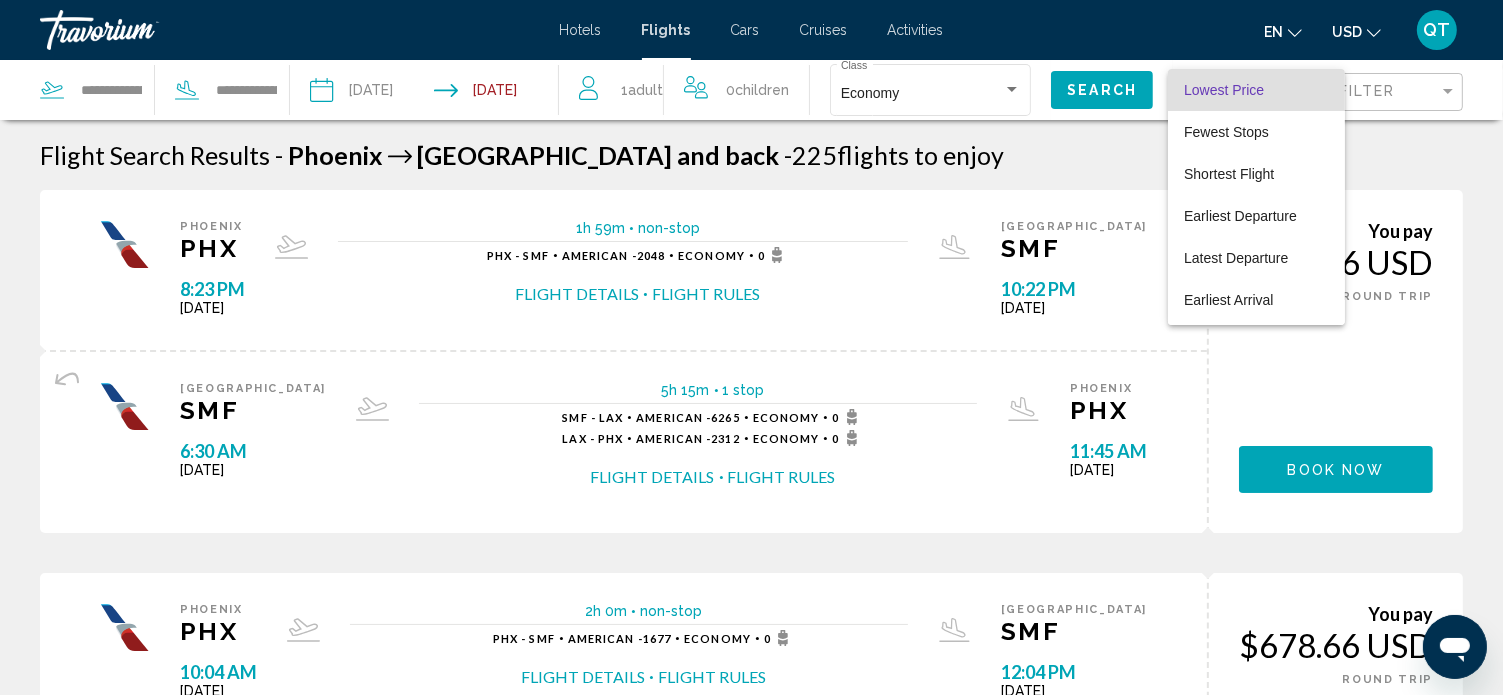 click on "Lowest Price" at bounding box center [1224, 90] 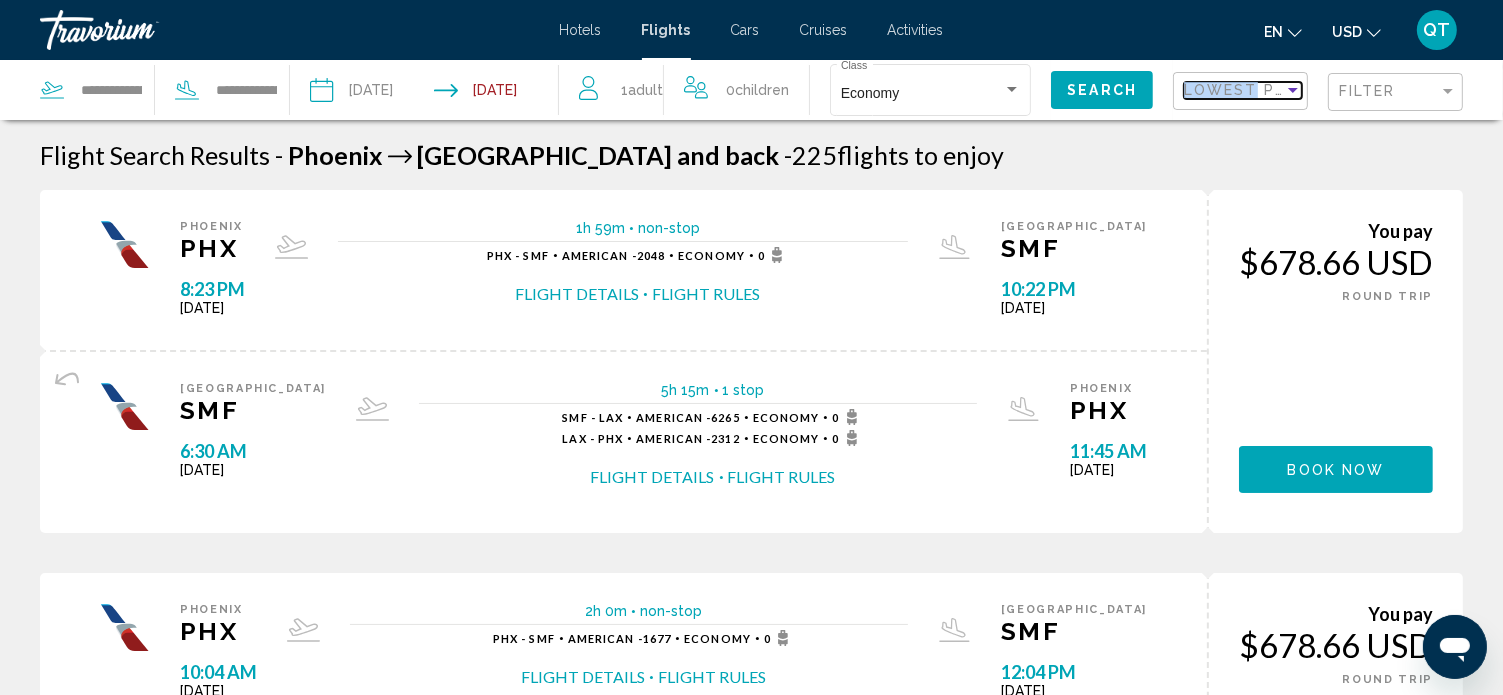 click on "Lowest Price" at bounding box center (1248, 90) 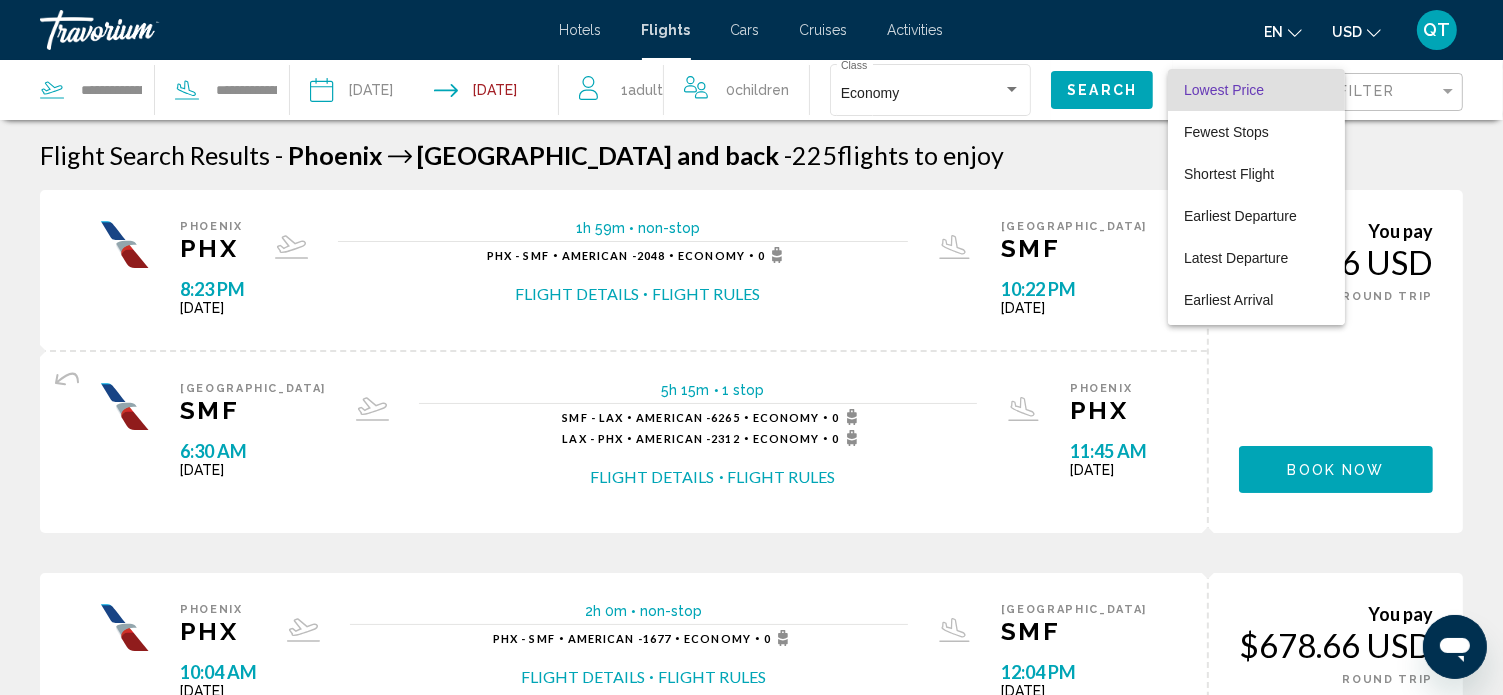 click at bounding box center (751, 347) 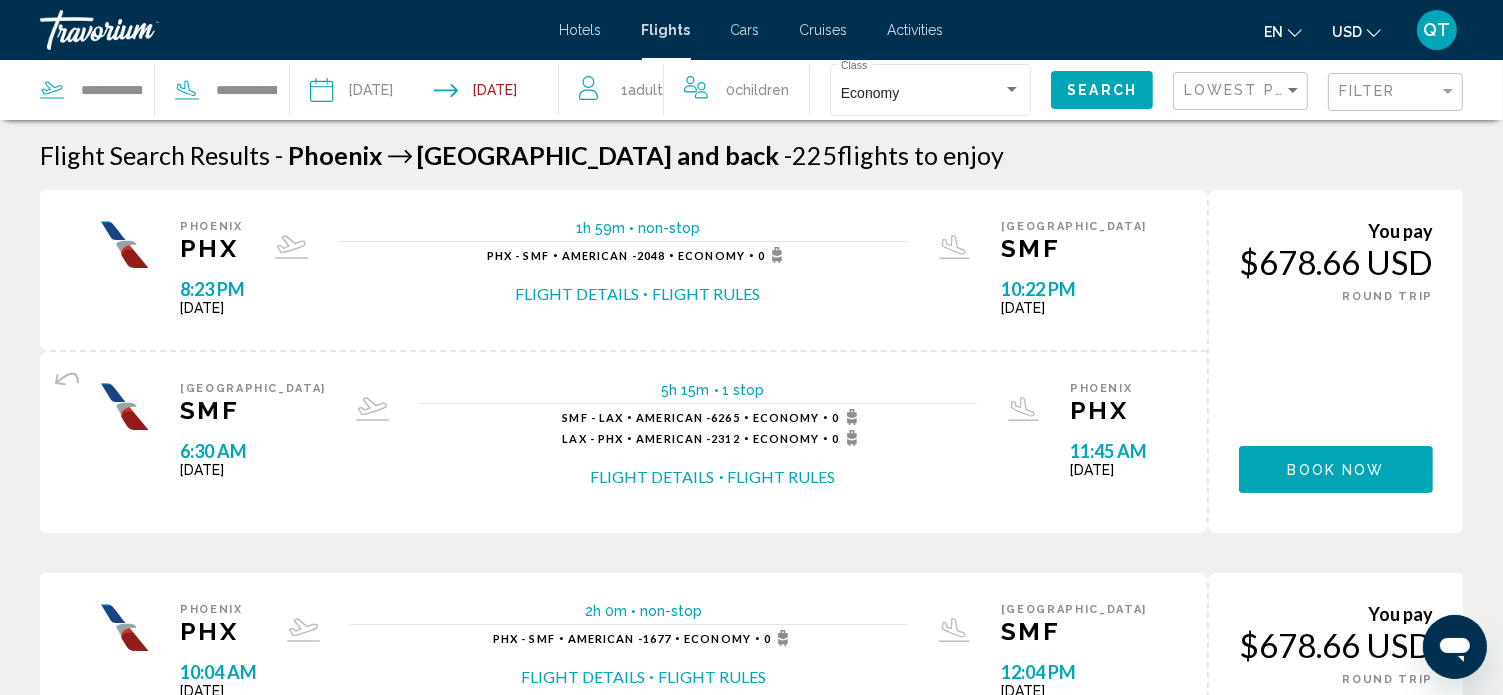 click at bounding box center (501, 93) 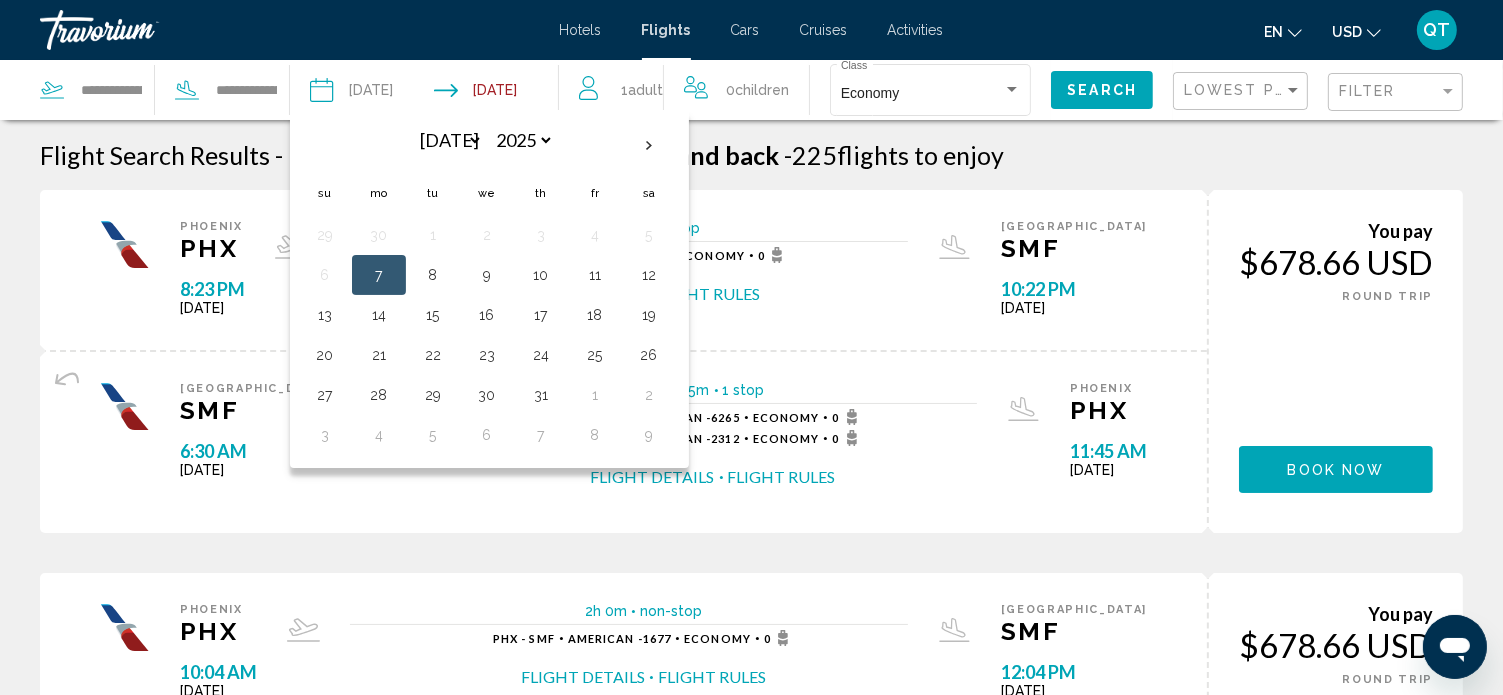 click at bounding box center [501, 93] 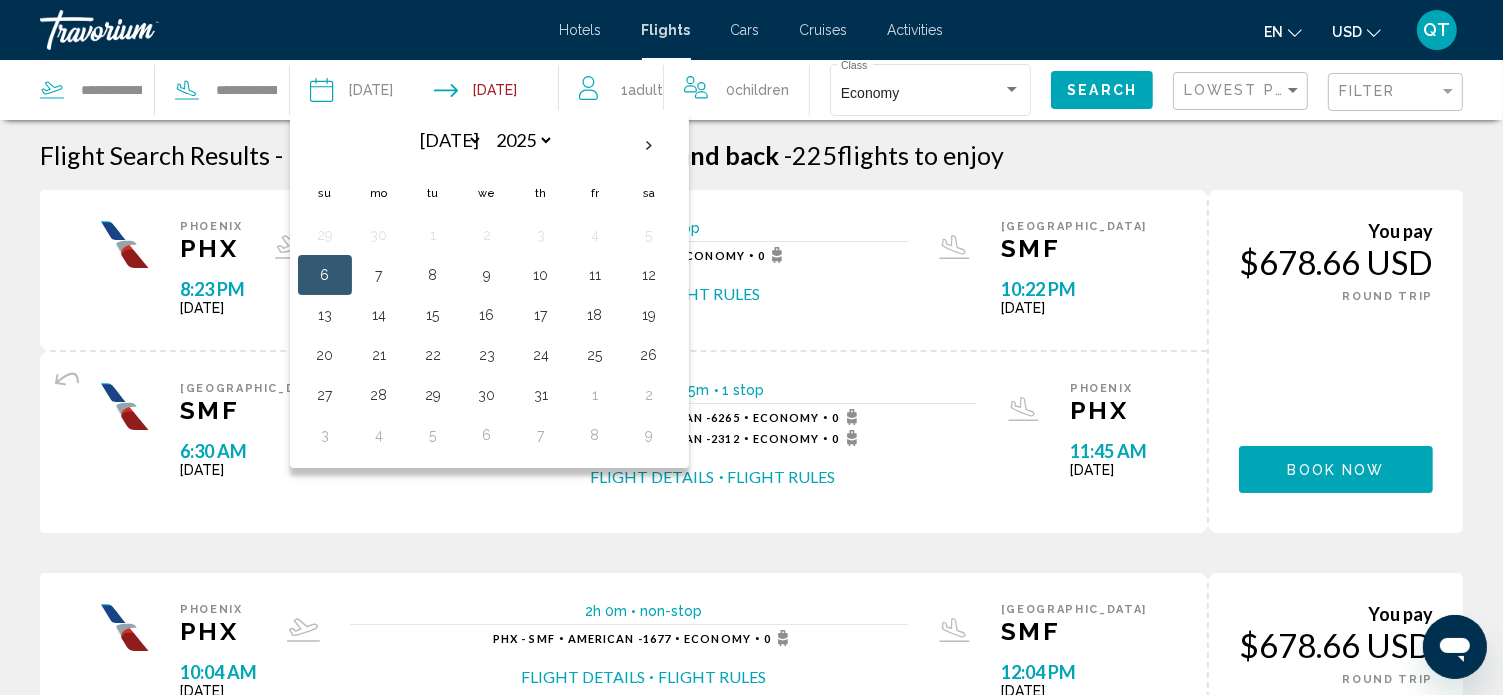 click at bounding box center [501, 93] 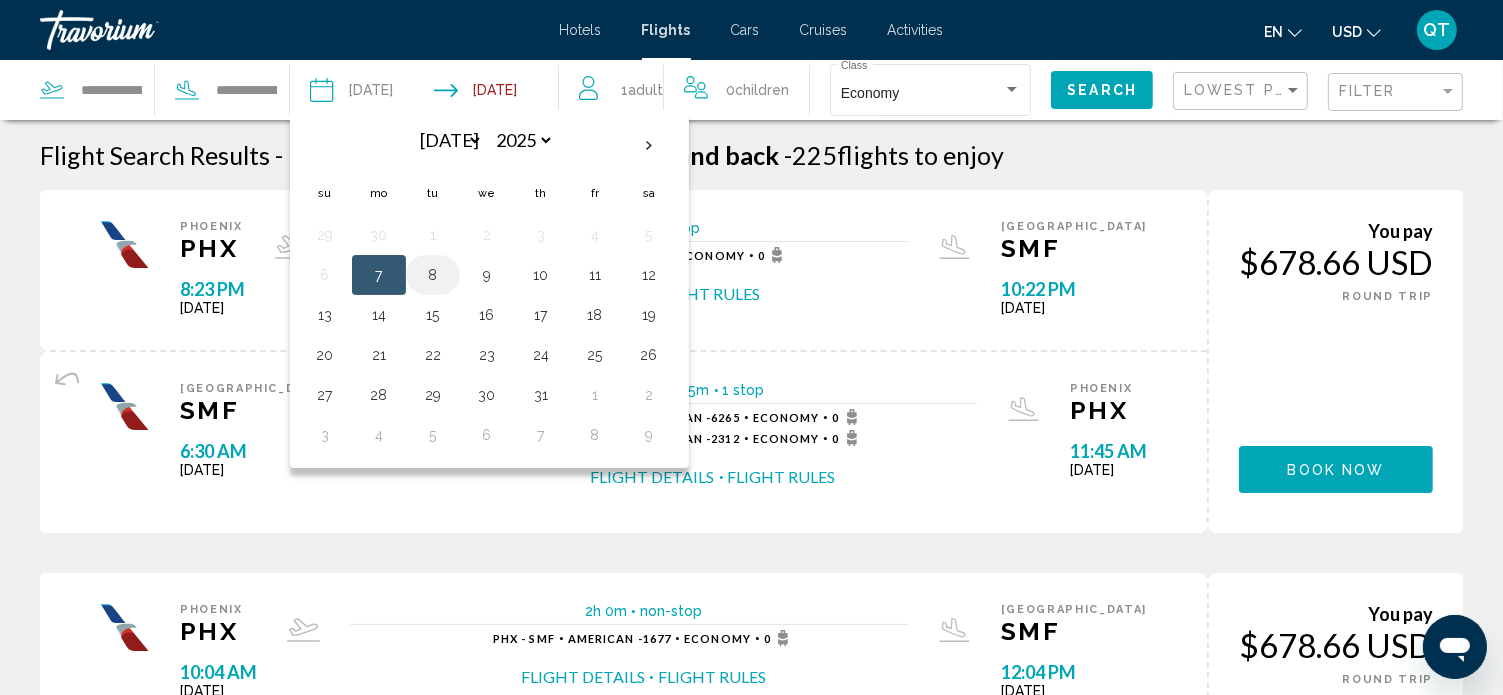 click on "8" at bounding box center (433, 275) 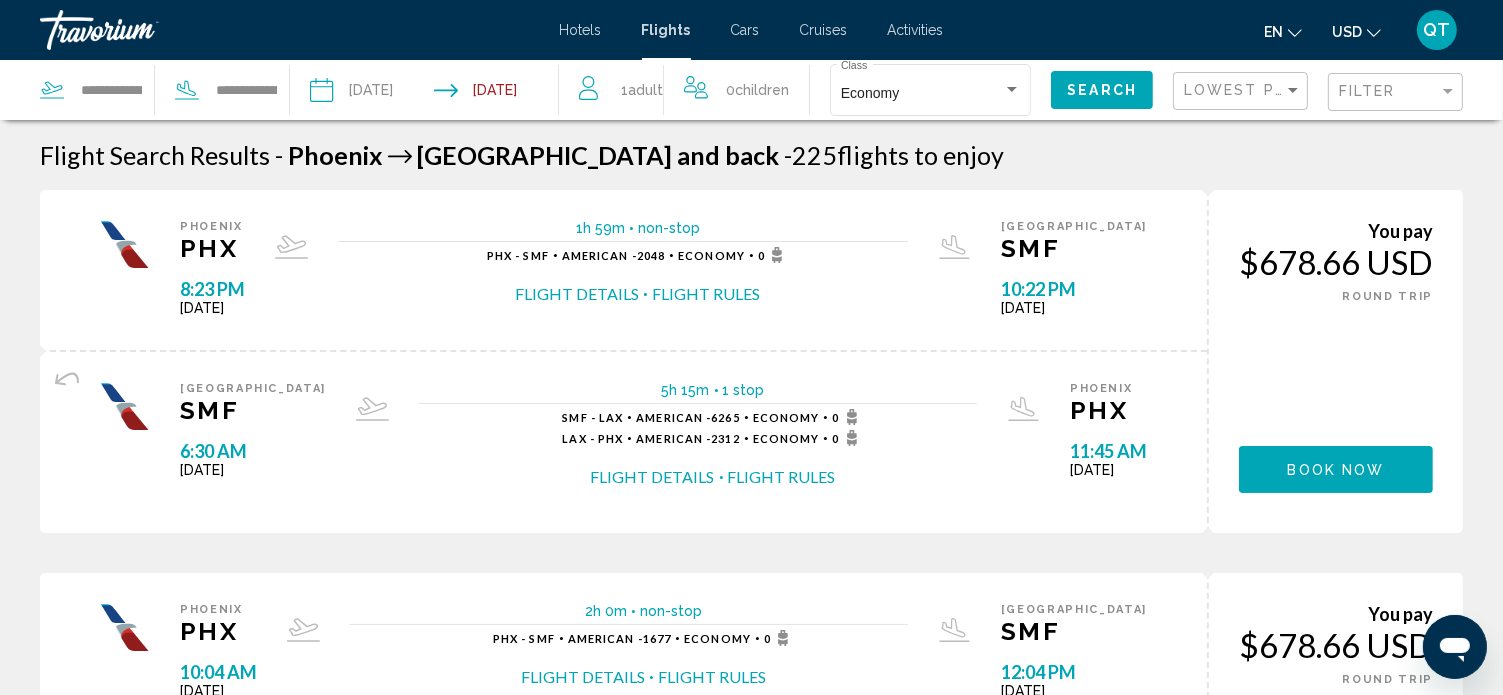 click on "**********" at bounding box center (501, 93) 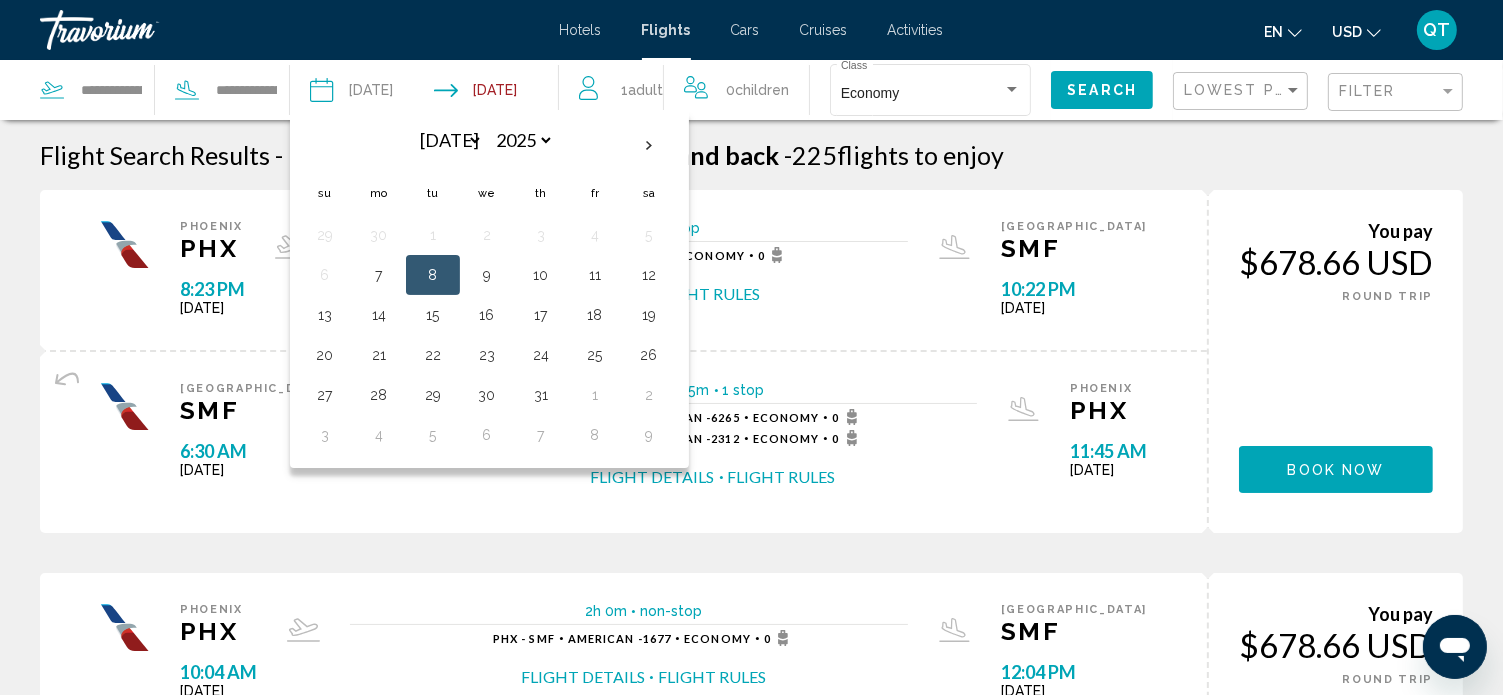 click at bounding box center [371, 93] 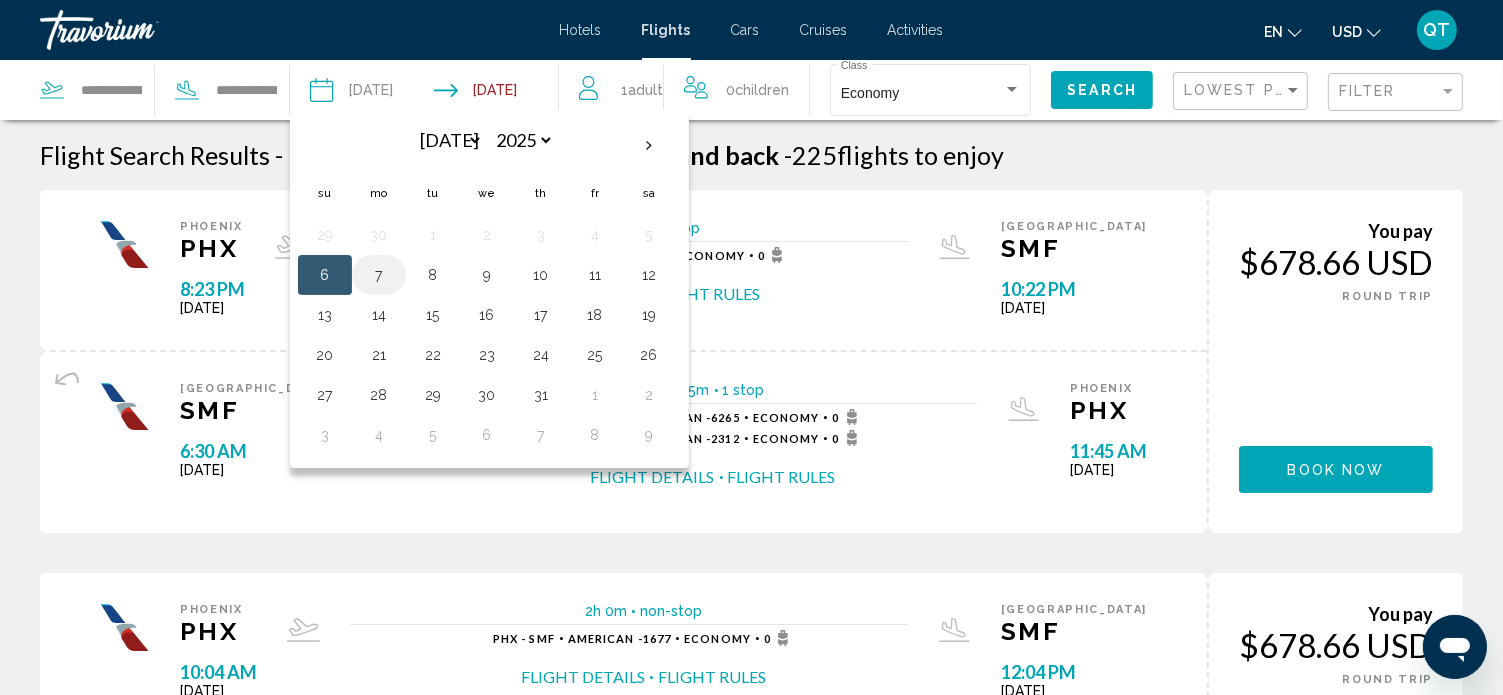 click on "7" at bounding box center [379, 275] 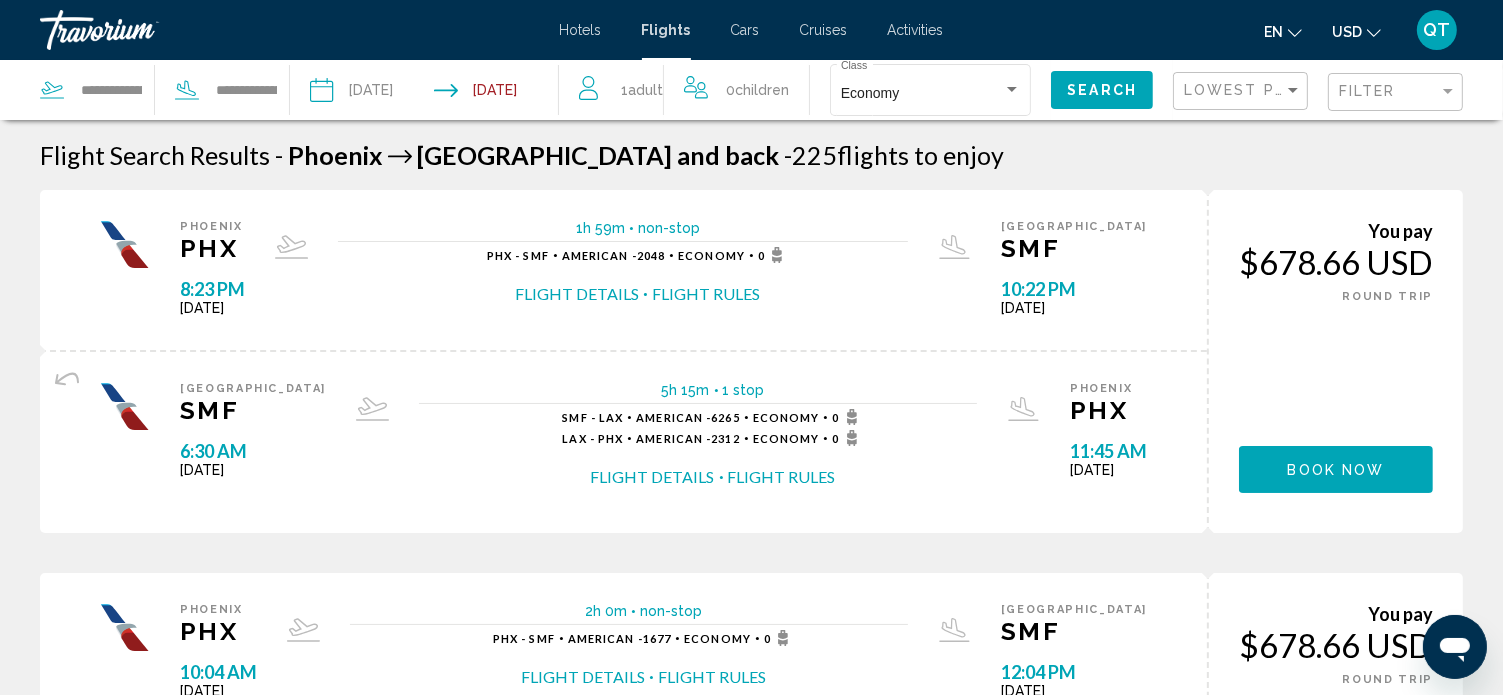 click on "**********" at bounding box center [371, 93] 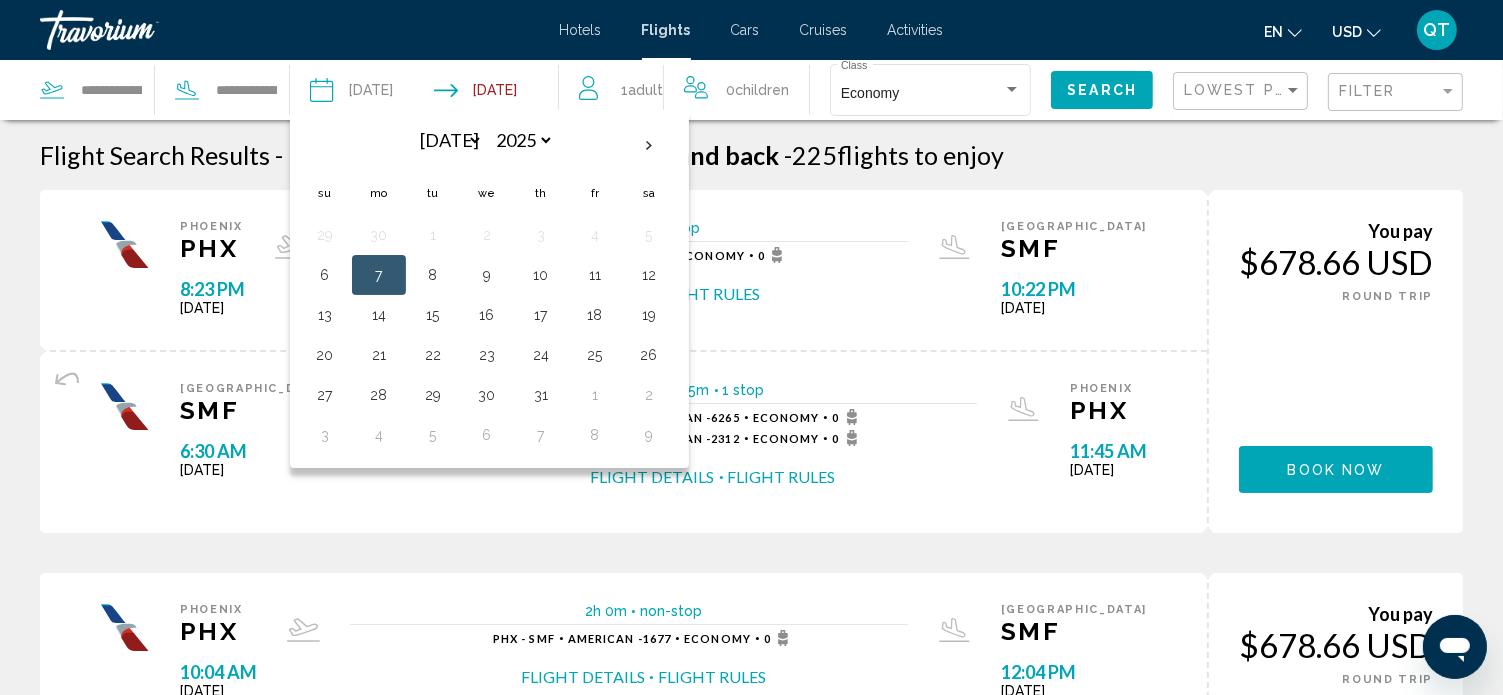 click on "8" at bounding box center [433, 275] 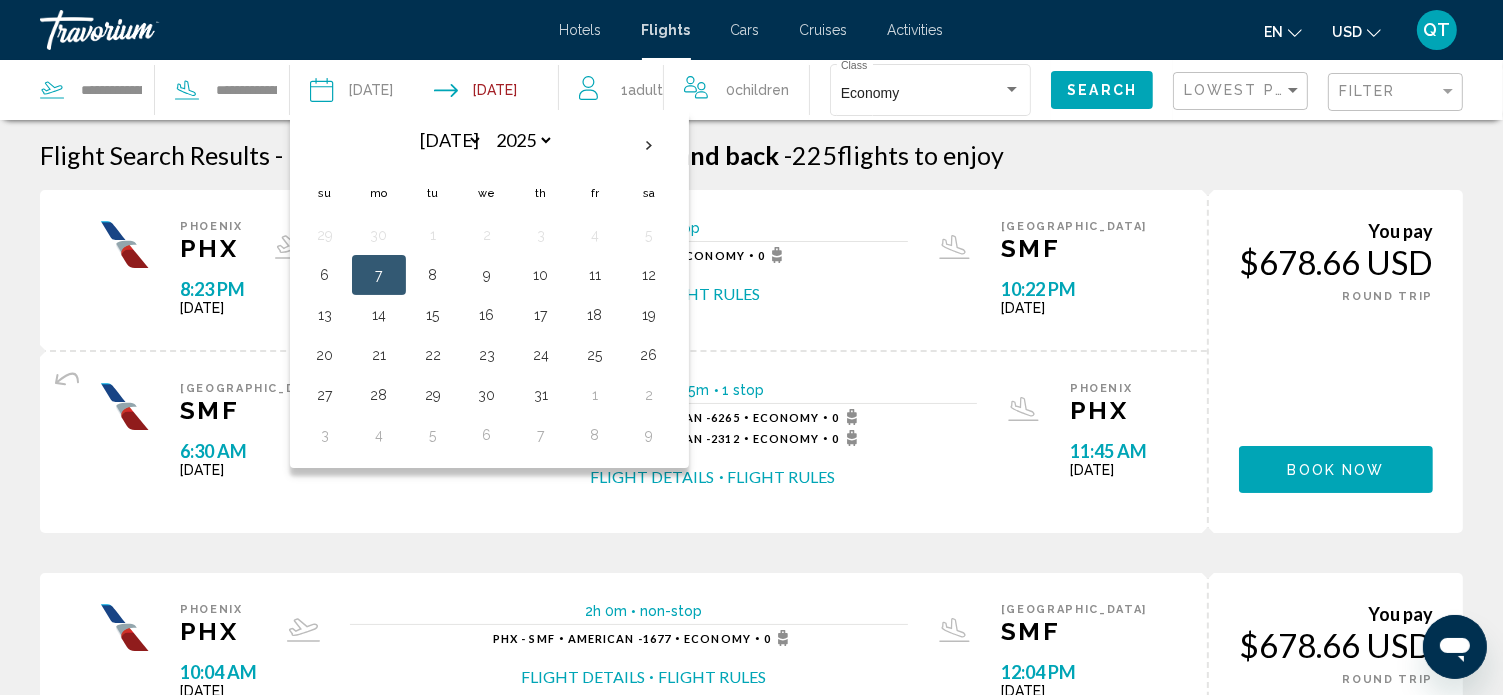 click on "non-stop PHX - SMF American -  2048 Economy  0
Flight Details Flight Rules" at bounding box center (623, 276) 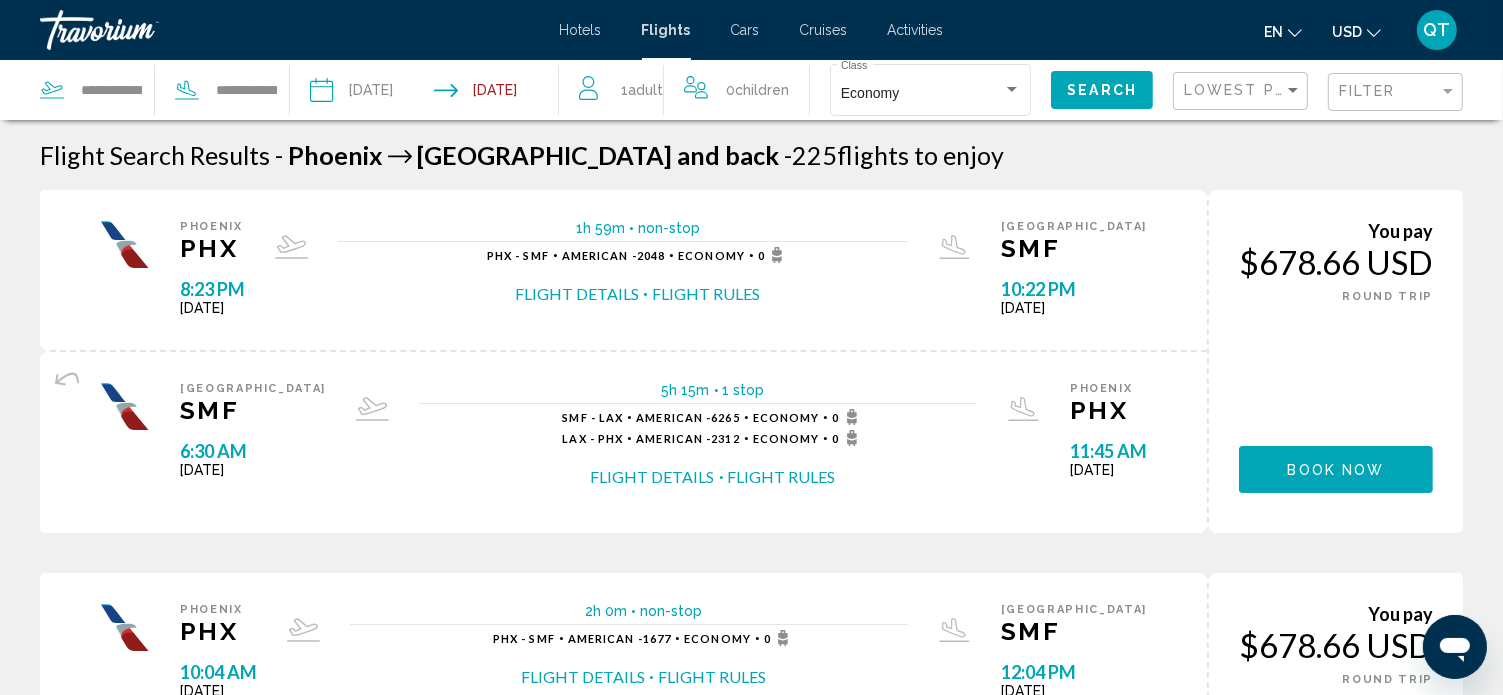 click at bounding box center [501, 93] 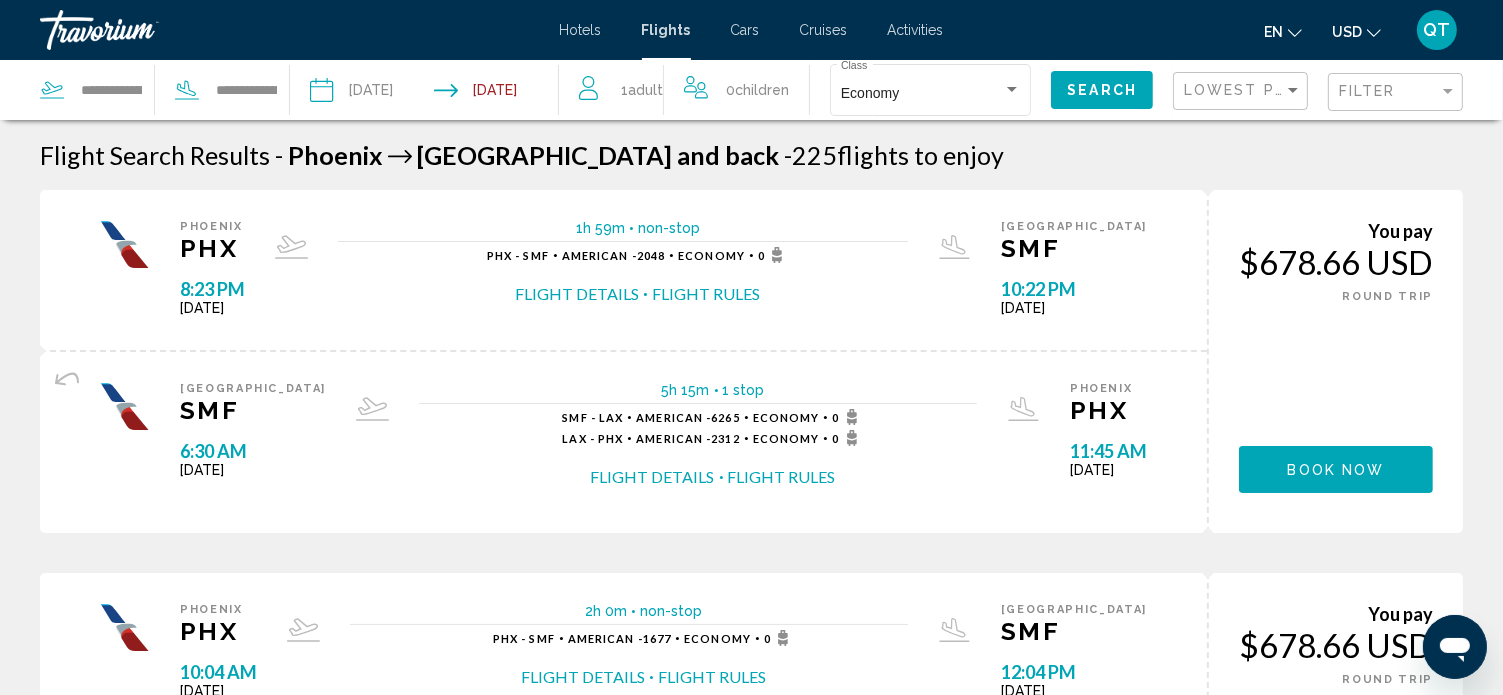 click at bounding box center (501, 93) 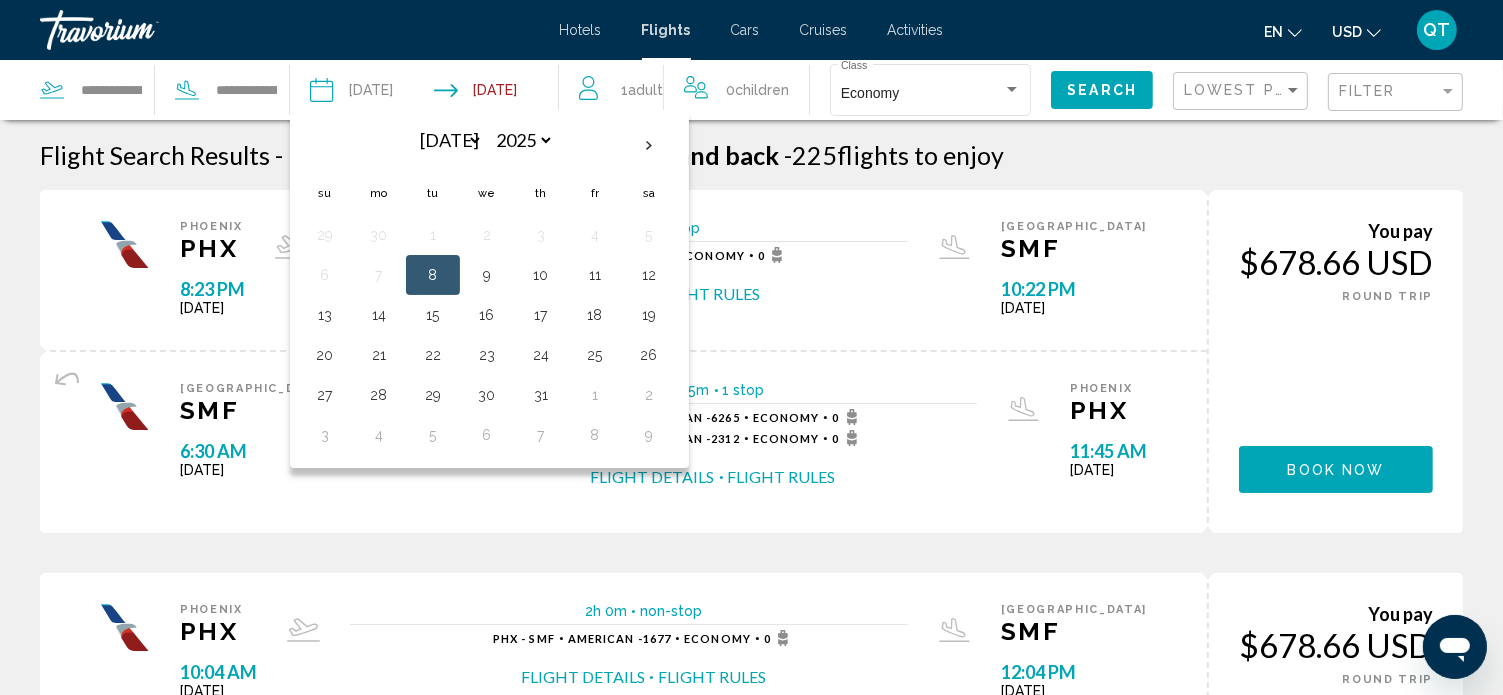 click on "**********" at bounding box center (751, 1284) 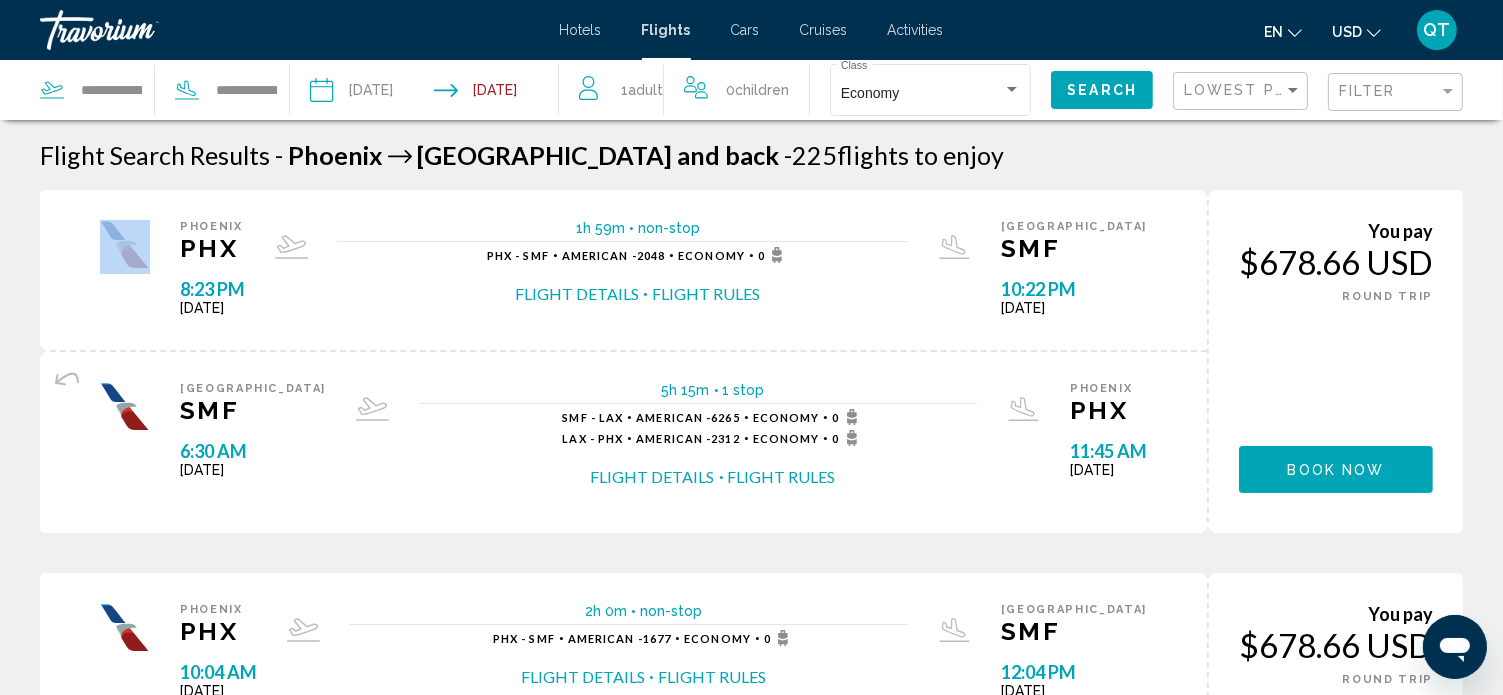 click on "**********" at bounding box center [751, 1284] 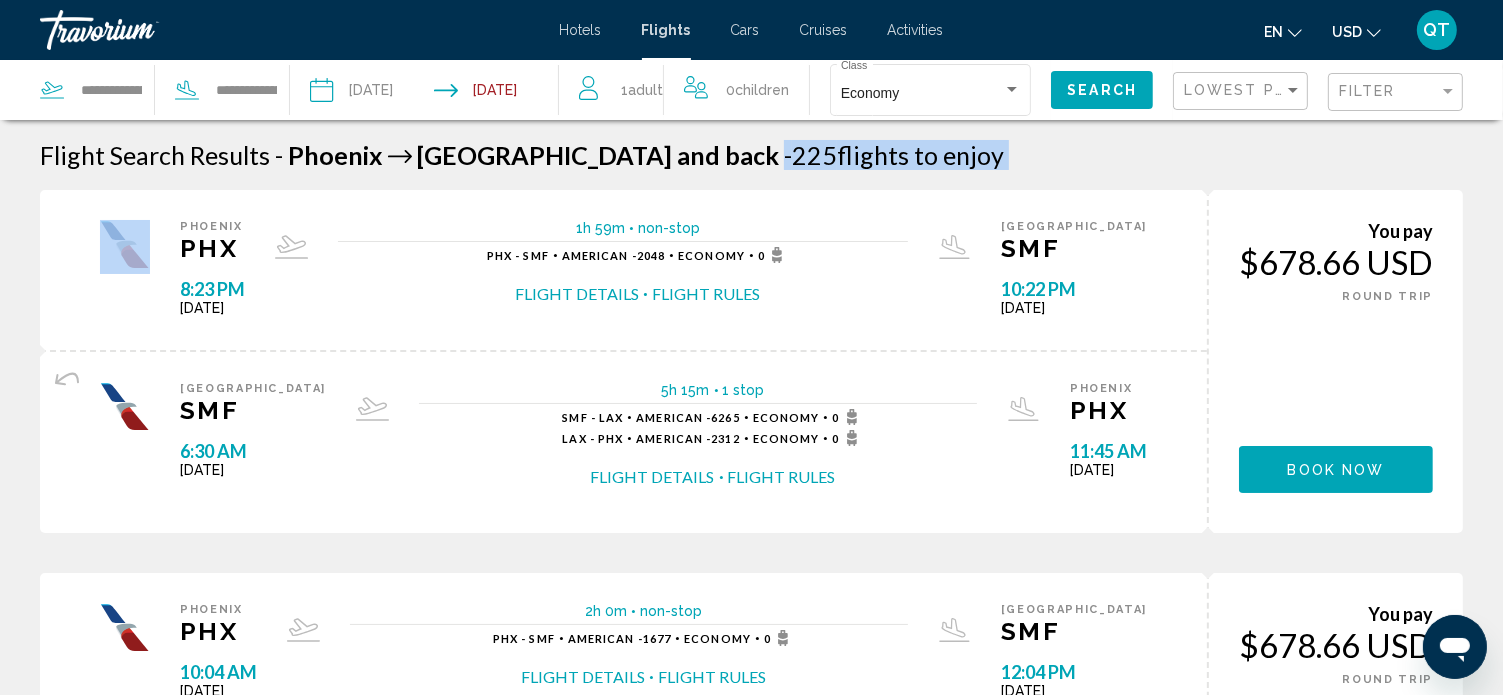 click on "**********" at bounding box center [751, 1284] 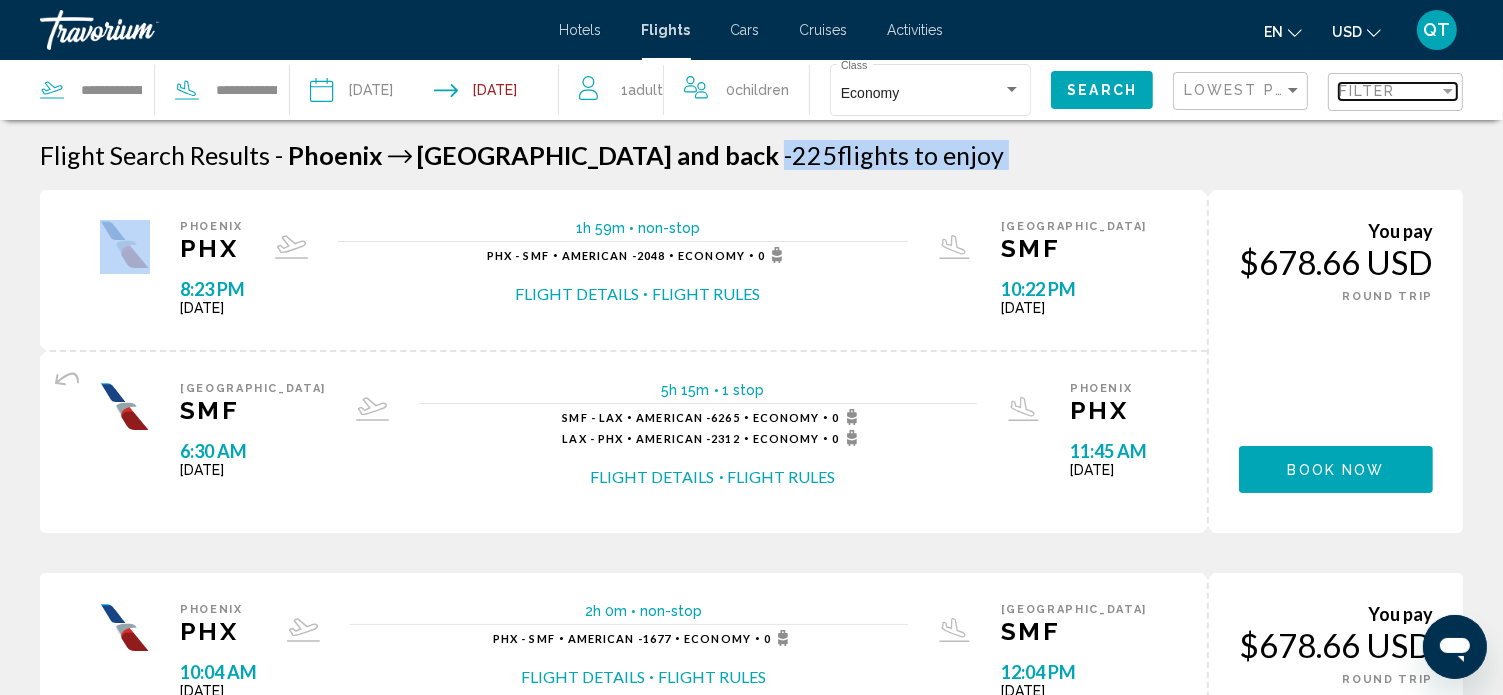 click at bounding box center (1448, 91) 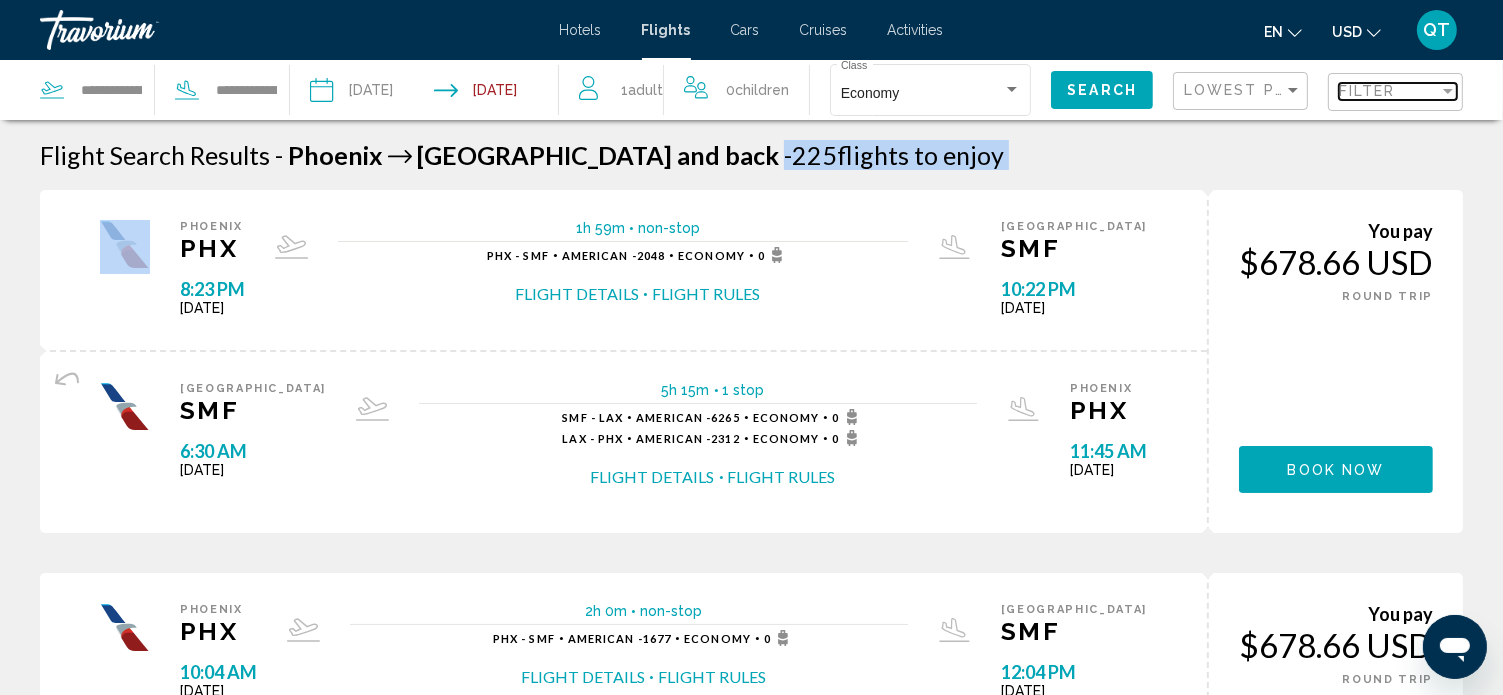 click at bounding box center (1448, 91) 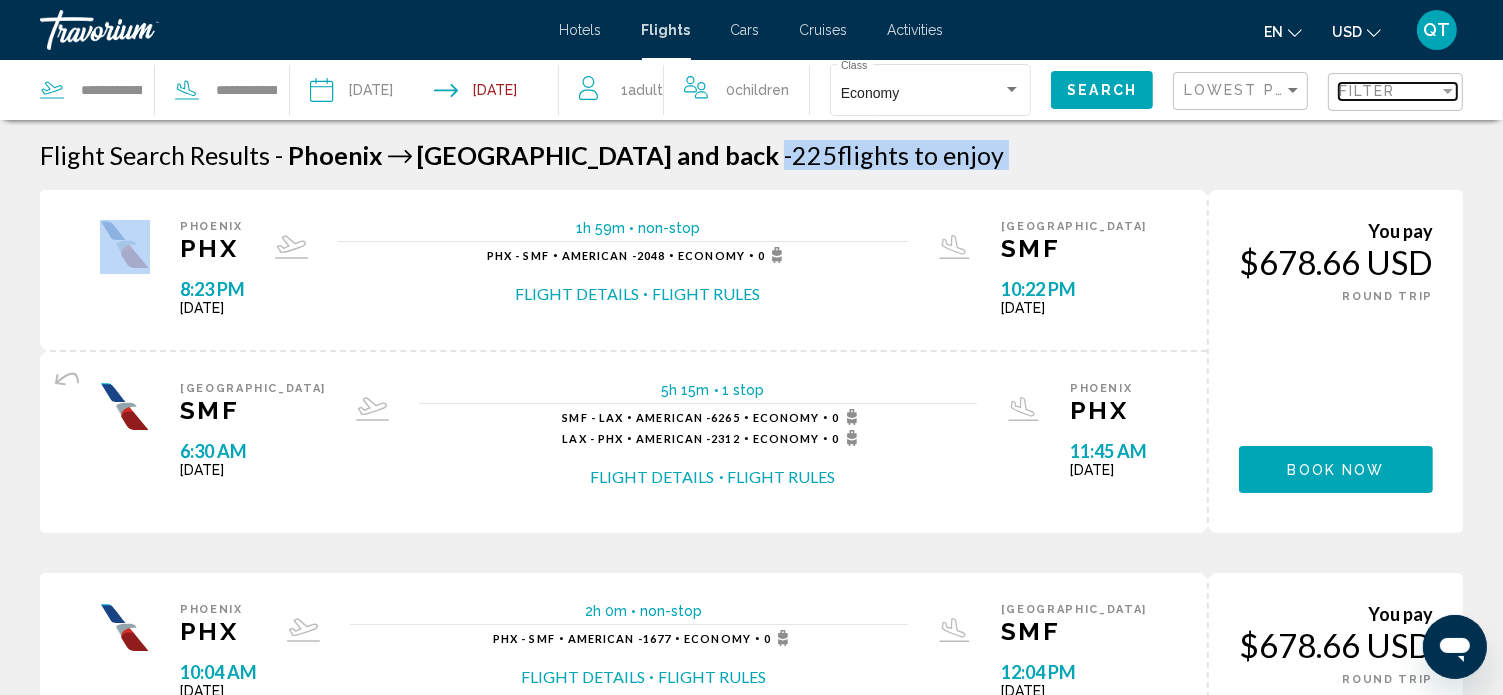 click on "Filter" at bounding box center (1389, 91) 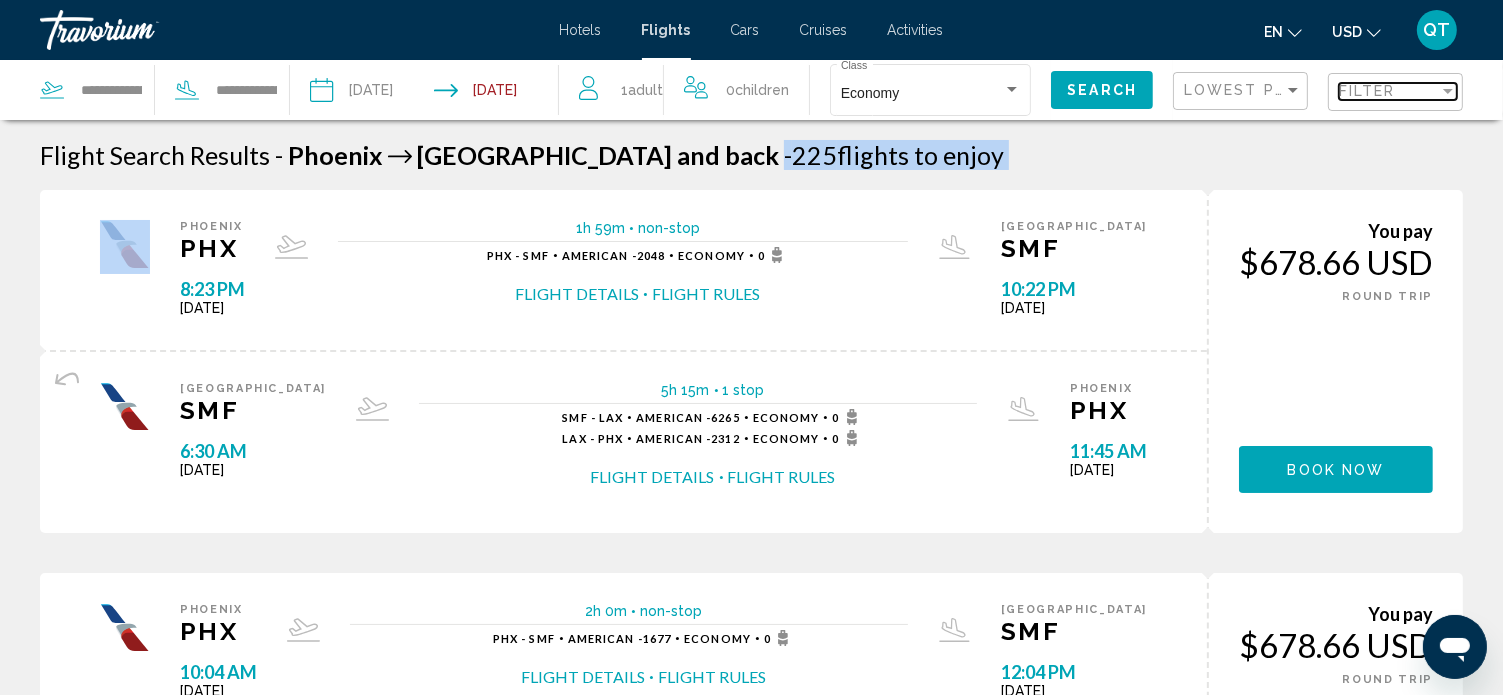 click on "Filter" at bounding box center [1389, 91] 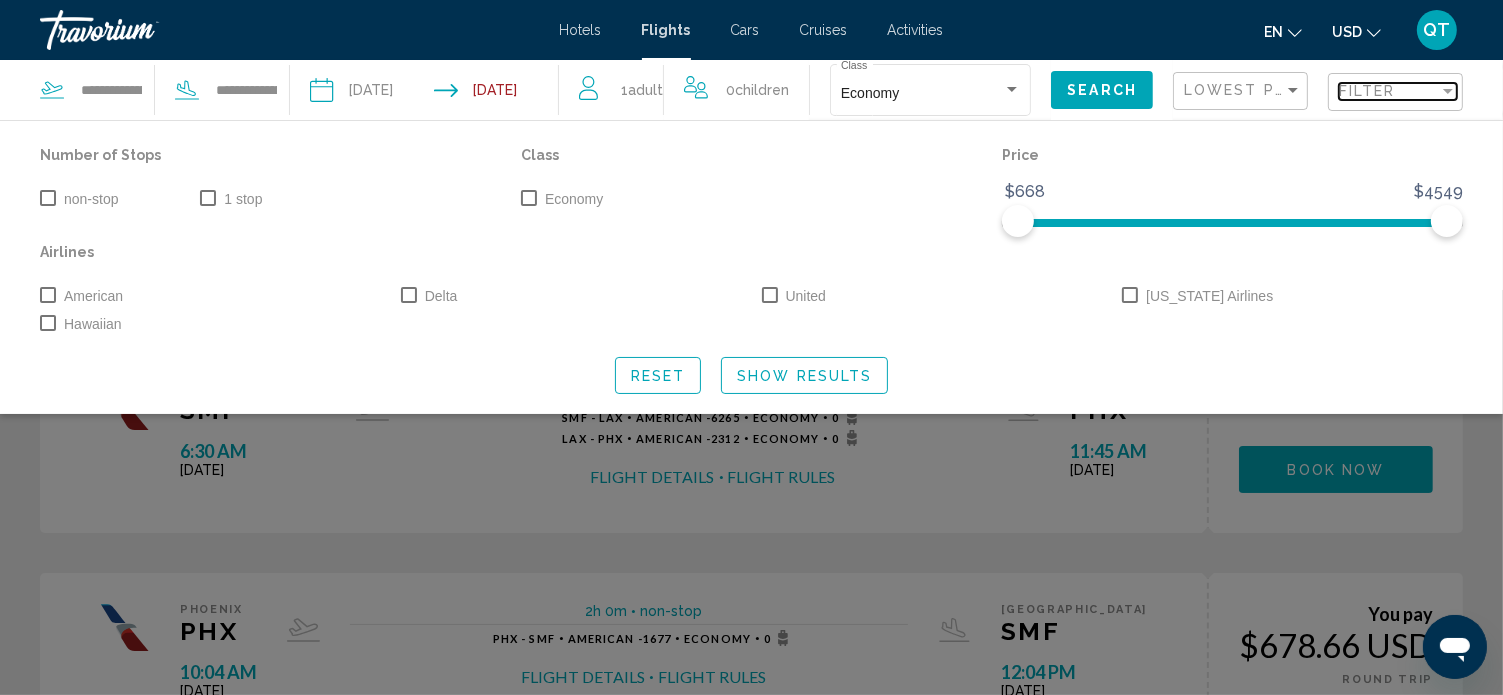click on "Filter" at bounding box center [1389, 91] 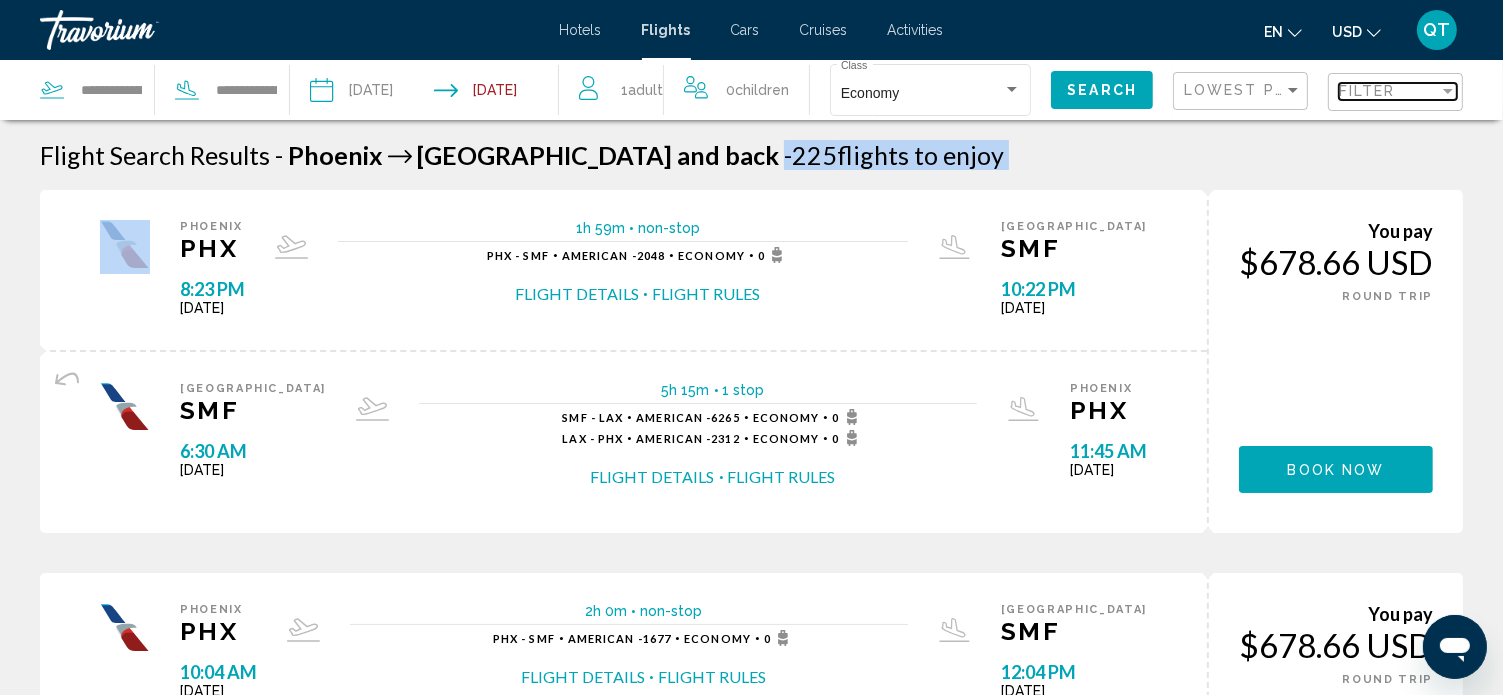 click on "Filter" at bounding box center [1389, 91] 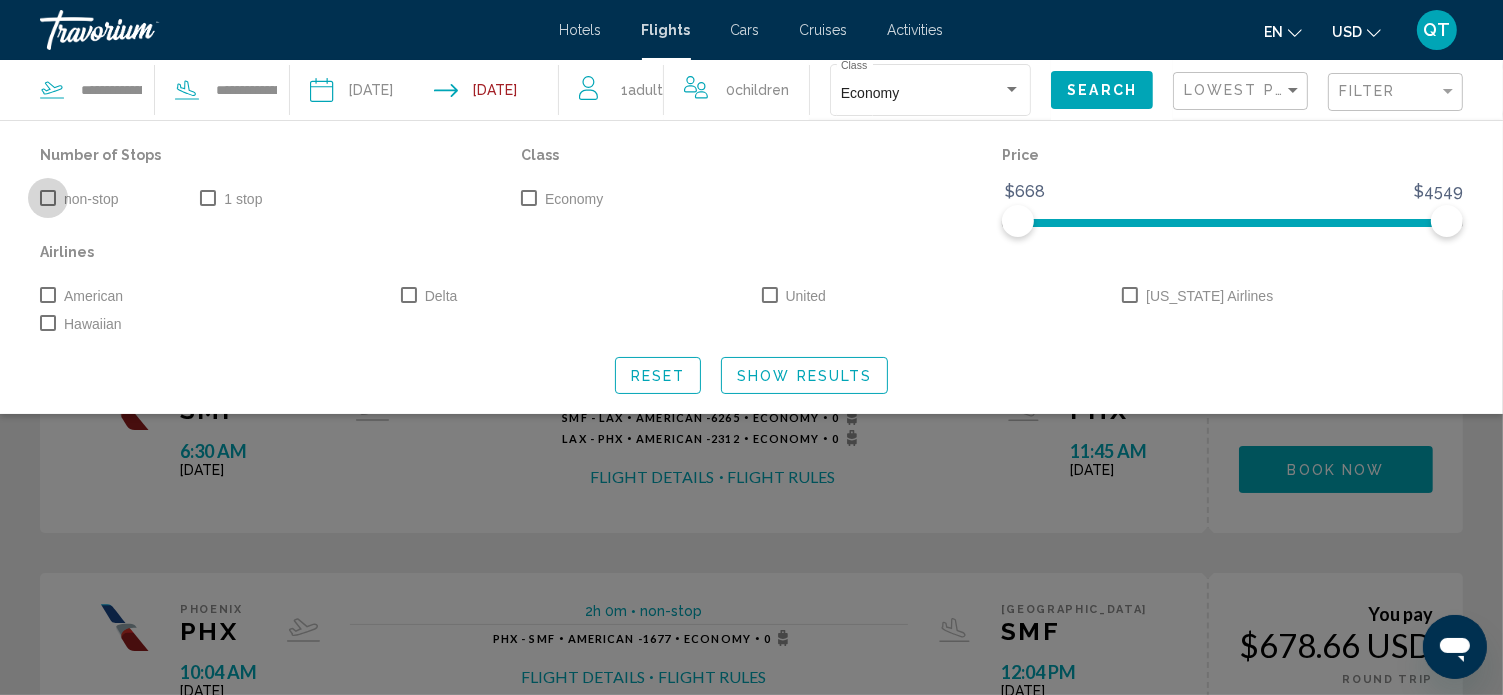 click at bounding box center [48, 198] 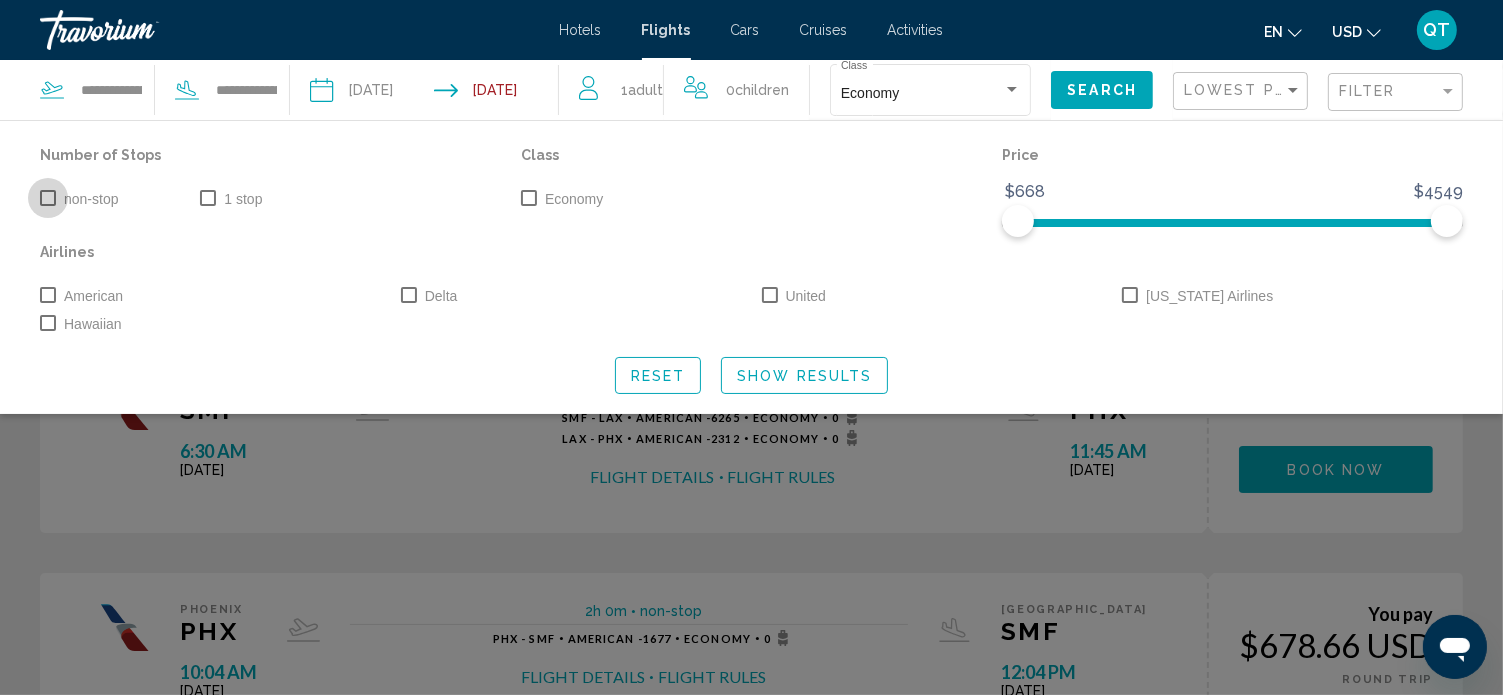 click at bounding box center (48, 198) 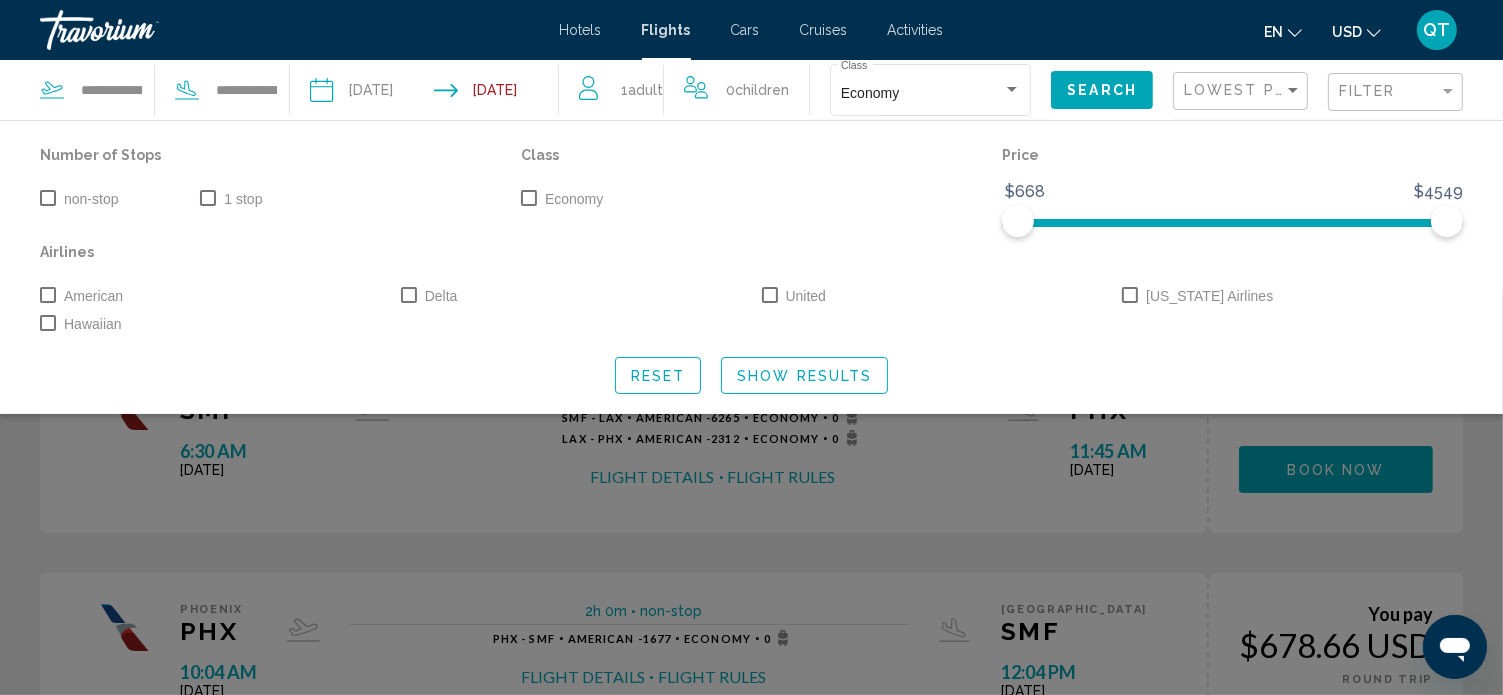 click at bounding box center (48, 198) 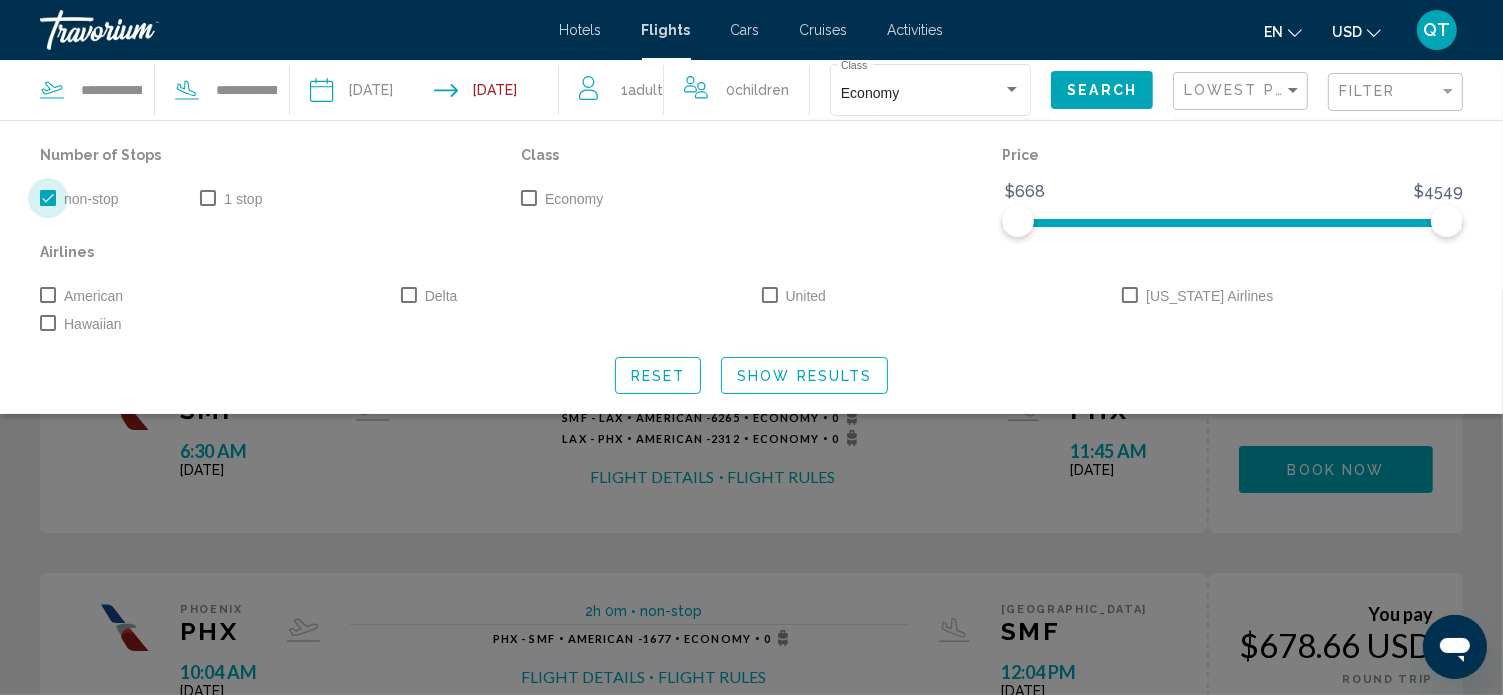click at bounding box center (48, 198) 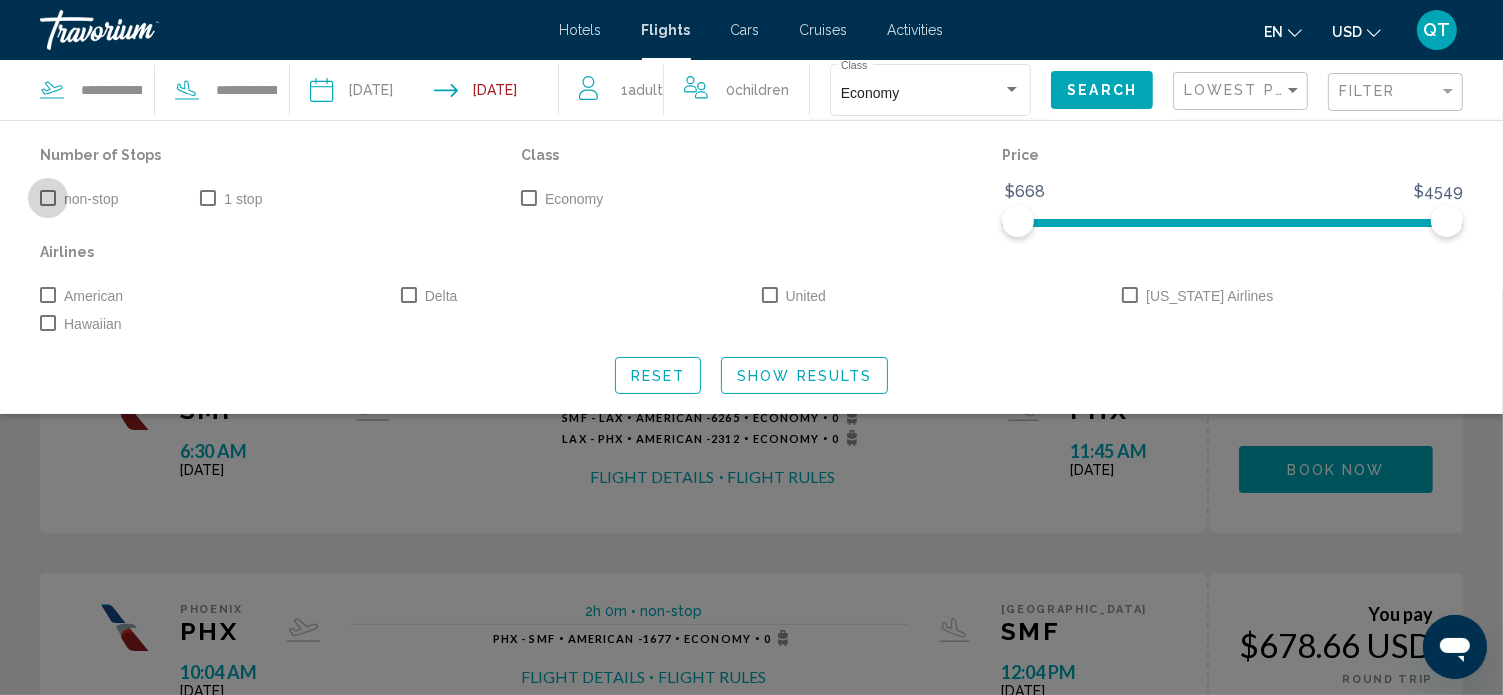 click at bounding box center [48, 198] 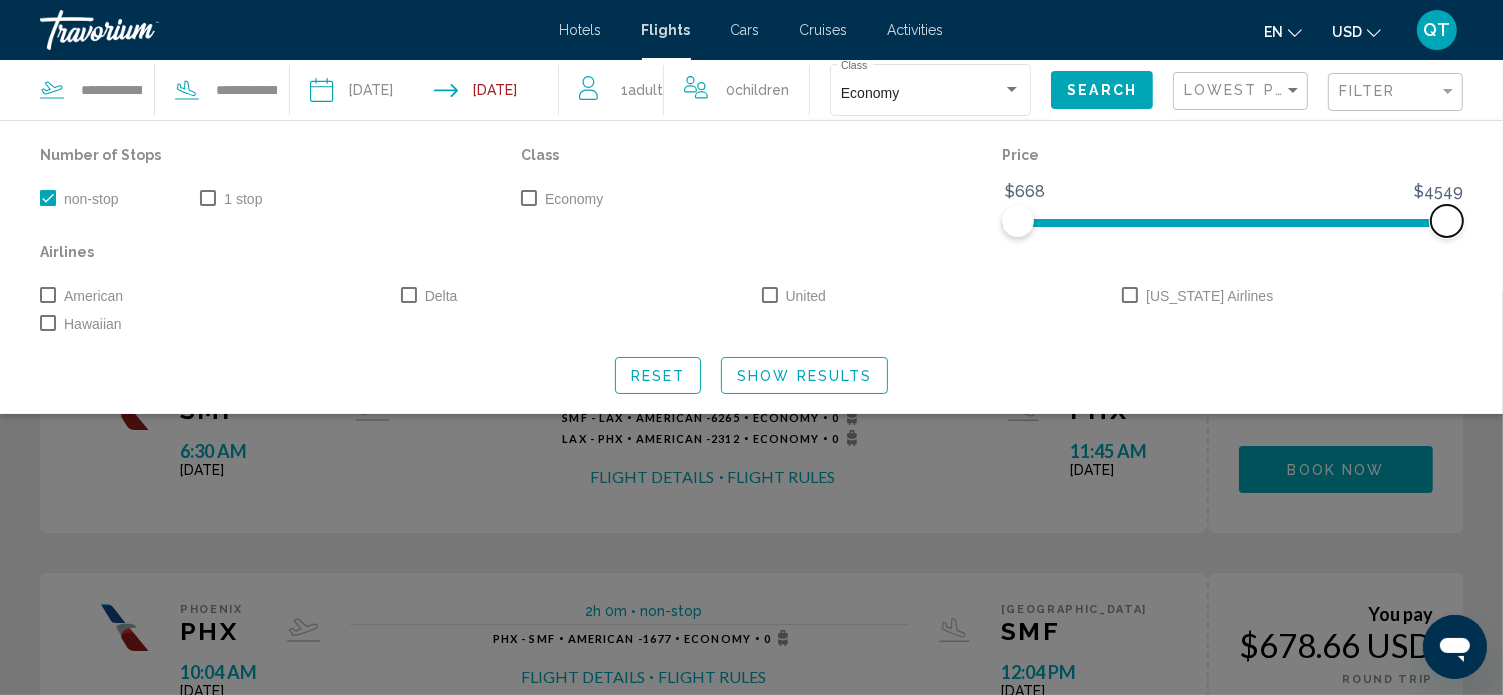 click 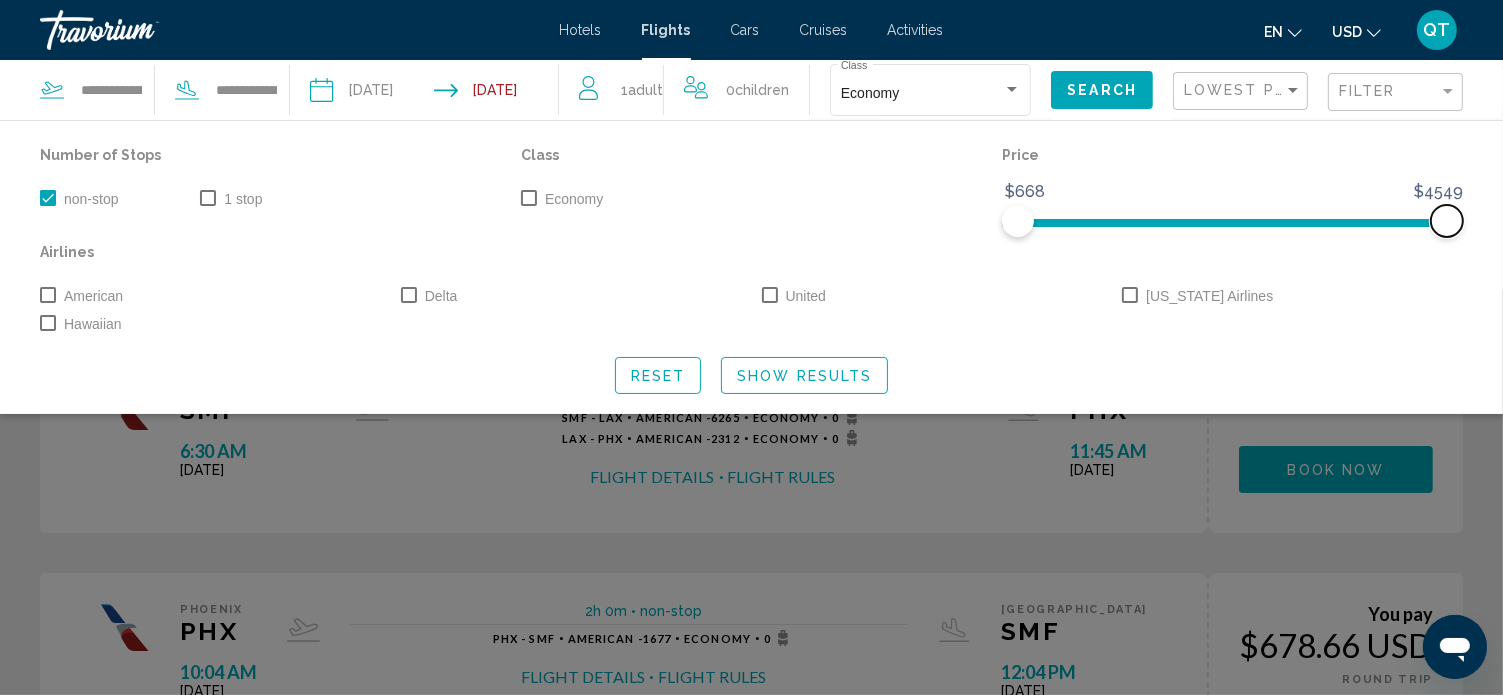 click 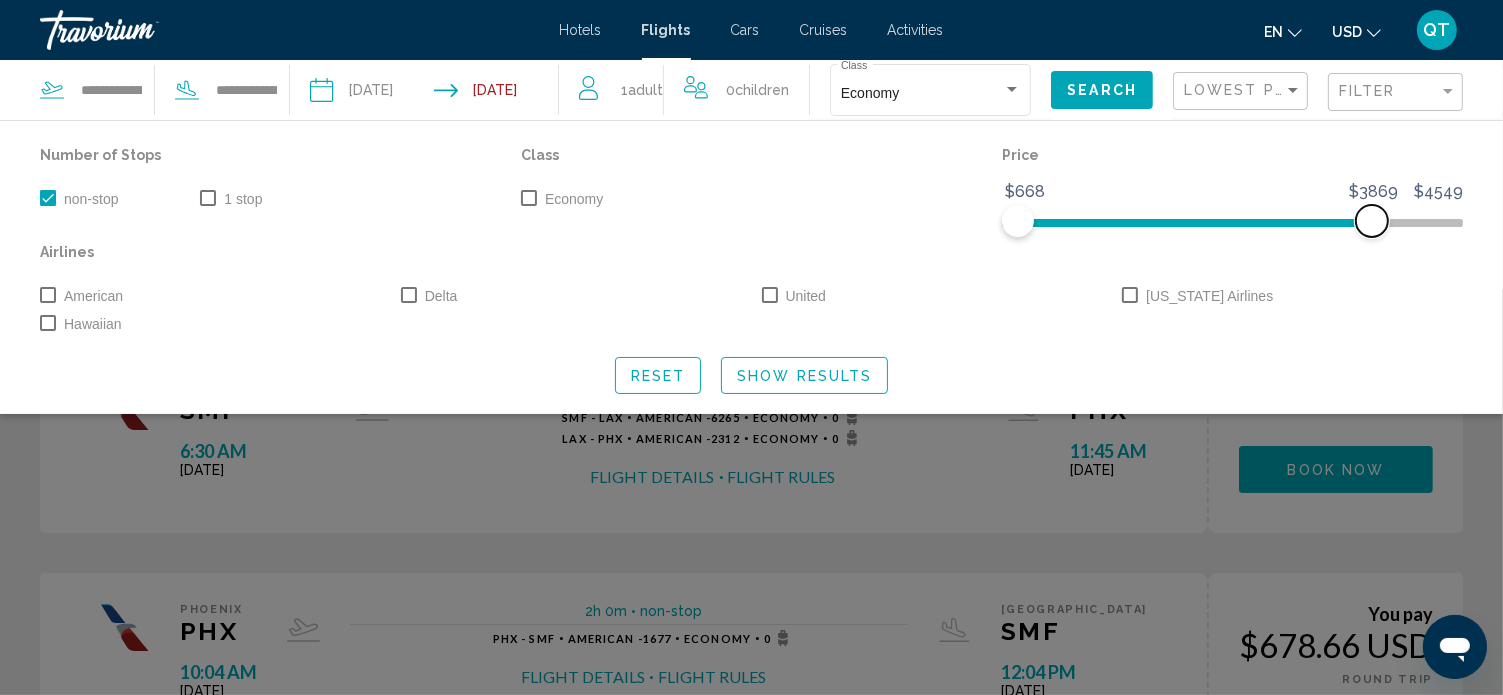 drag, startPoint x: 1444, startPoint y: 222, endPoint x: 1228, endPoint y: 223, distance: 216.00232 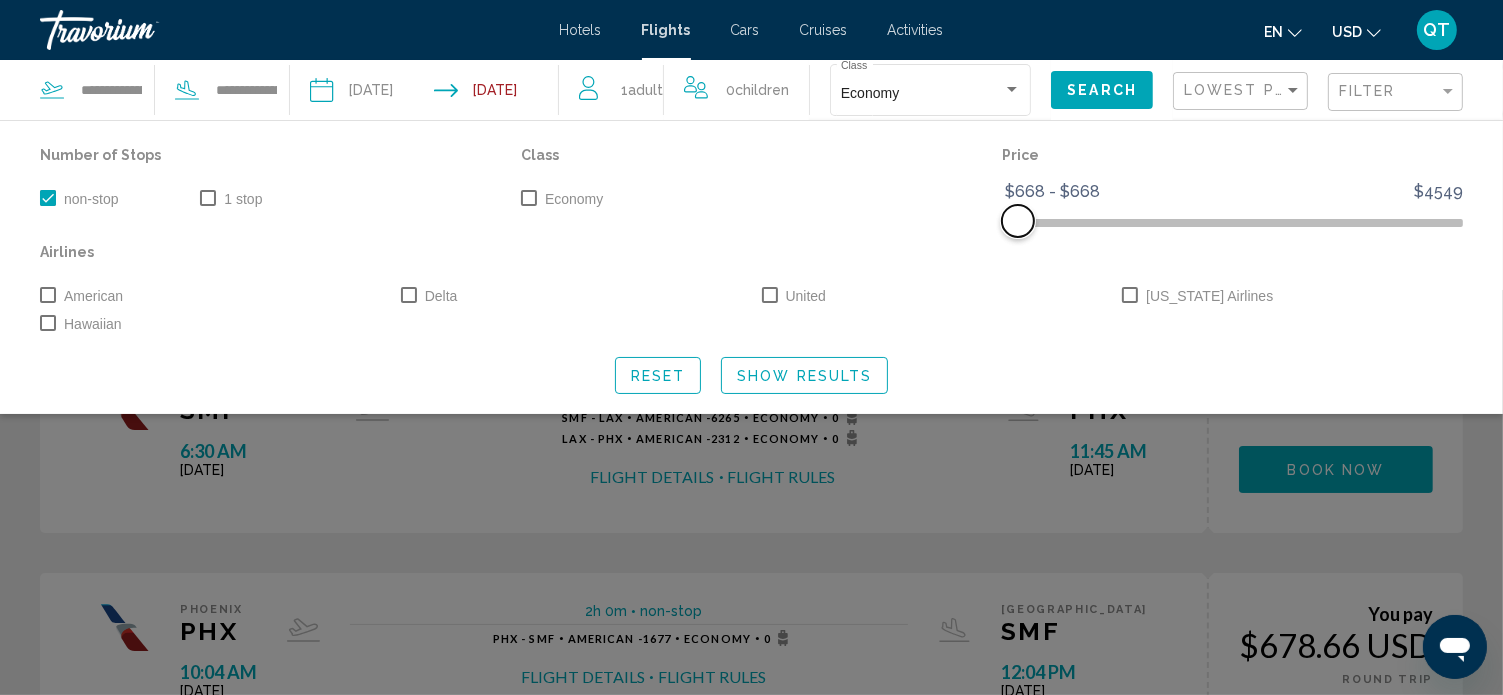 drag, startPoint x: 1241, startPoint y: 224, endPoint x: 1013, endPoint y: 231, distance: 228.10744 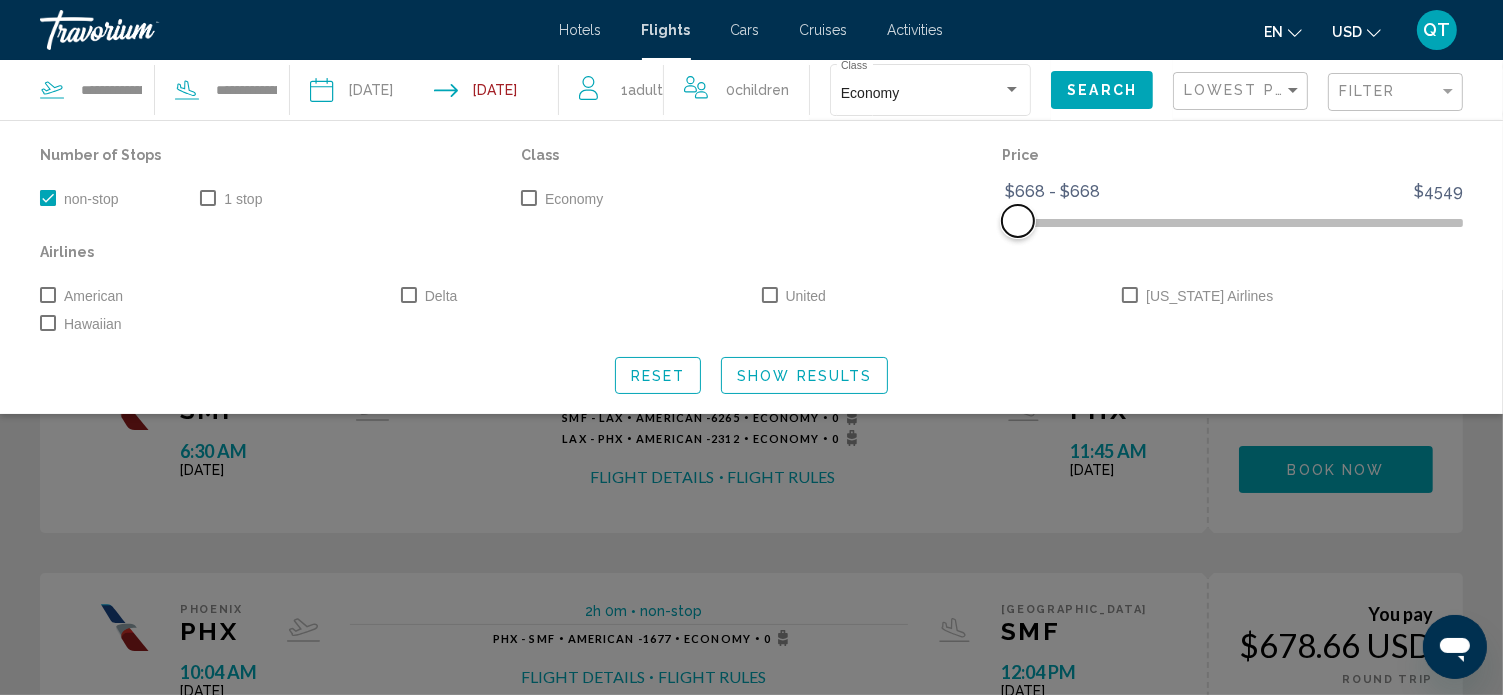 click 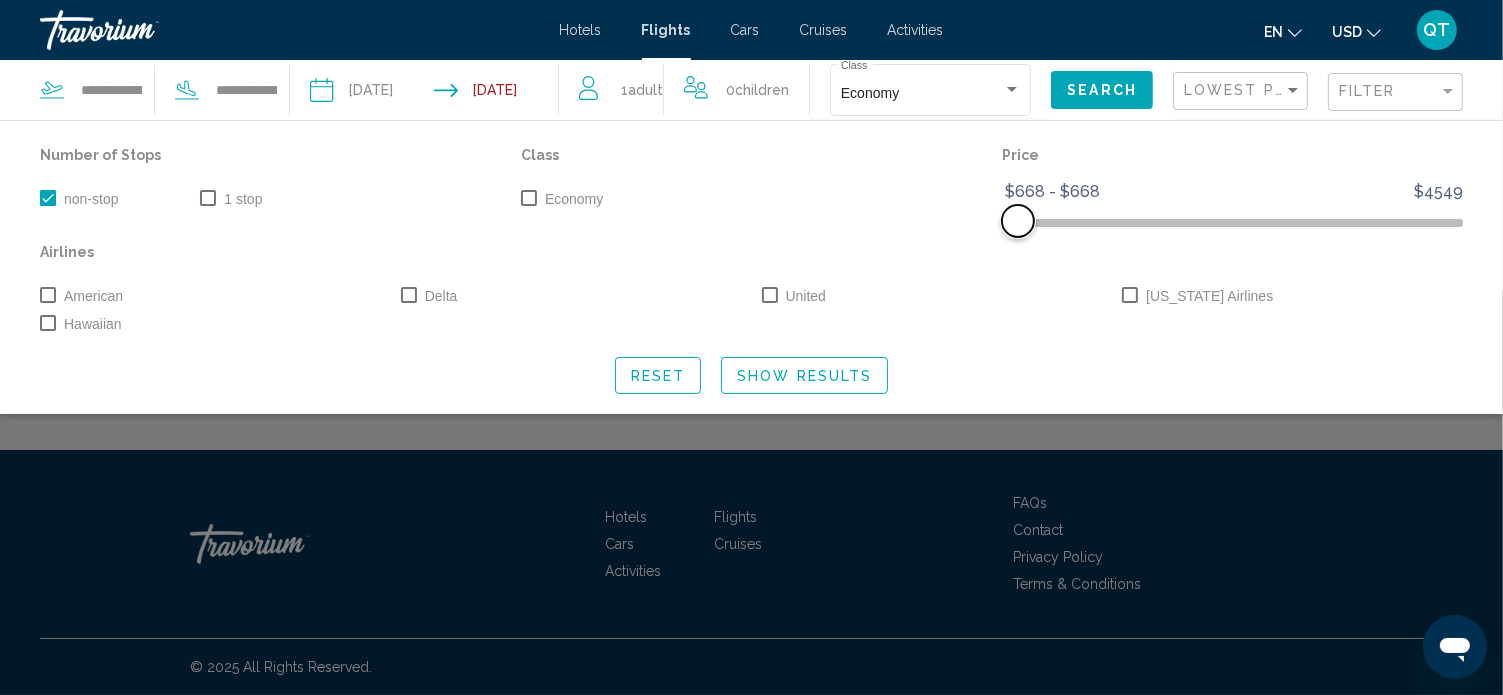 click 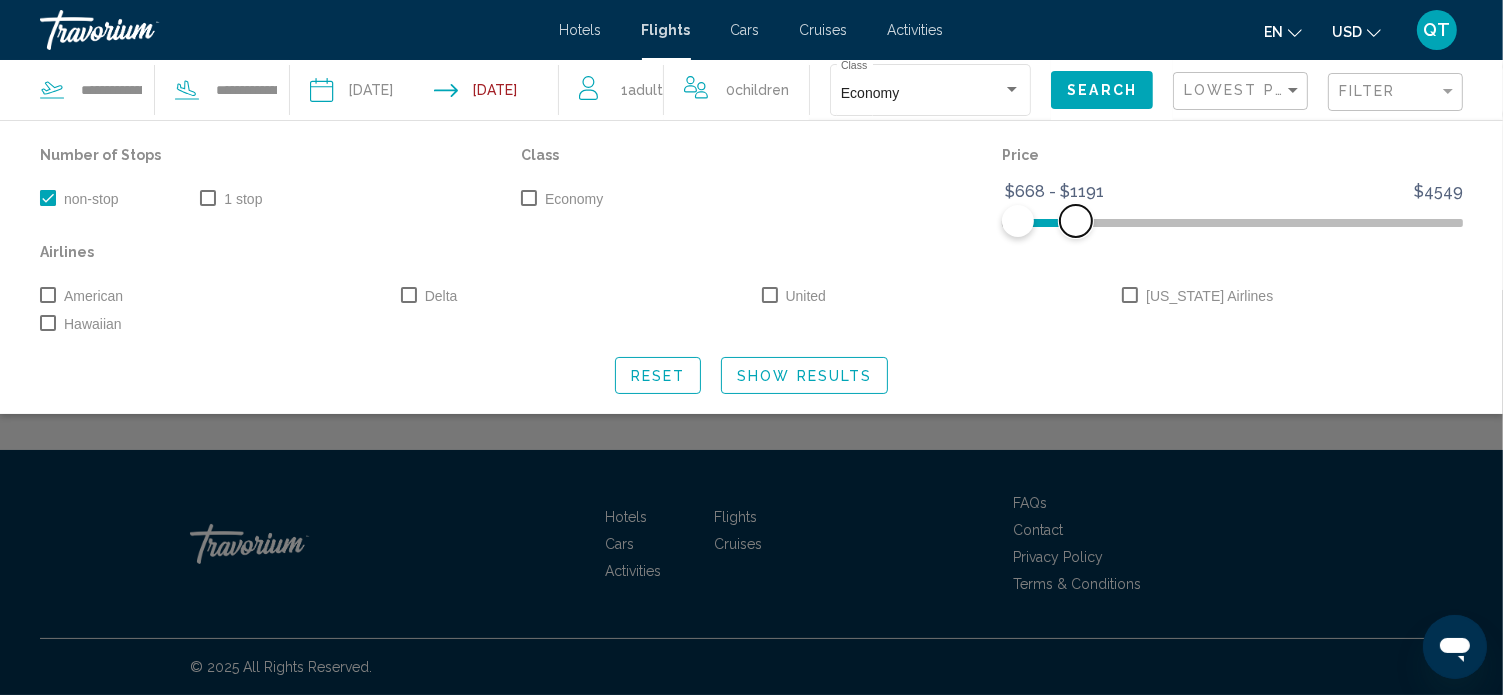drag, startPoint x: 1020, startPoint y: 220, endPoint x: 1062, endPoint y: 227, distance: 42.579338 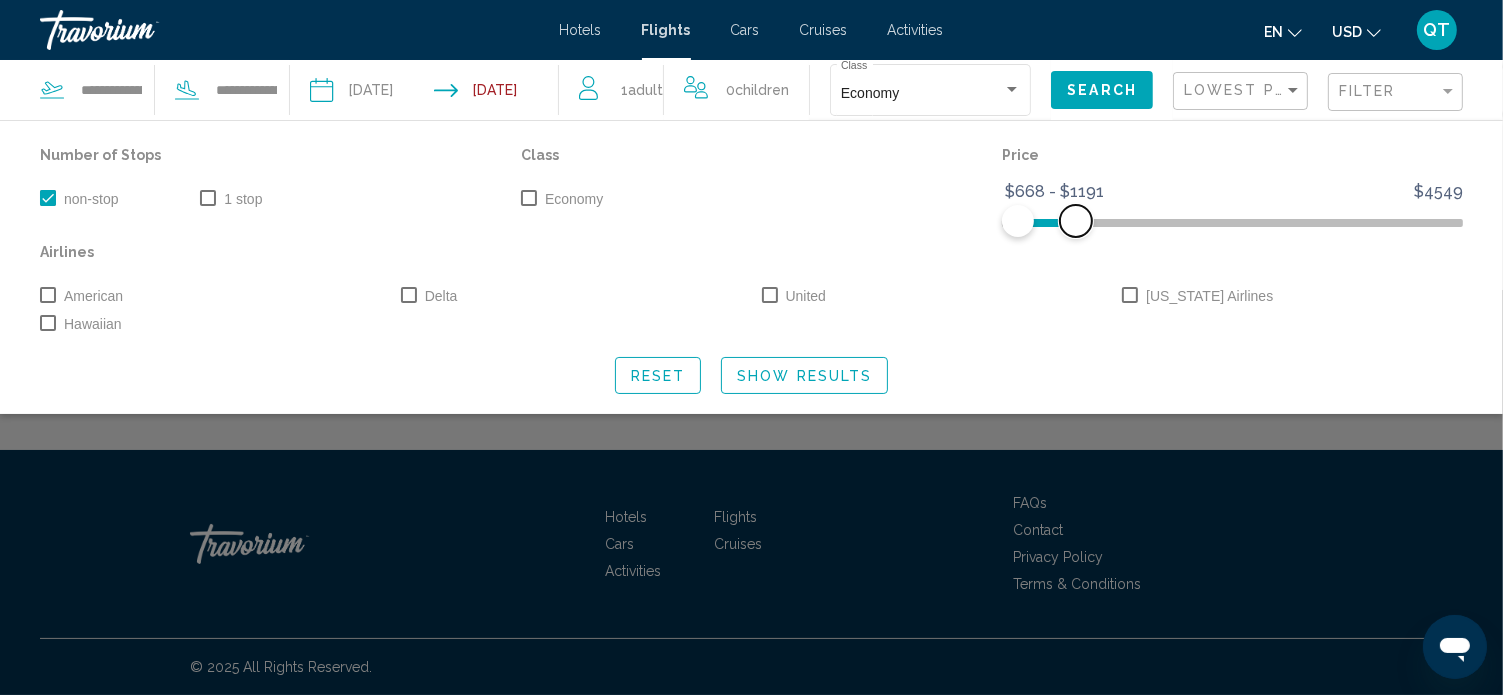 click 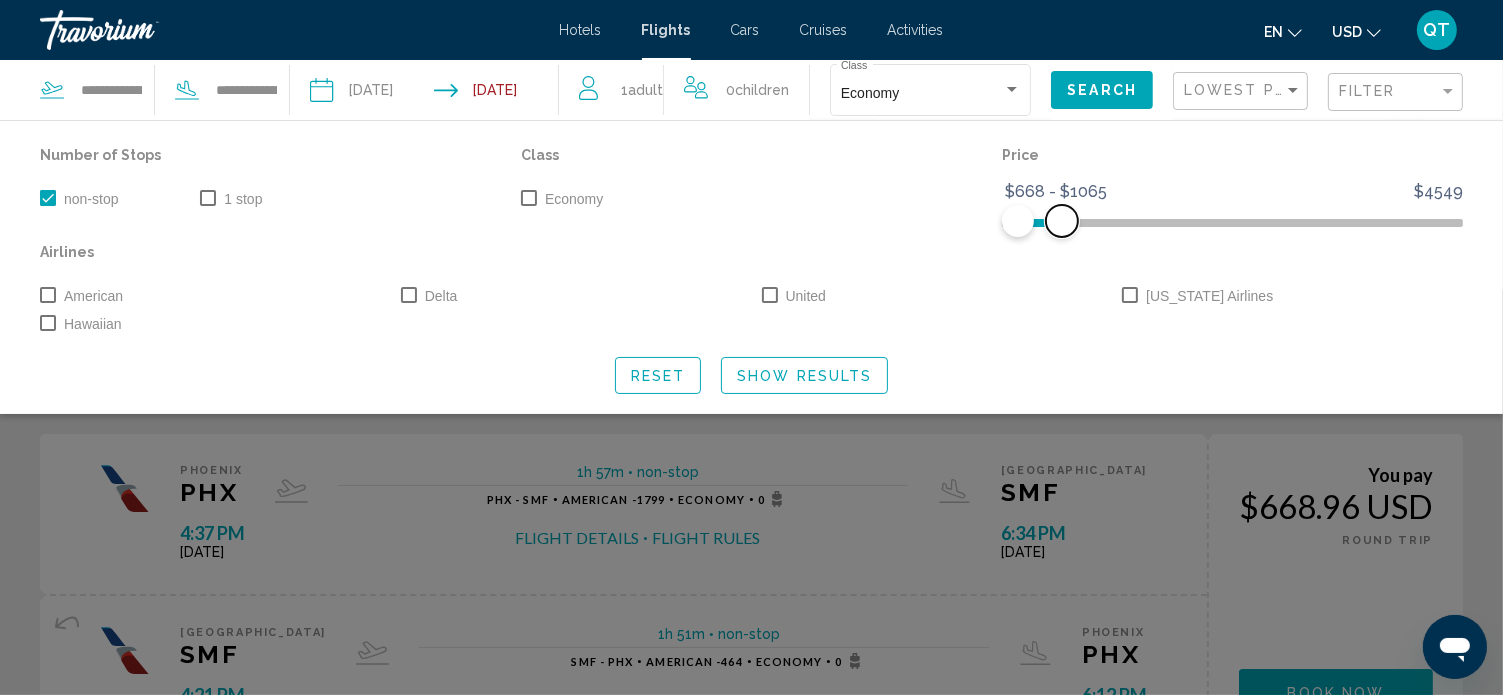scroll, scrollTop: 119, scrollLeft: 0, axis: vertical 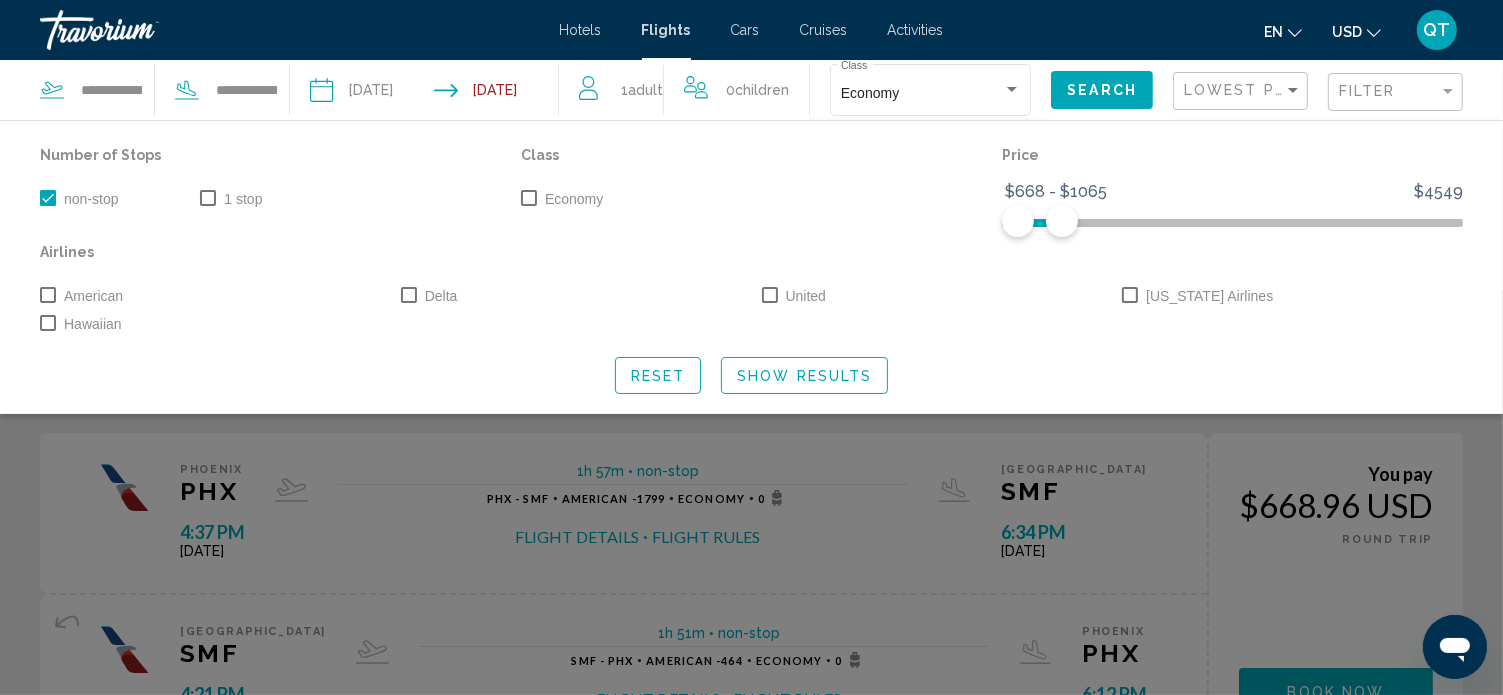 click on "Search" 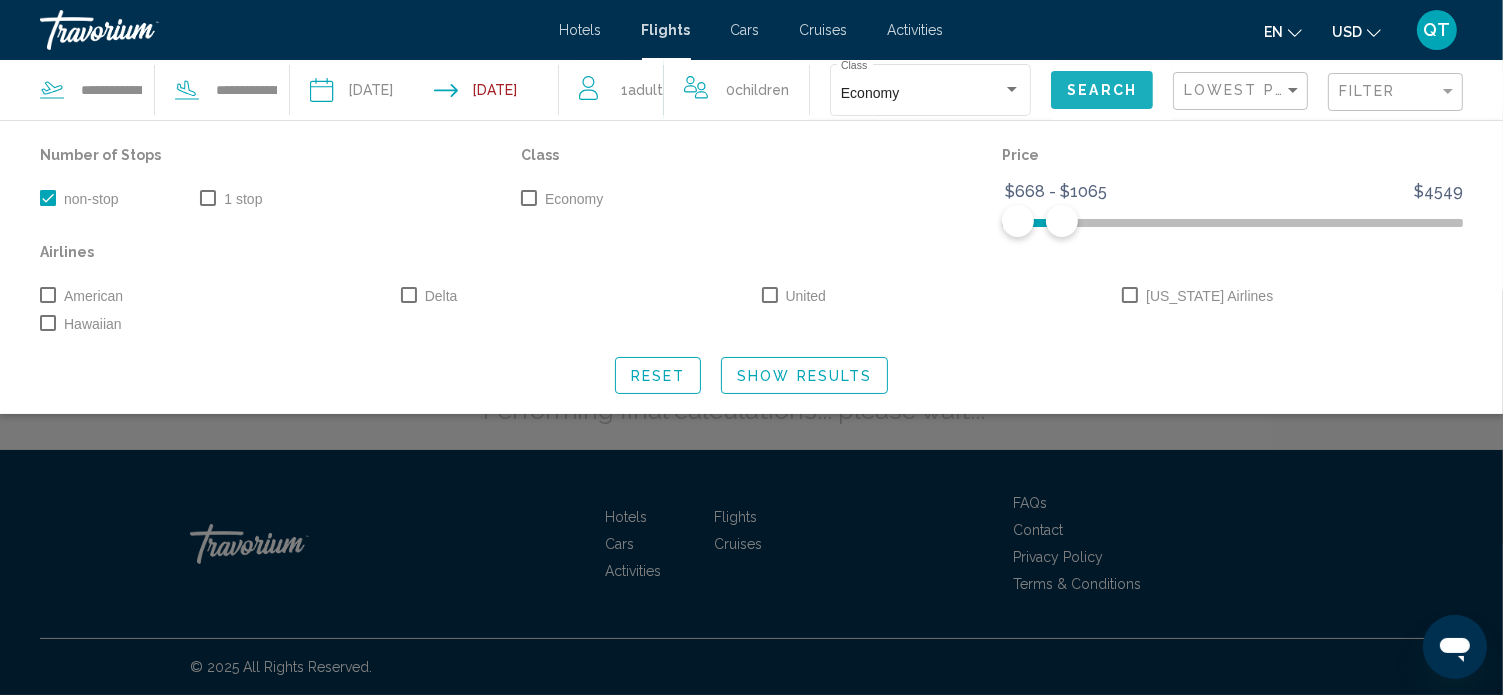 scroll, scrollTop: 0, scrollLeft: 0, axis: both 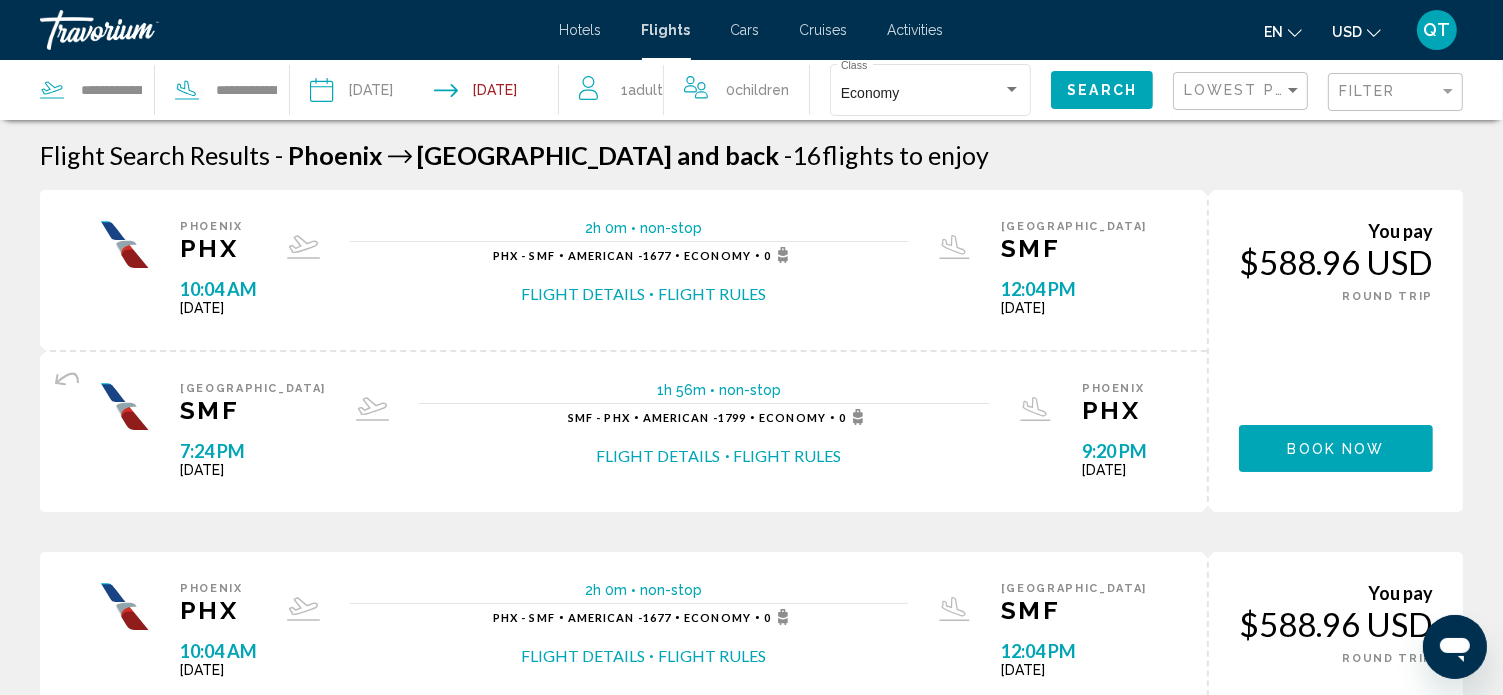 click at bounding box center (501, 93) 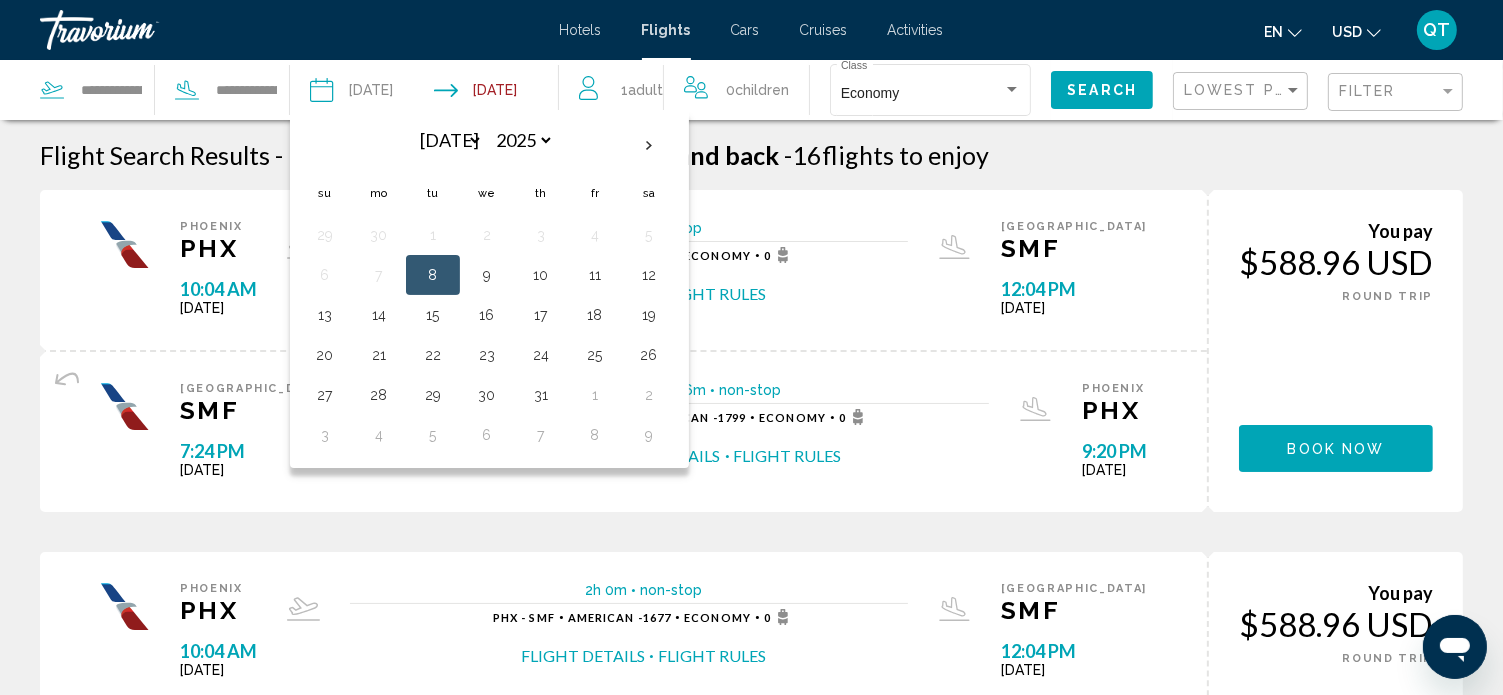 click on "Return (optional) [DATE]  [DATE]  *** *** *** *** *** *** *** *** *** *** *** ***   2025  **** **** **** **** **** **** Su Mo Tu We Th Fr Sa 29 30 1 2 3 4 5 6 7 8 9 10 11 12 13 14 15 16 17 18 19 20 21 22 23 24 25 26 27 28 29 30 31 1 2 3 4 5 6 7 8 9 * * * * * * * * * ** ** ** ** ** ** ** ** ** ** ** ** ** ** ** ** ** ** ** ** ** ** ** ** ** ** ** ** ** ** ** ** ** ** ** ** ** ** ** ** ** ** ** ** ** ** ** ** ** ** ** ** ** ** ** ** ** ** ** ** ** ** ** ** **" at bounding box center [475, 90] 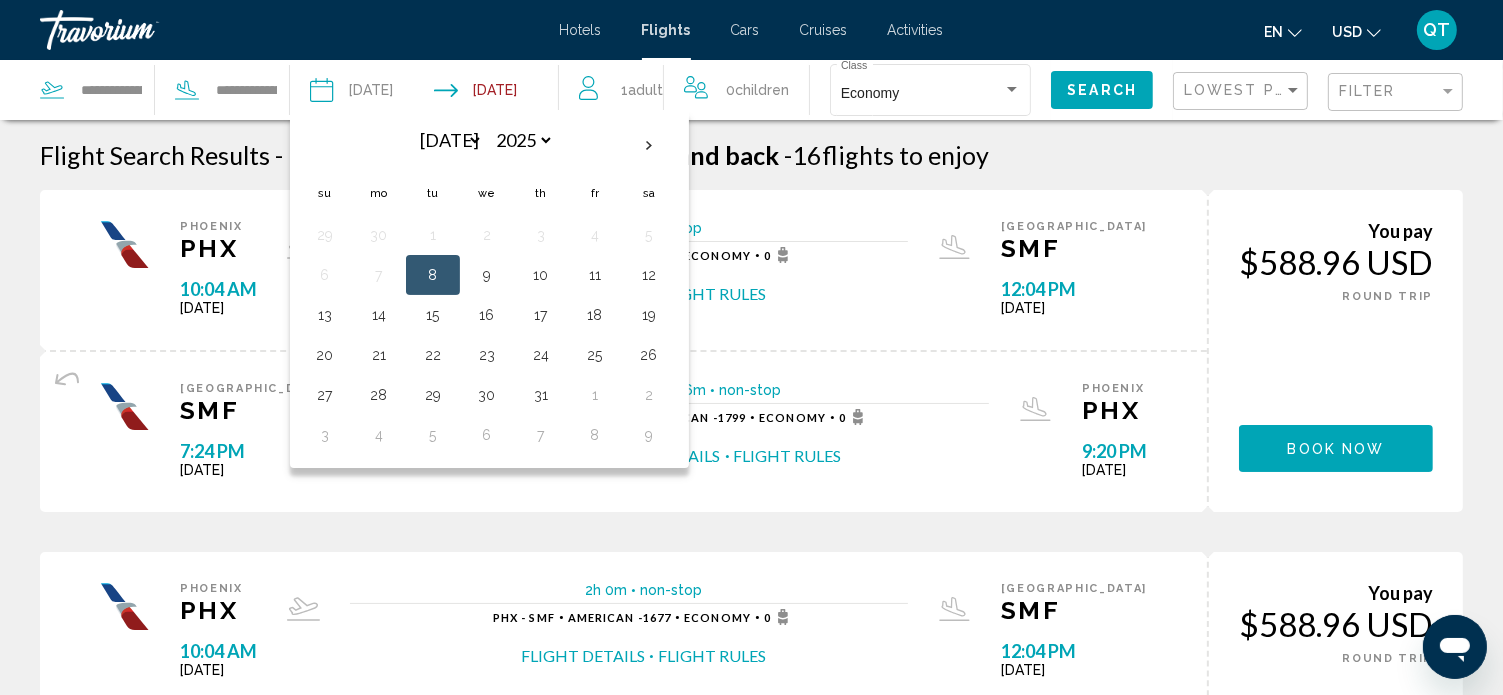 click on "Flights" at bounding box center (666, 30) 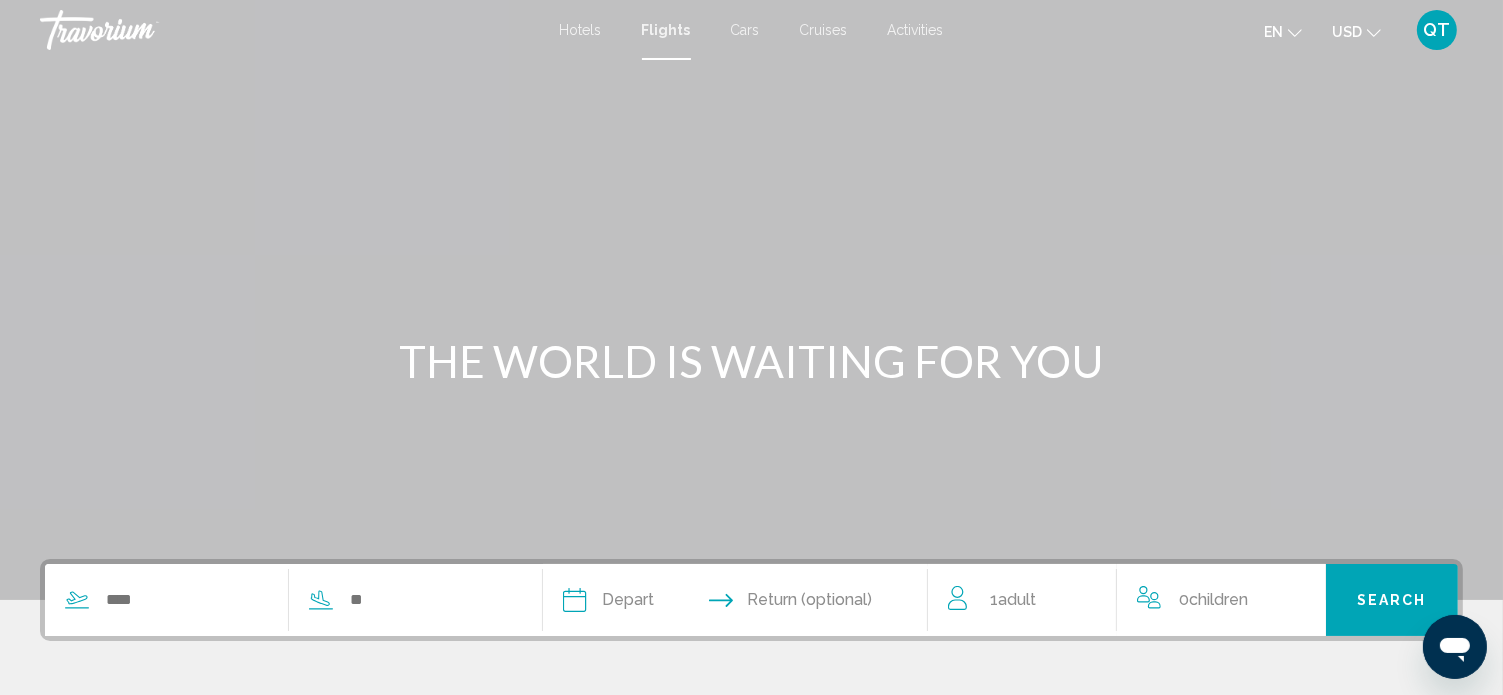 click on "Return (optional)" at bounding box center [810, 600] 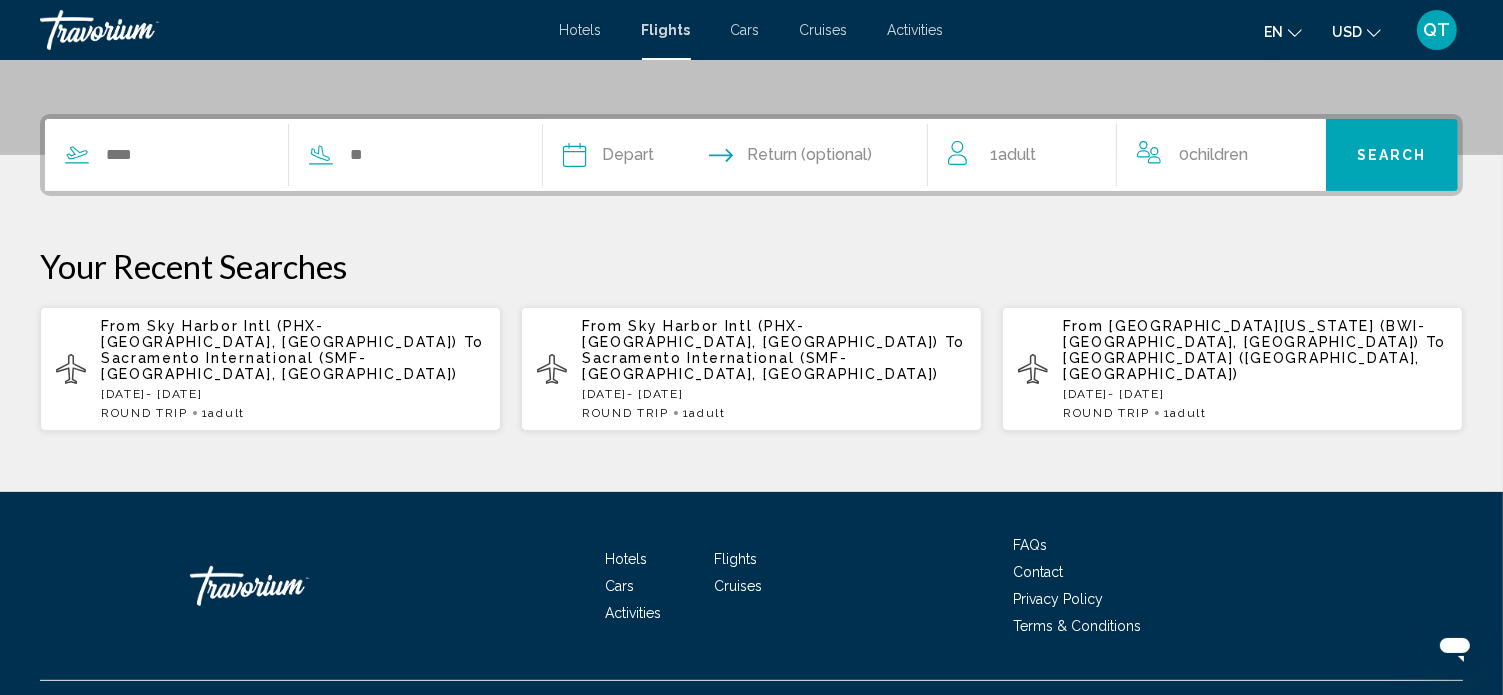scroll, scrollTop: 469, scrollLeft: 0, axis: vertical 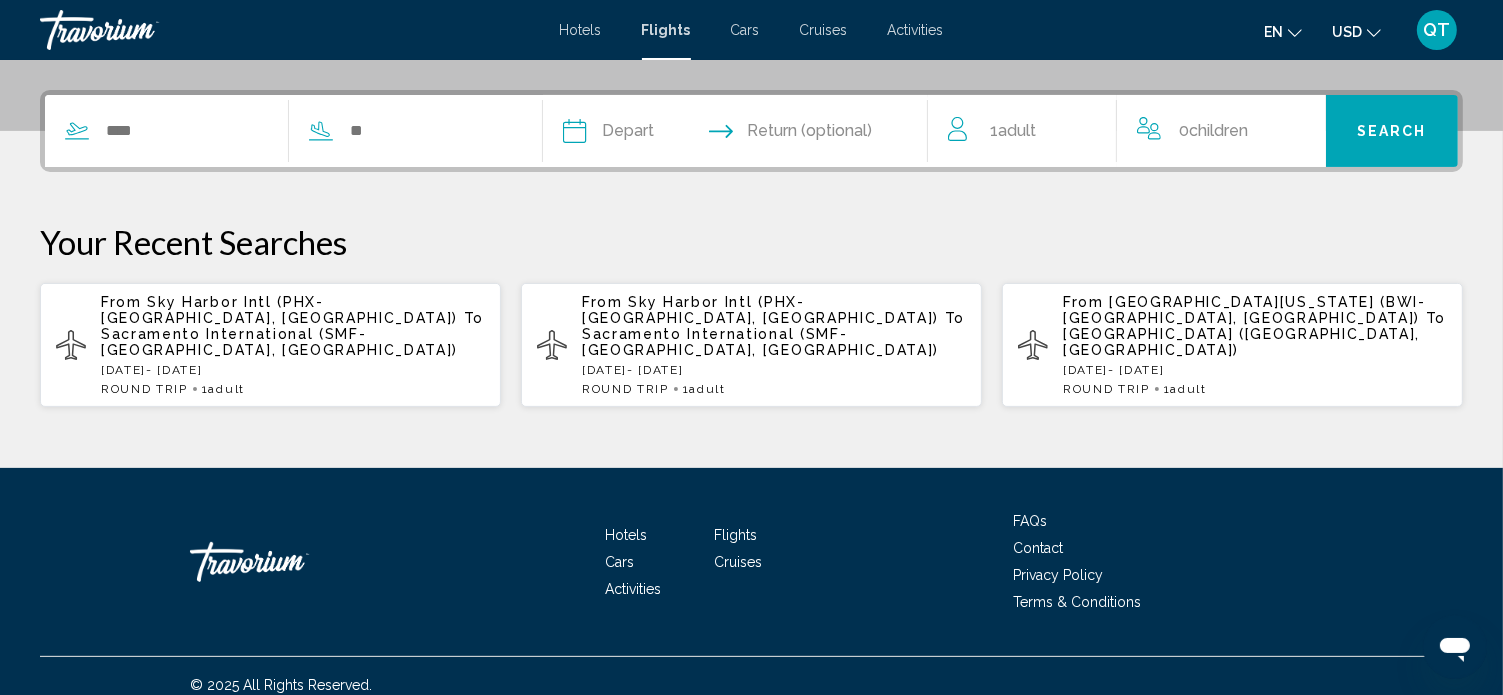 click on "Return (optional)" at bounding box center (810, 131) 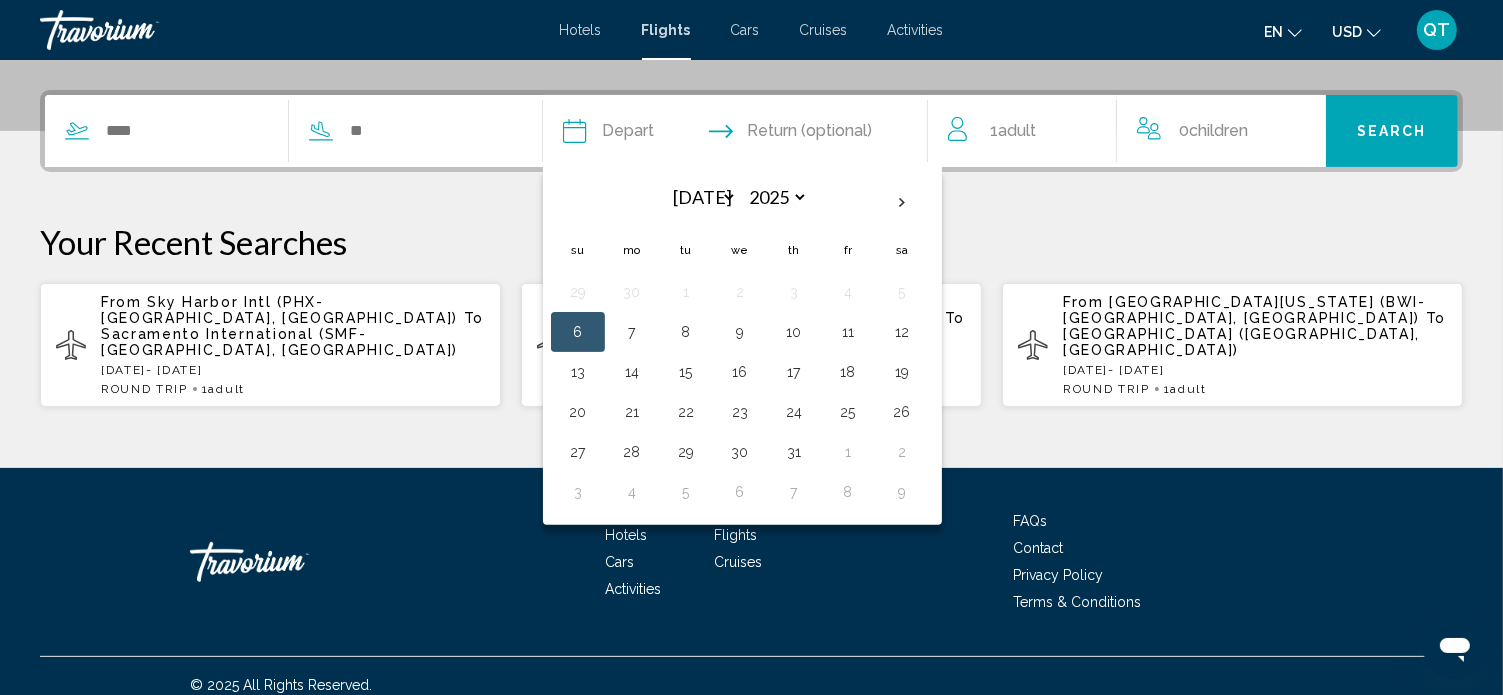 drag, startPoint x: 734, startPoint y: 131, endPoint x: 773, endPoint y: 125, distance: 39.45884 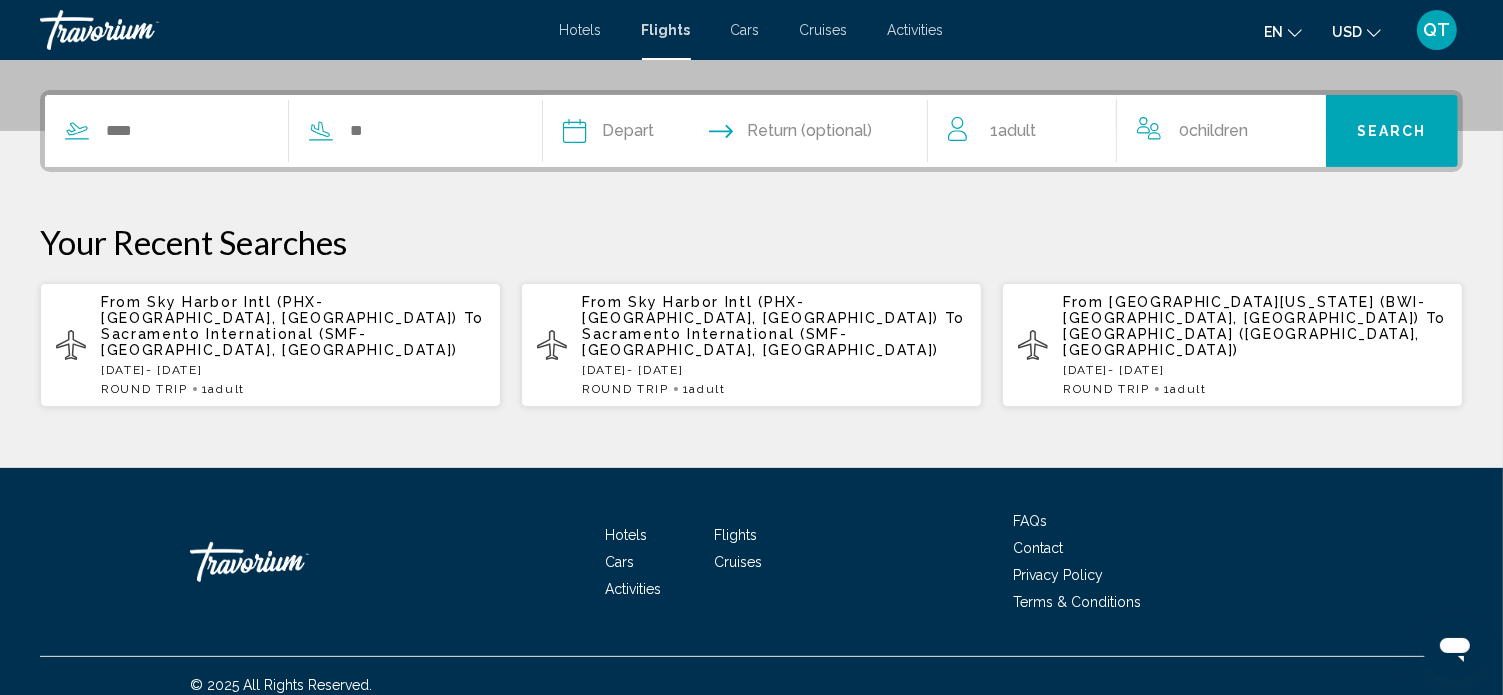 click on "Return (optional)" at bounding box center [810, 131] 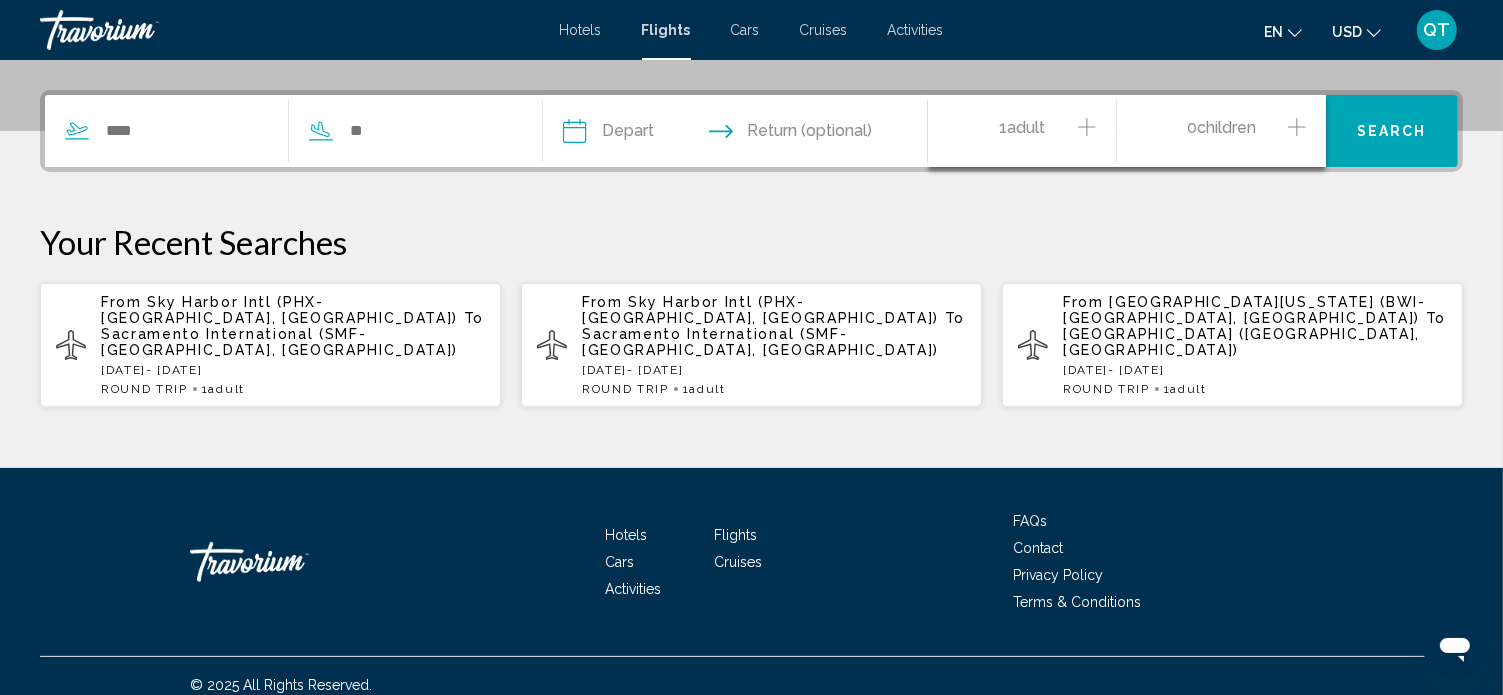 click on "Children" at bounding box center [1226, 127] 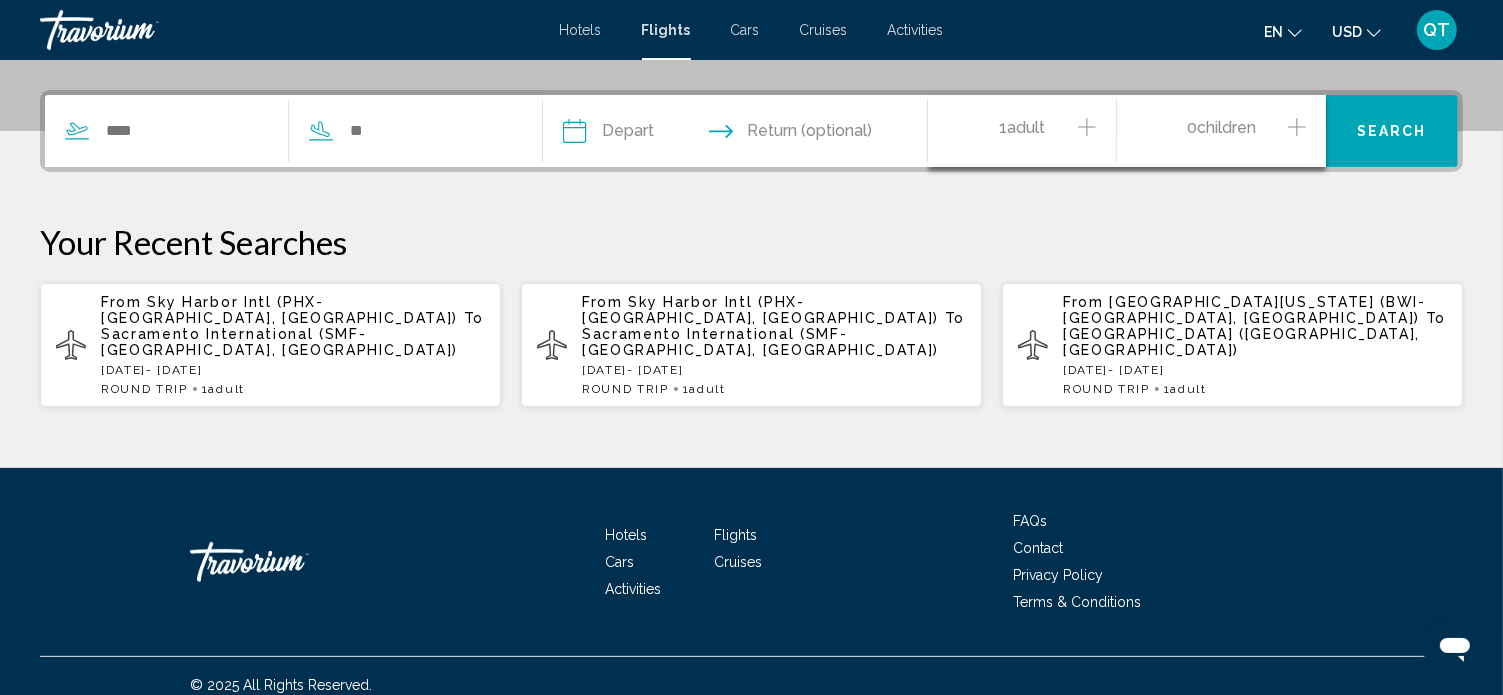 click 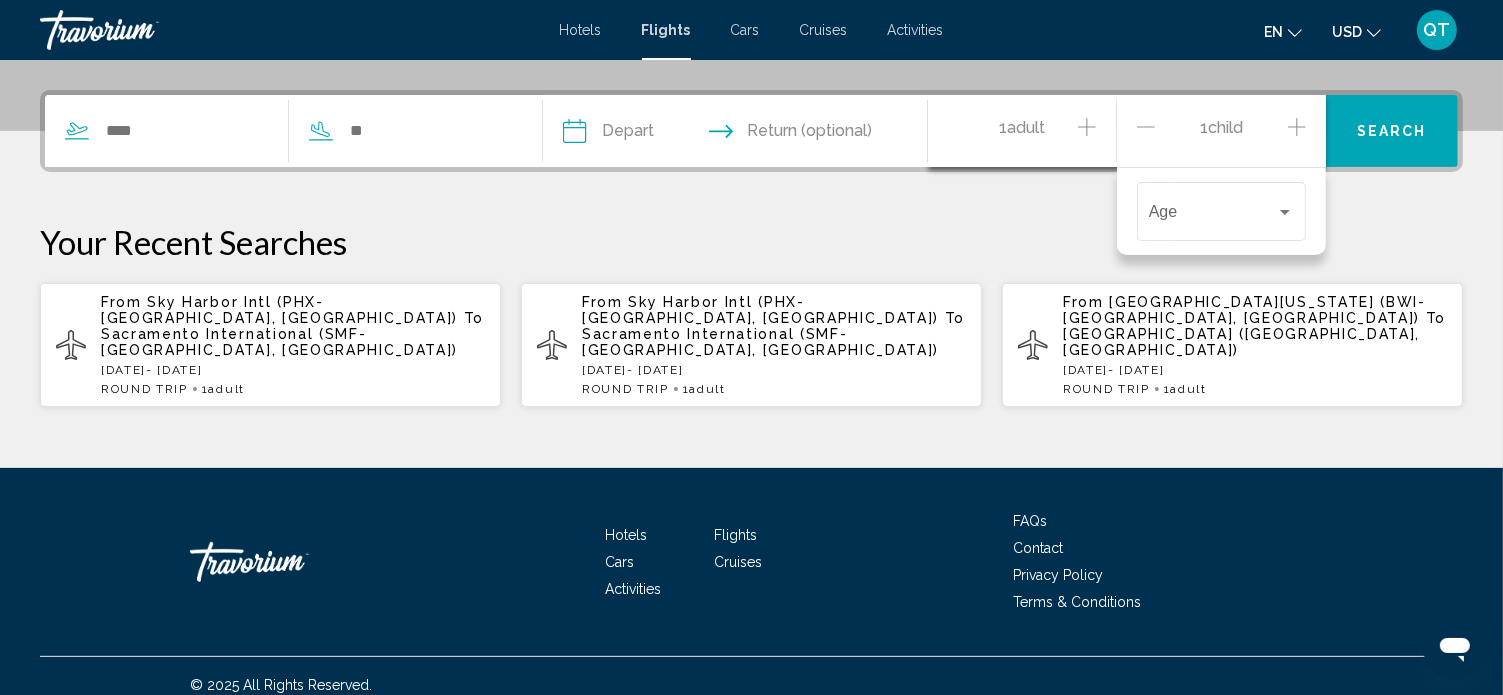 click 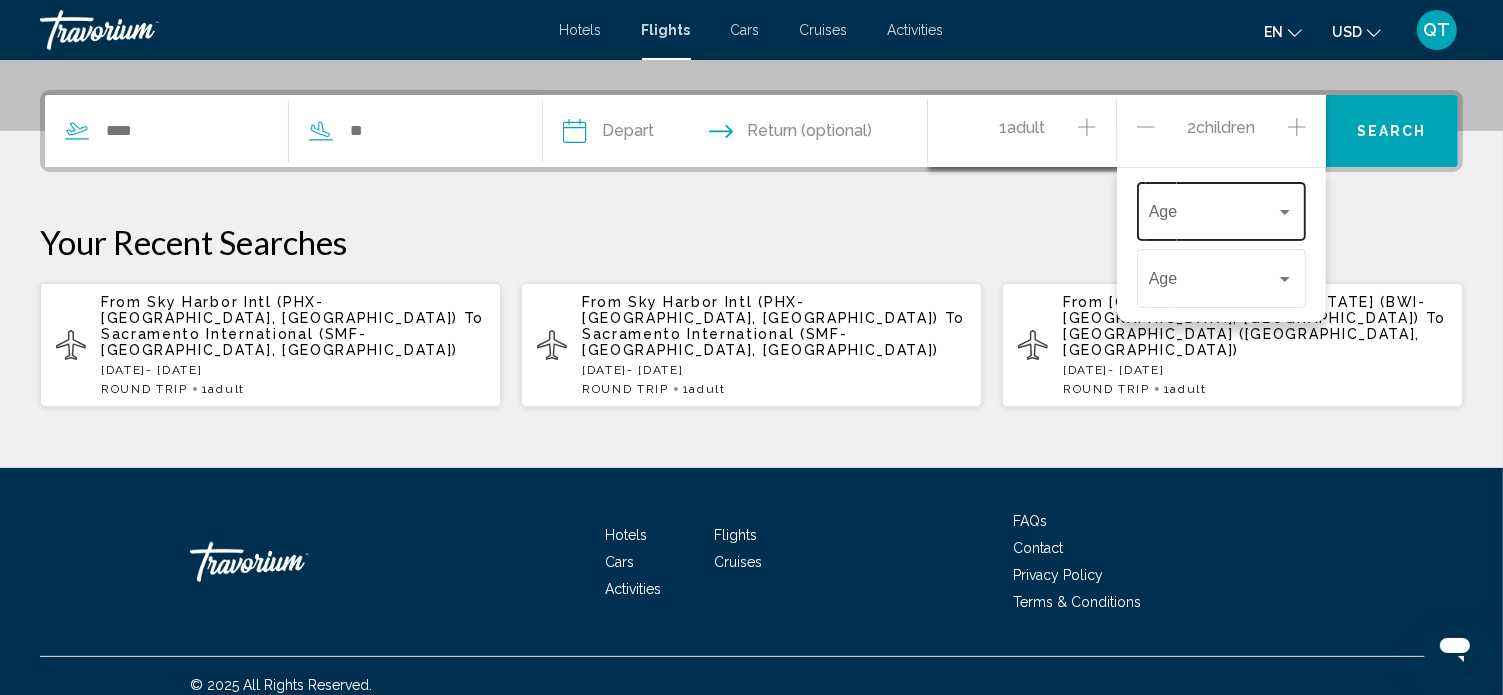 click at bounding box center (1285, 212) 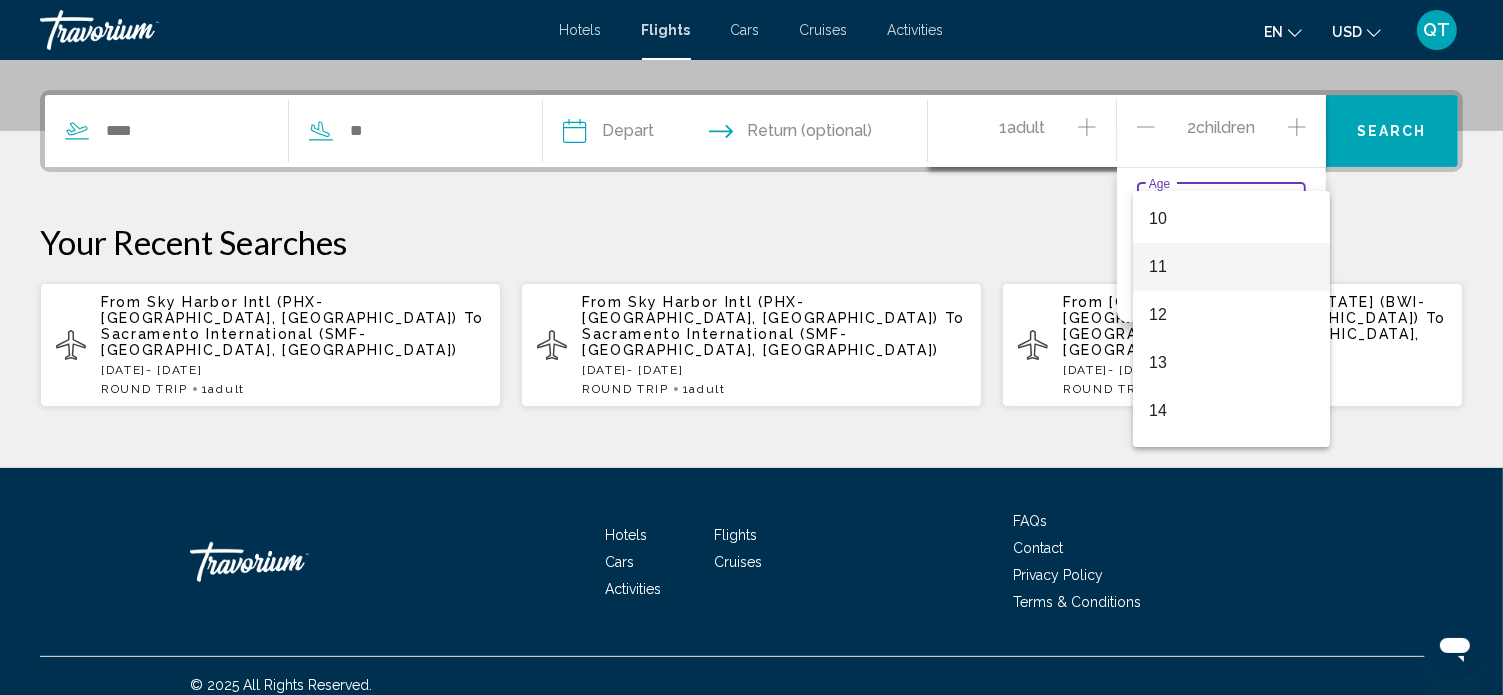scroll, scrollTop: 484, scrollLeft: 0, axis: vertical 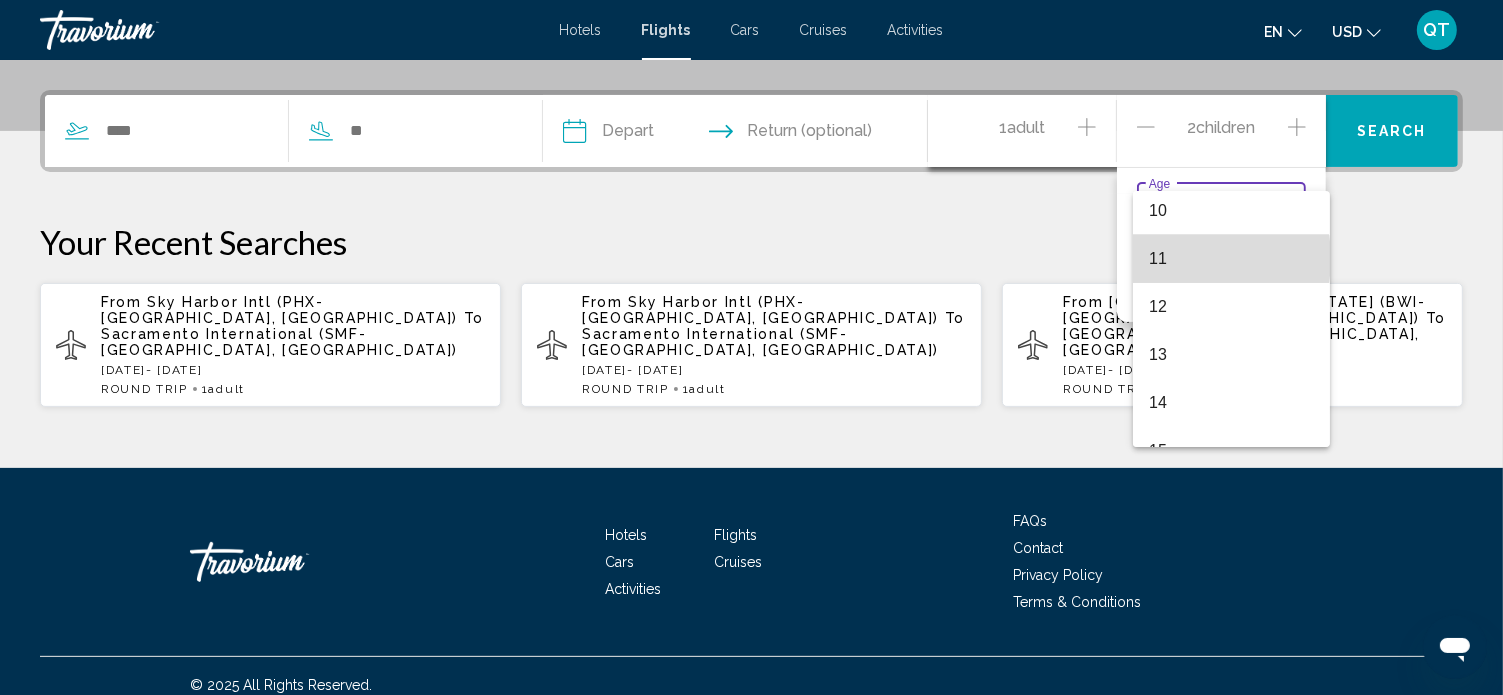 click on "11" at bounding box center [1231, 259] 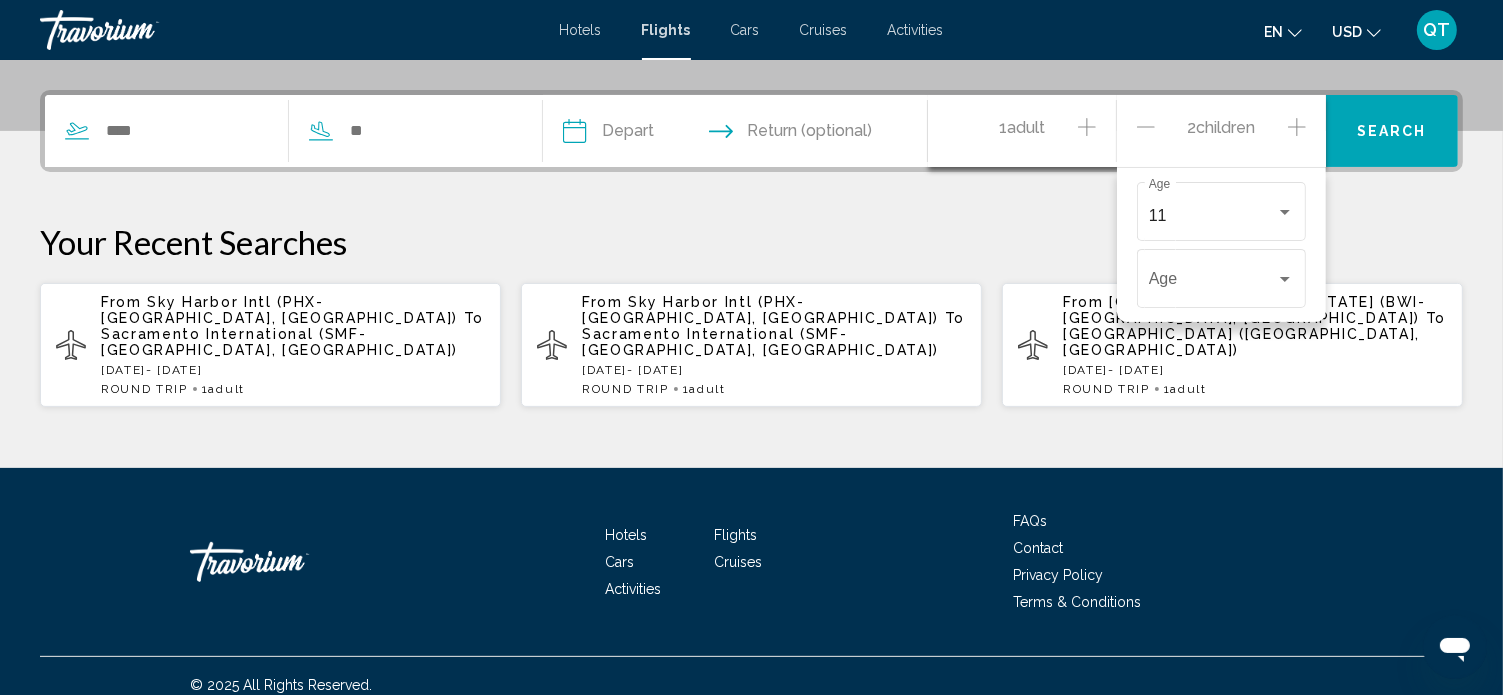 click on "Your Recent Searches" at bounding box center [751, 242] 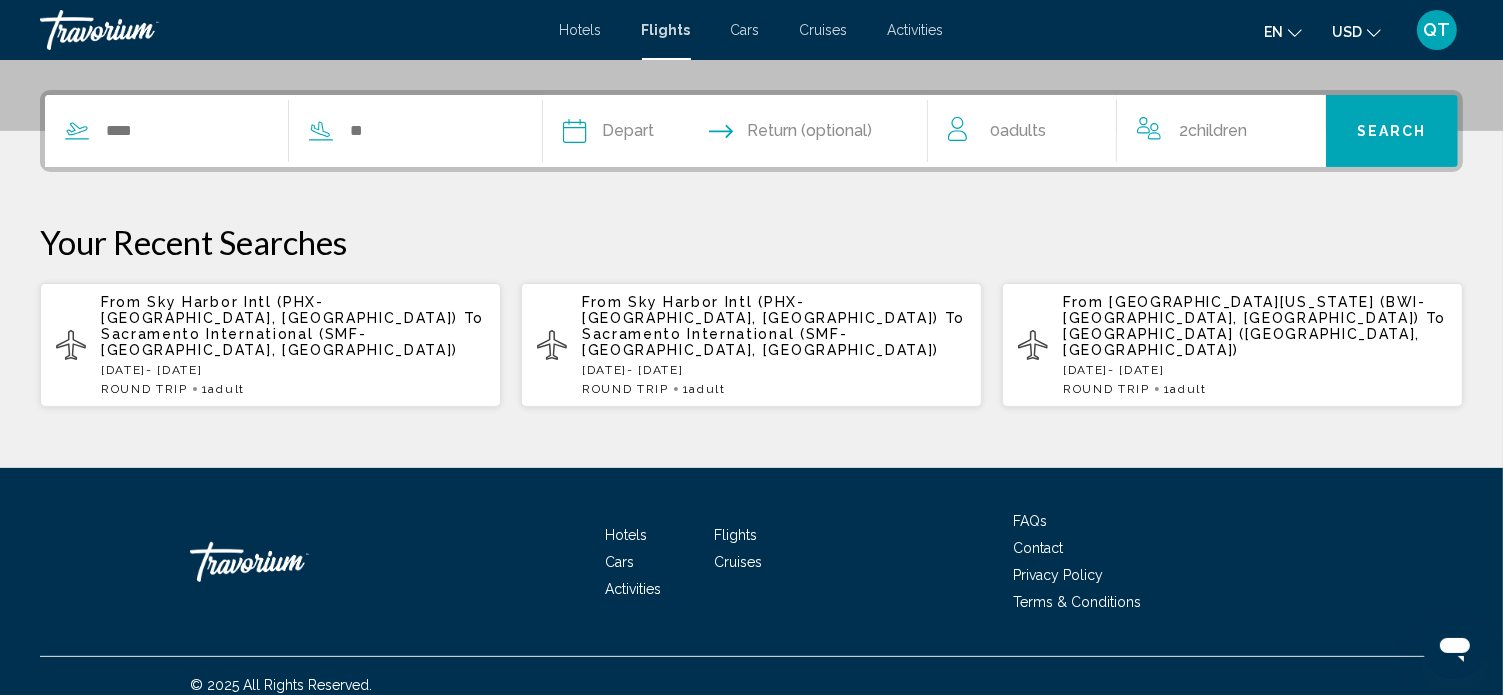 click on "Children" at bounding box center (1217, 130) 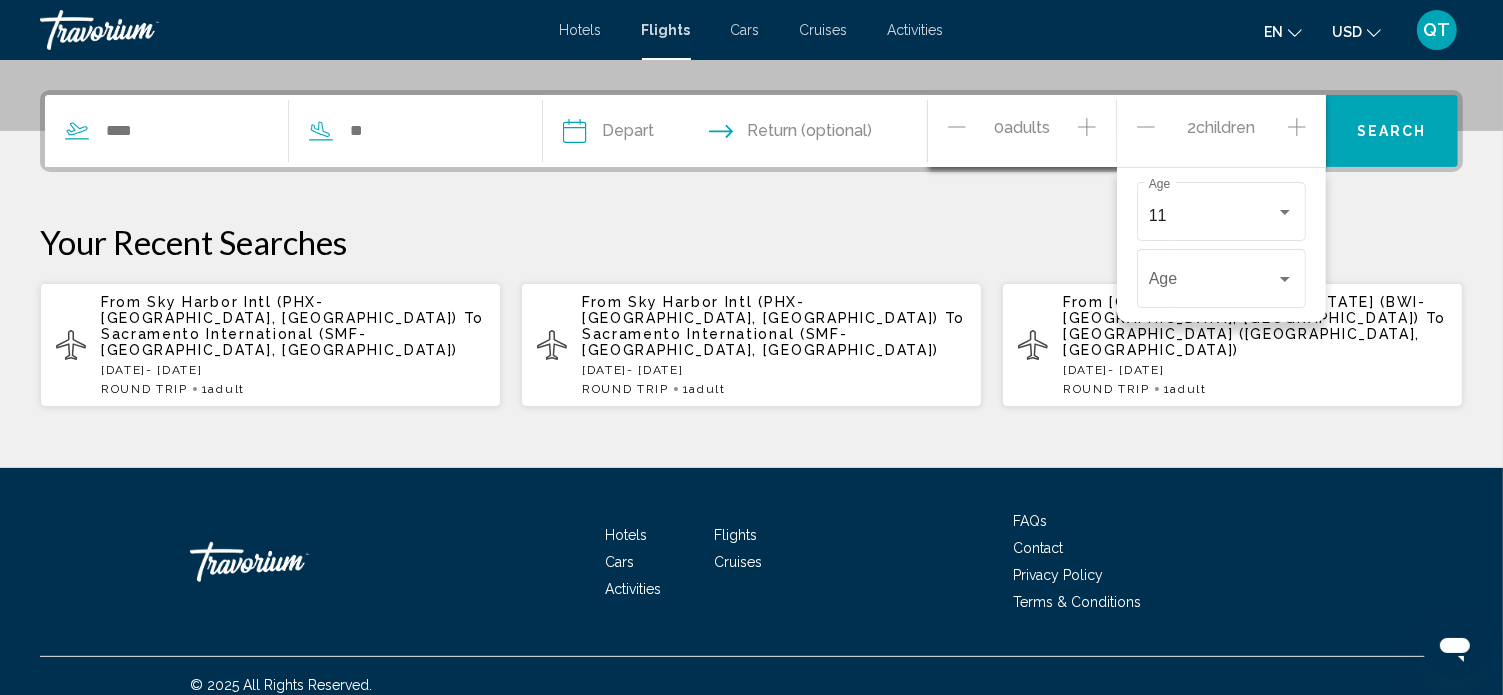 click 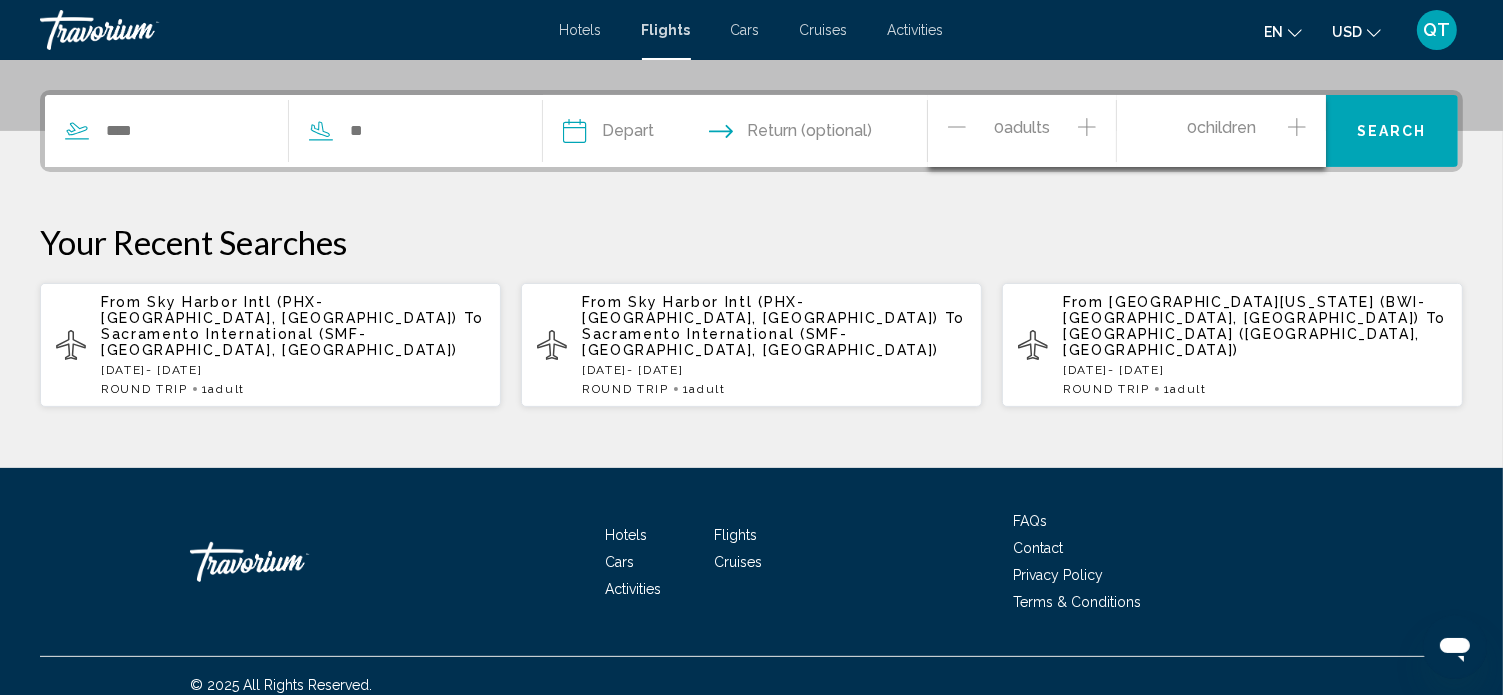 click 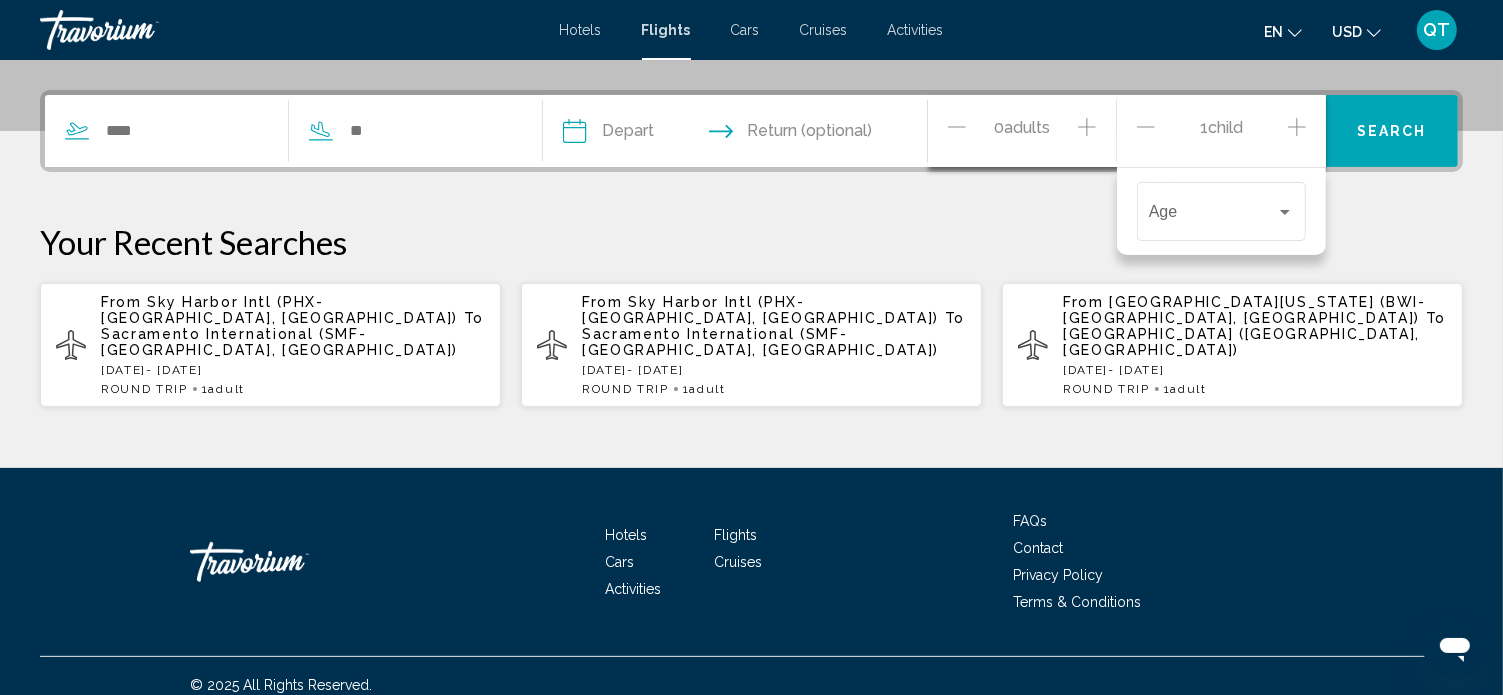 click 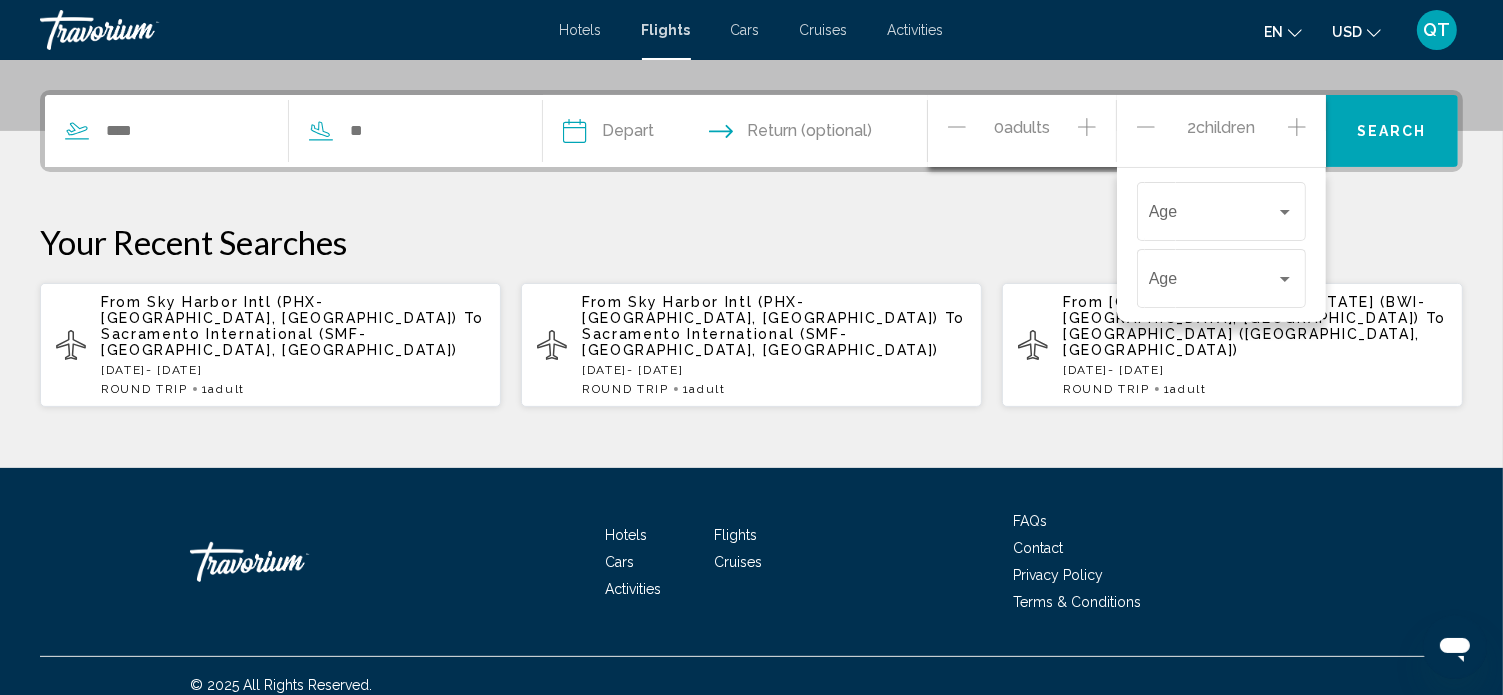 click 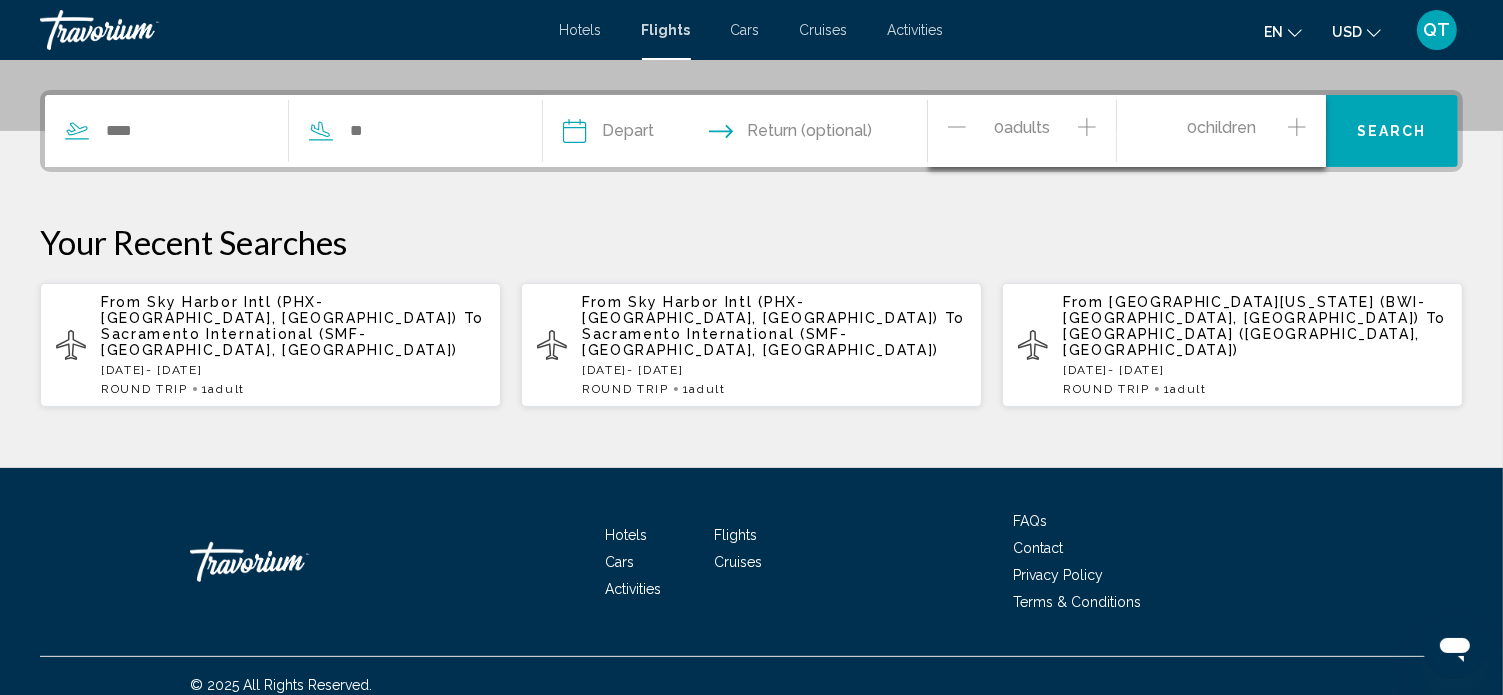 click on "Children" at bounding box center (1226, 127) 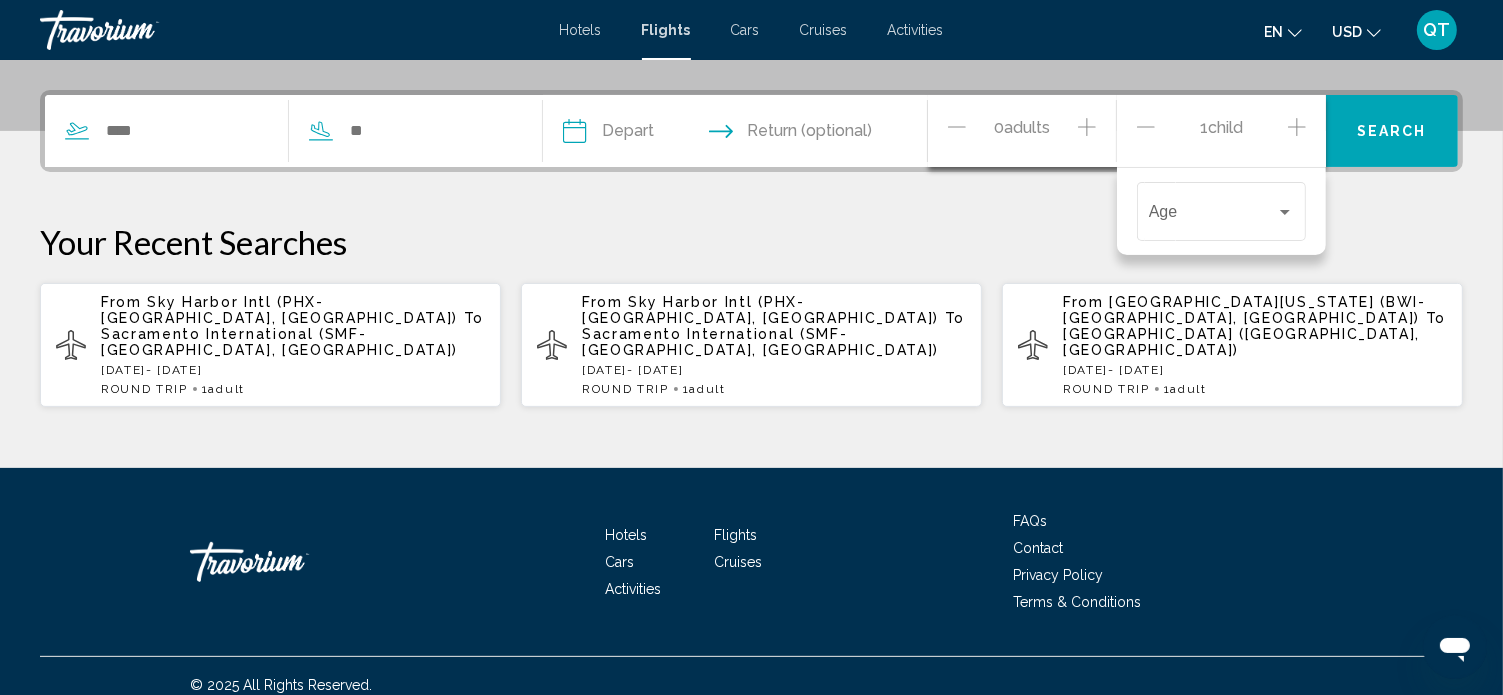 click 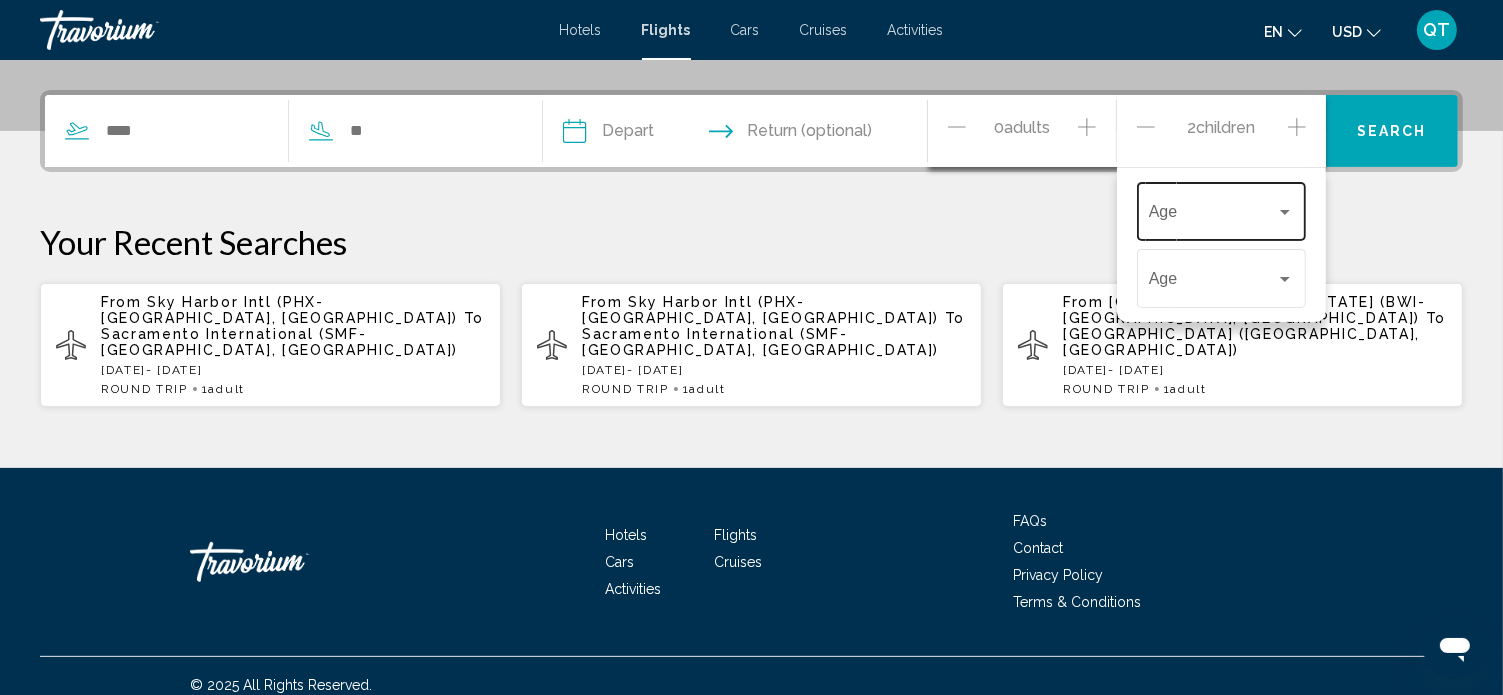 click at bounding box center [1285, 212] 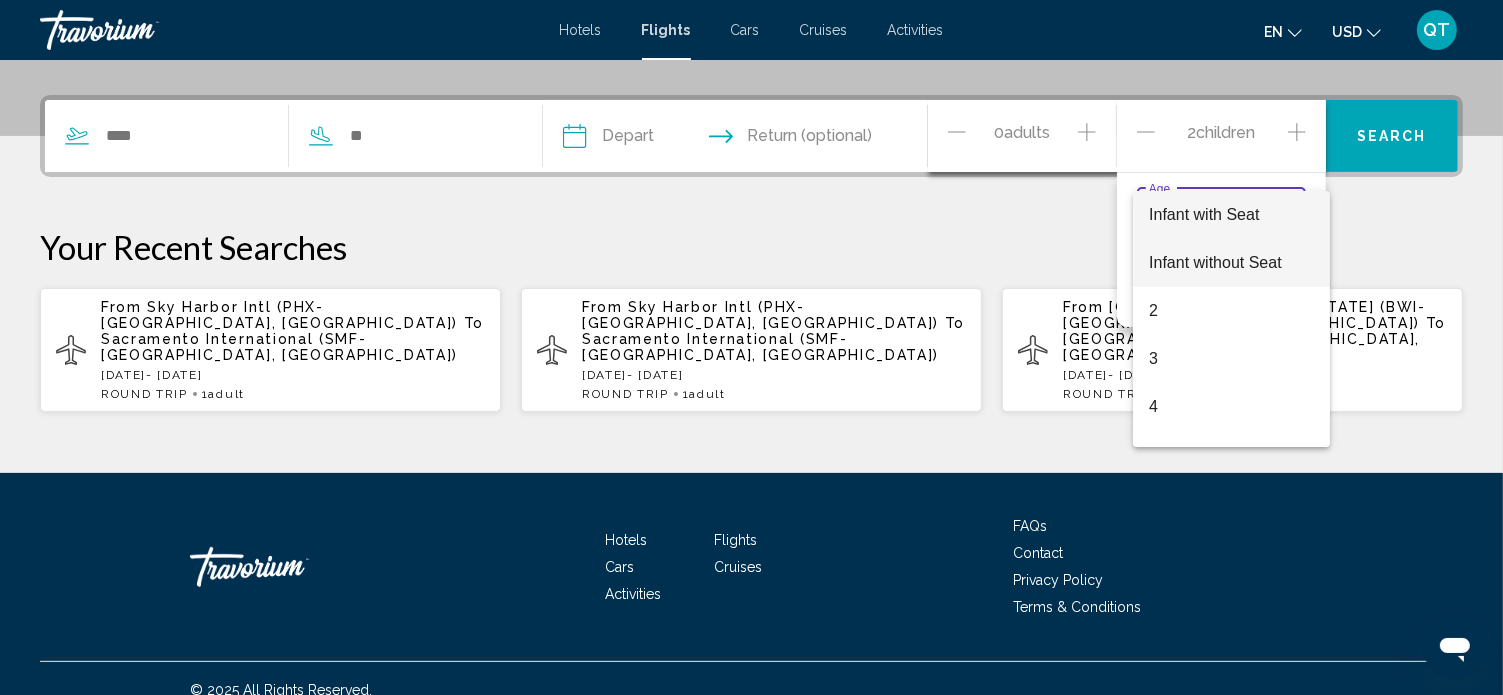 scroll, scrollTop: 469, scrollLeft: 0, axis: vertical 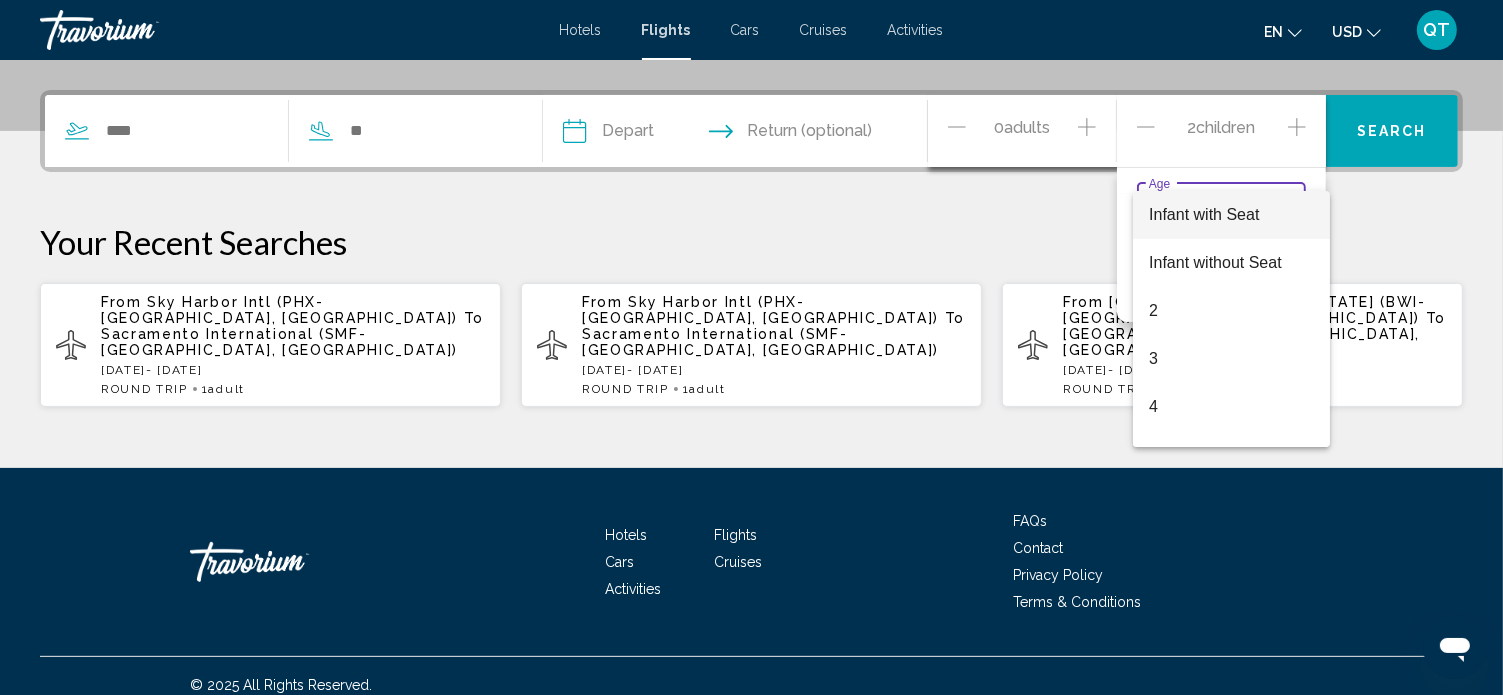 click at bounding box center (751, 347) 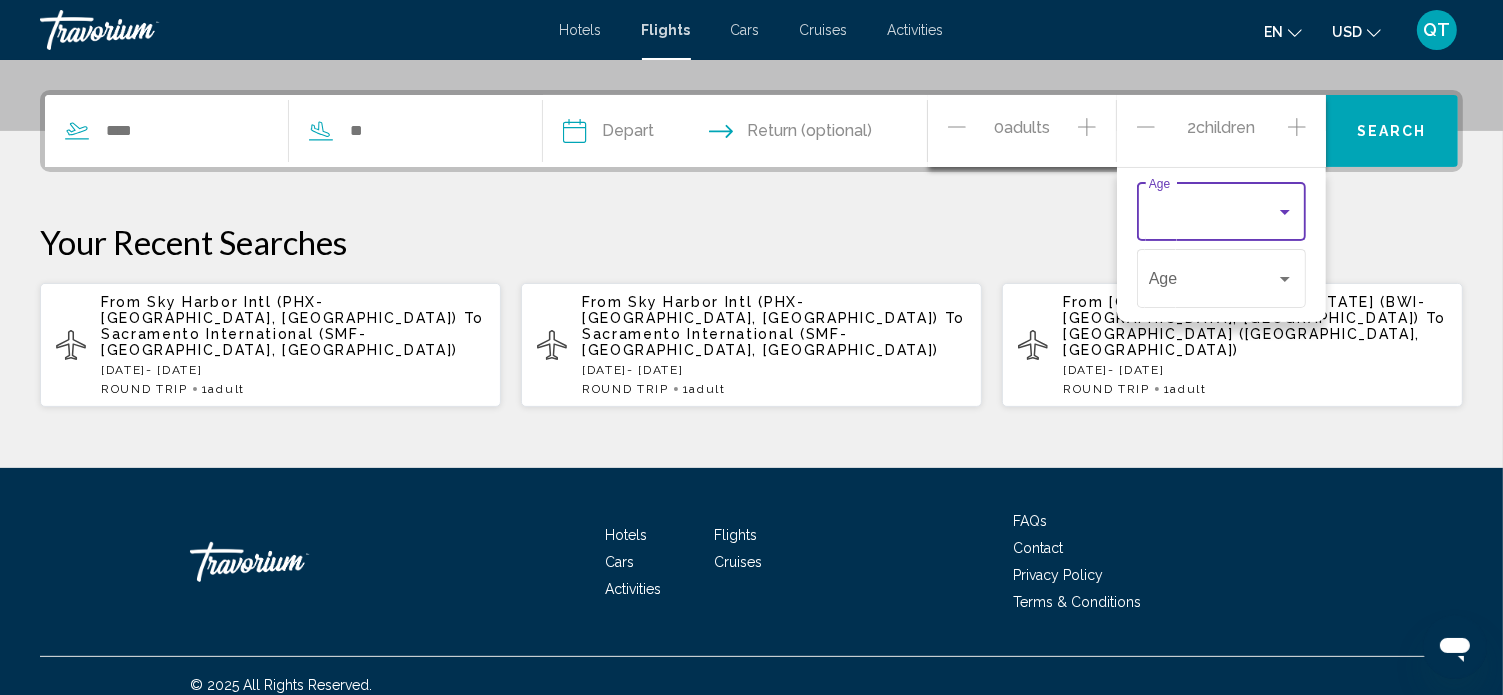 click on "Your Recent Searches" at bounding box center (751, 242) 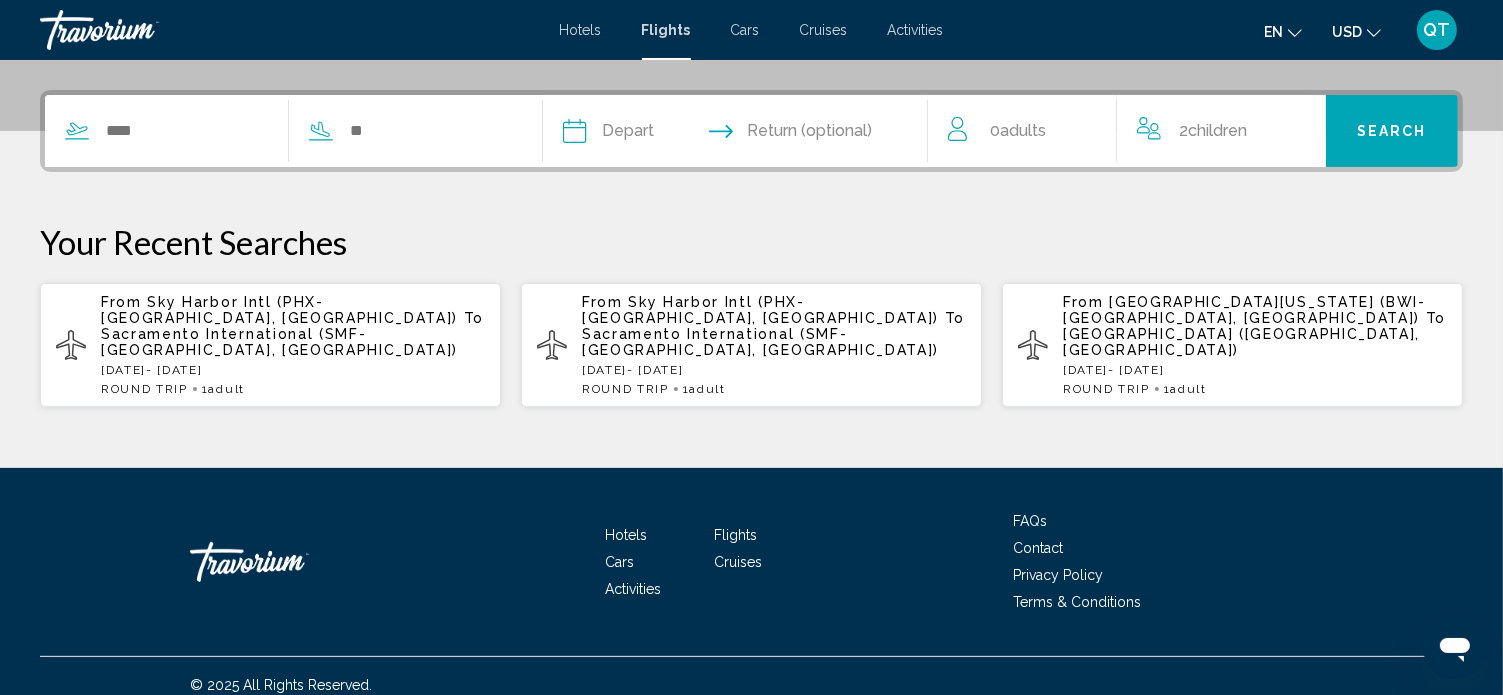 click on "2  Child Children" at bounding box center (1221, 131) 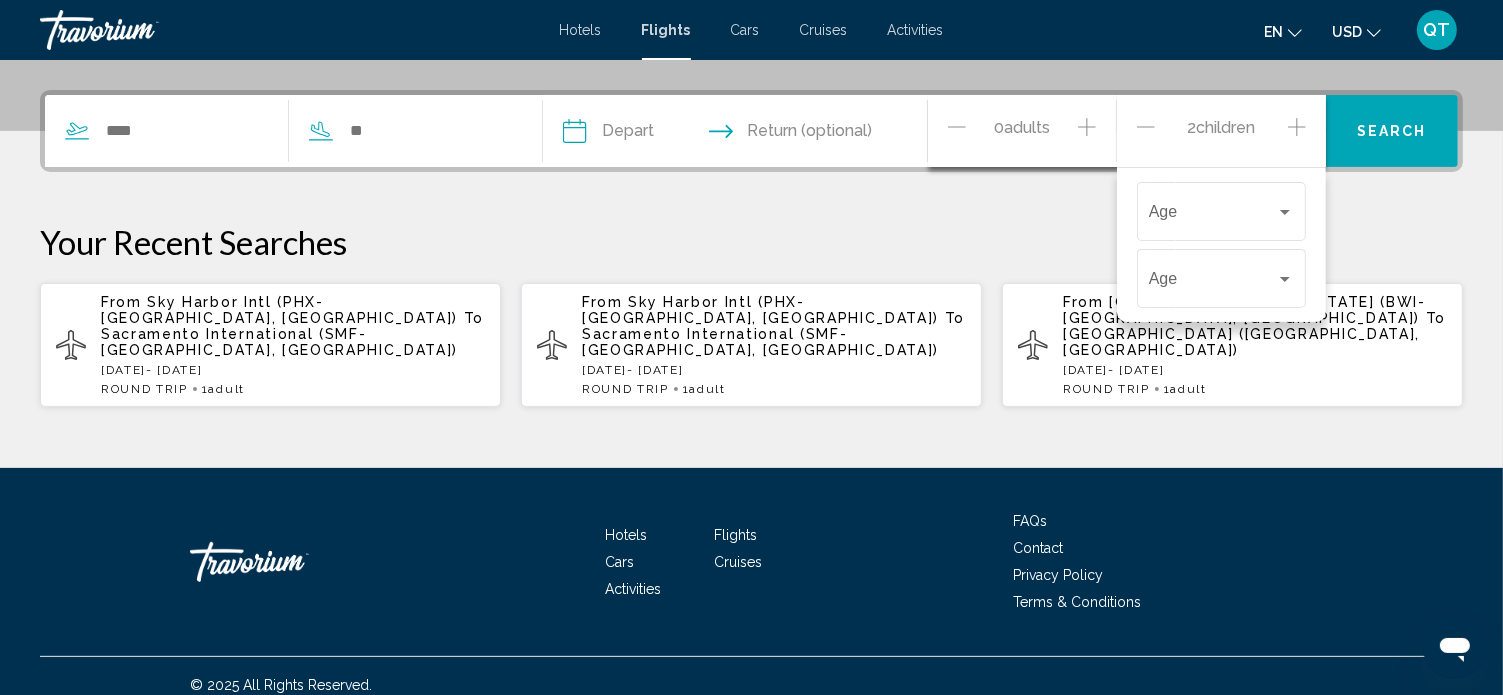 click on "0  Adult Adults" at bounding box center (1032, 131) 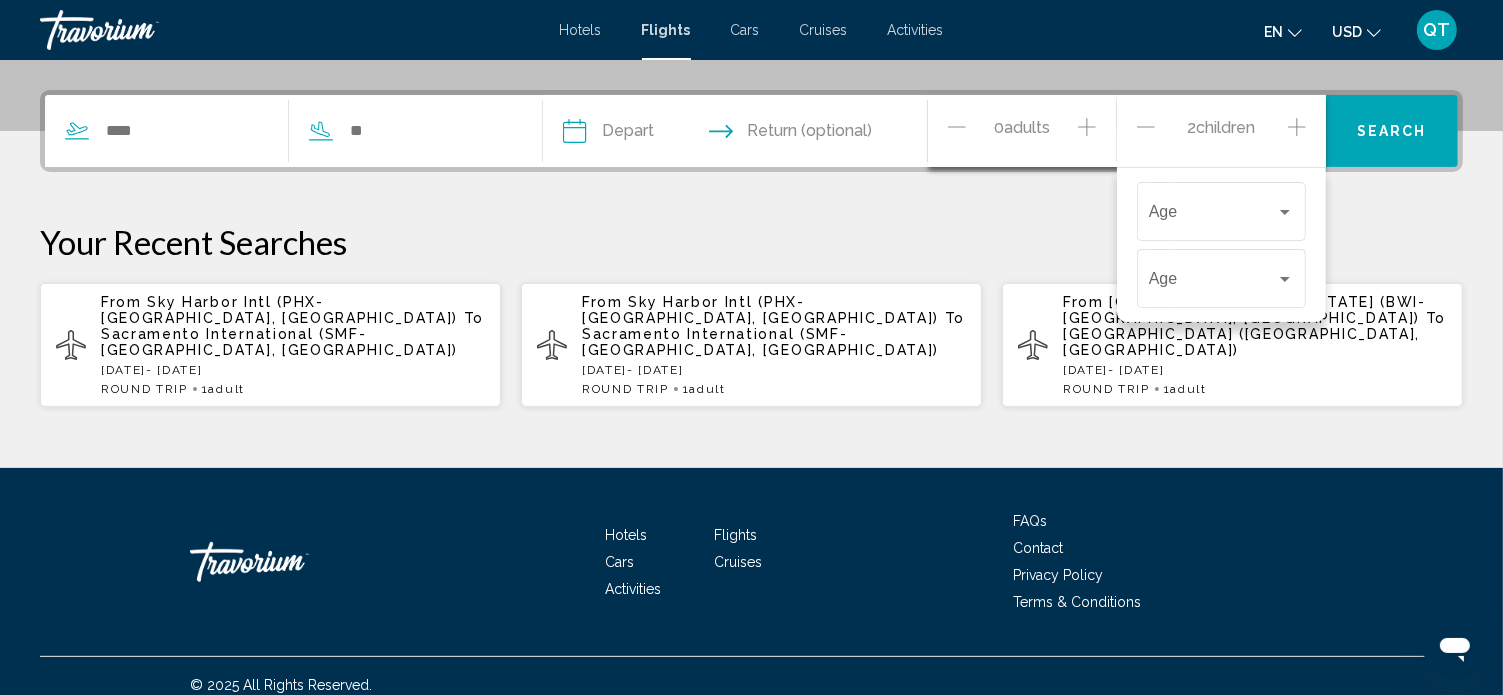 click on "0  Adult Adults" at bounding box center [1032, 131] 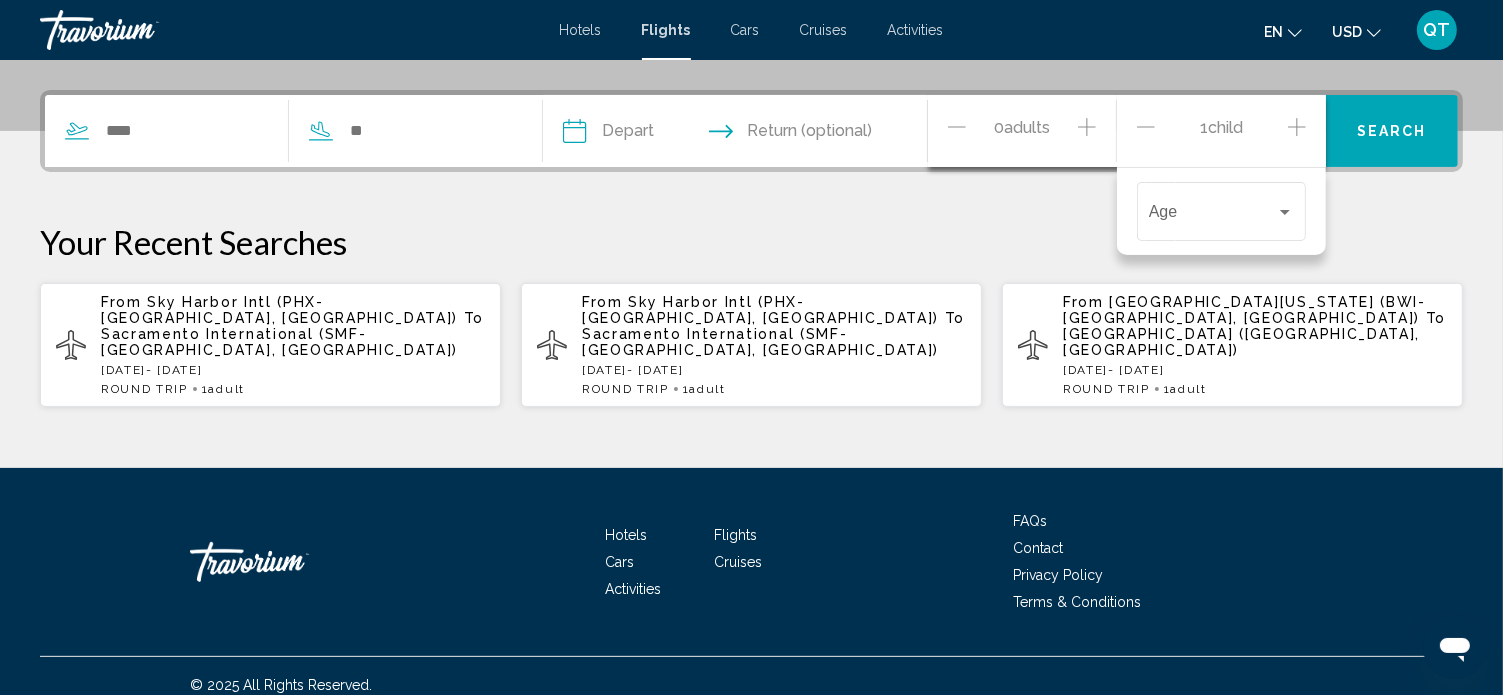 click 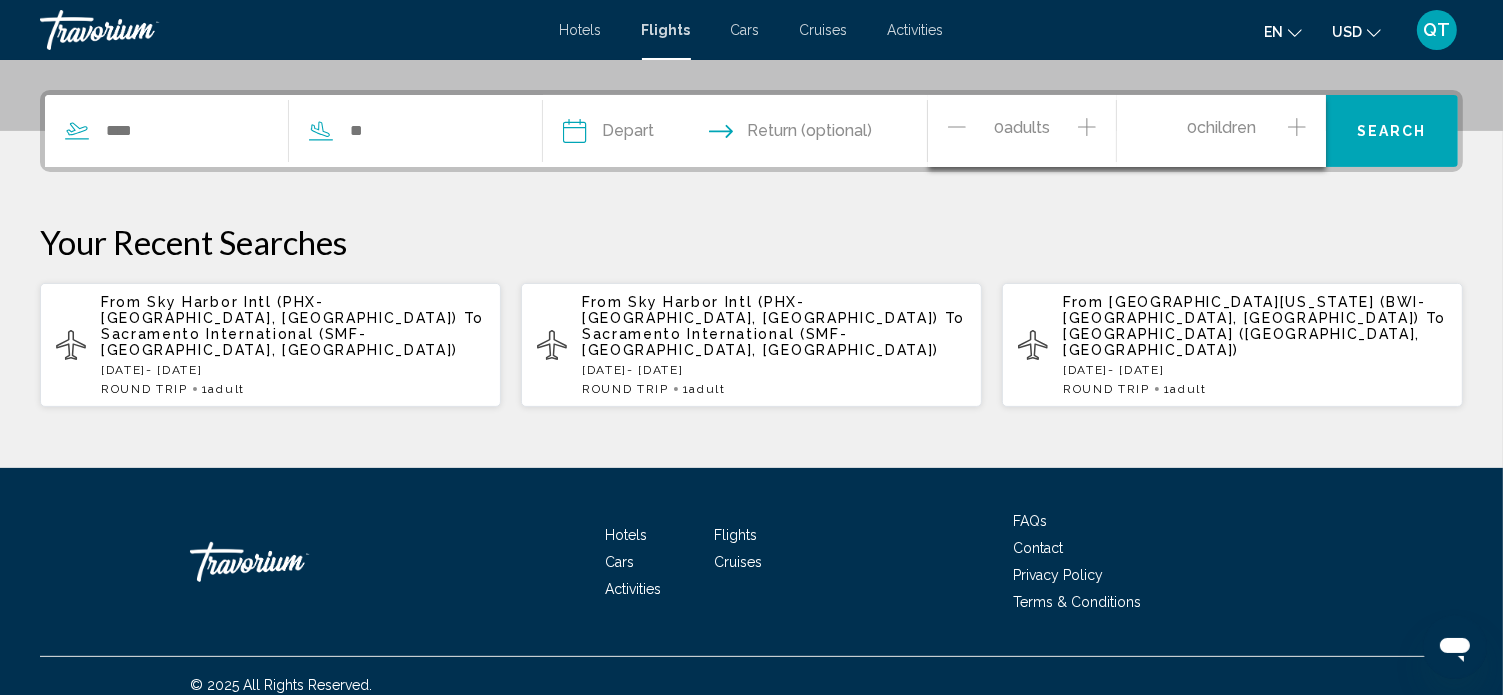 click on "Children" at bounding box center (1226, 127) 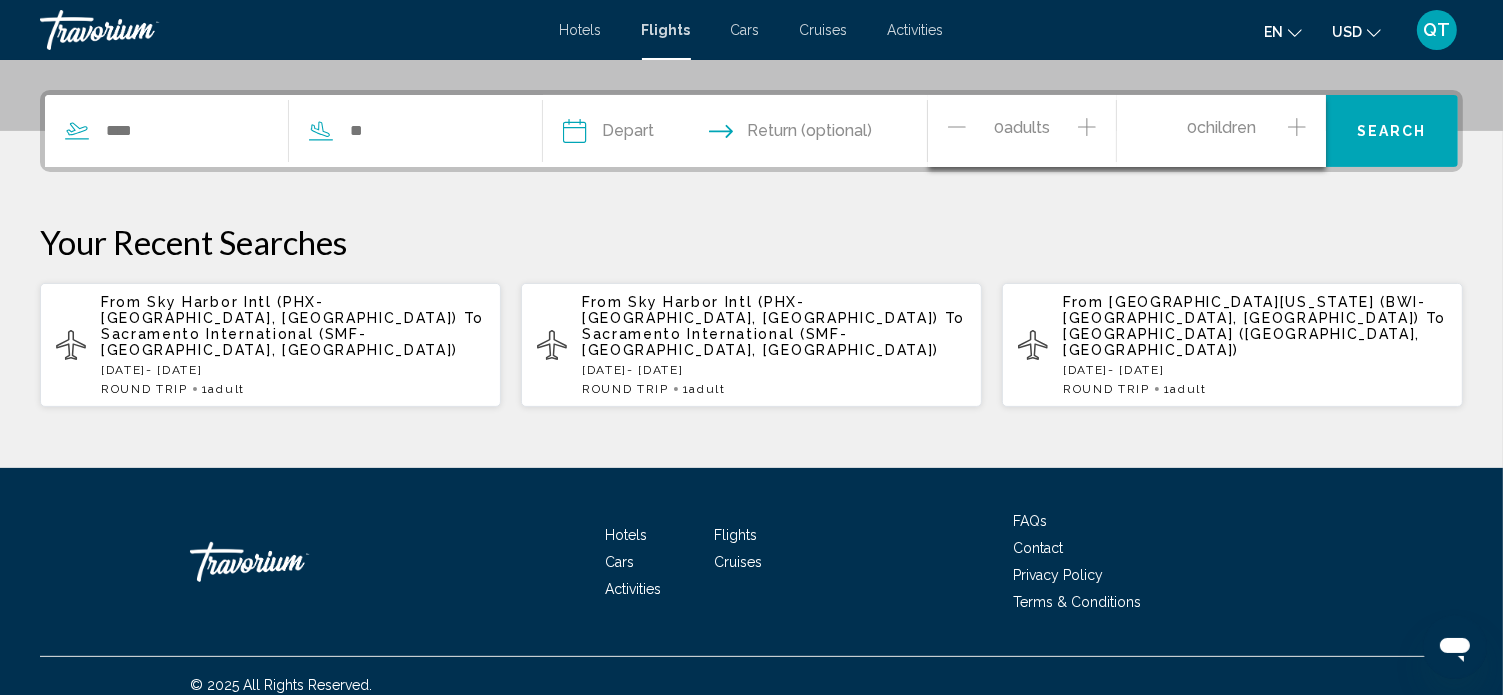 click 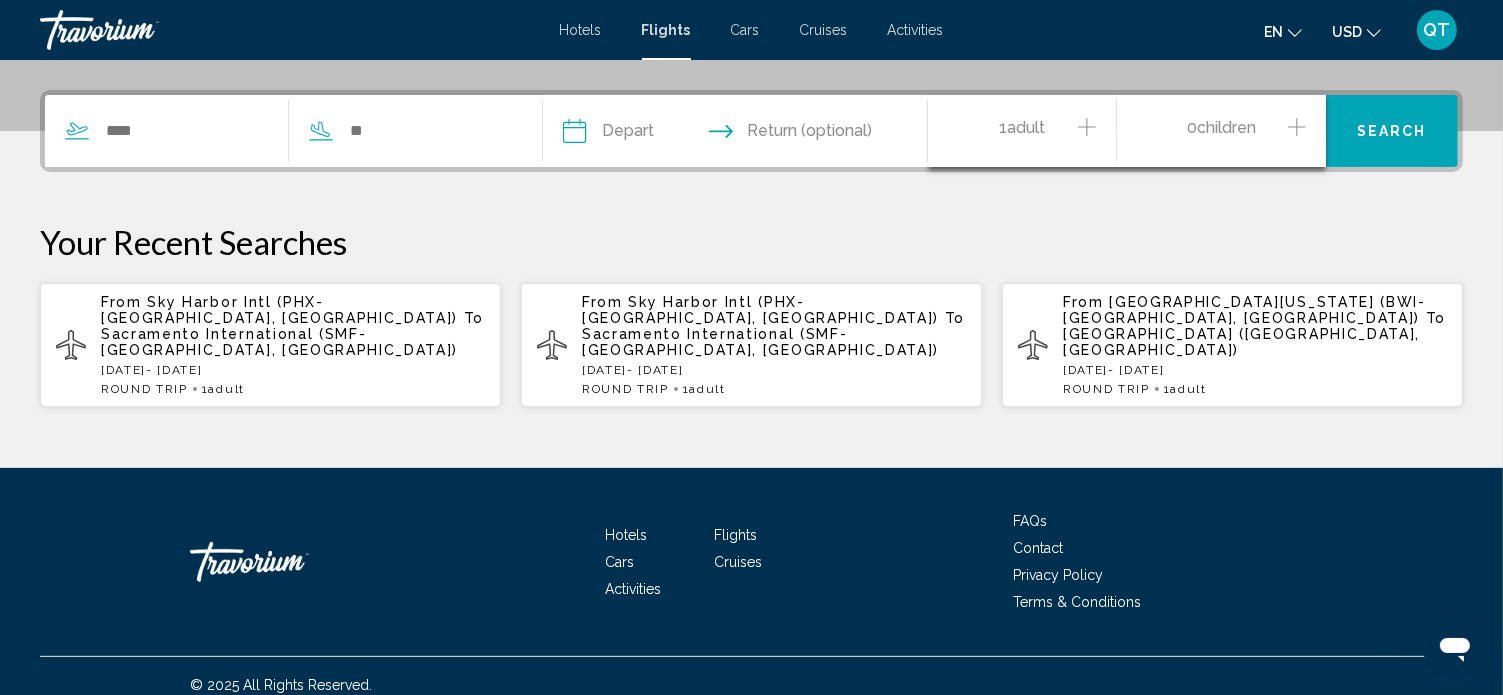 click 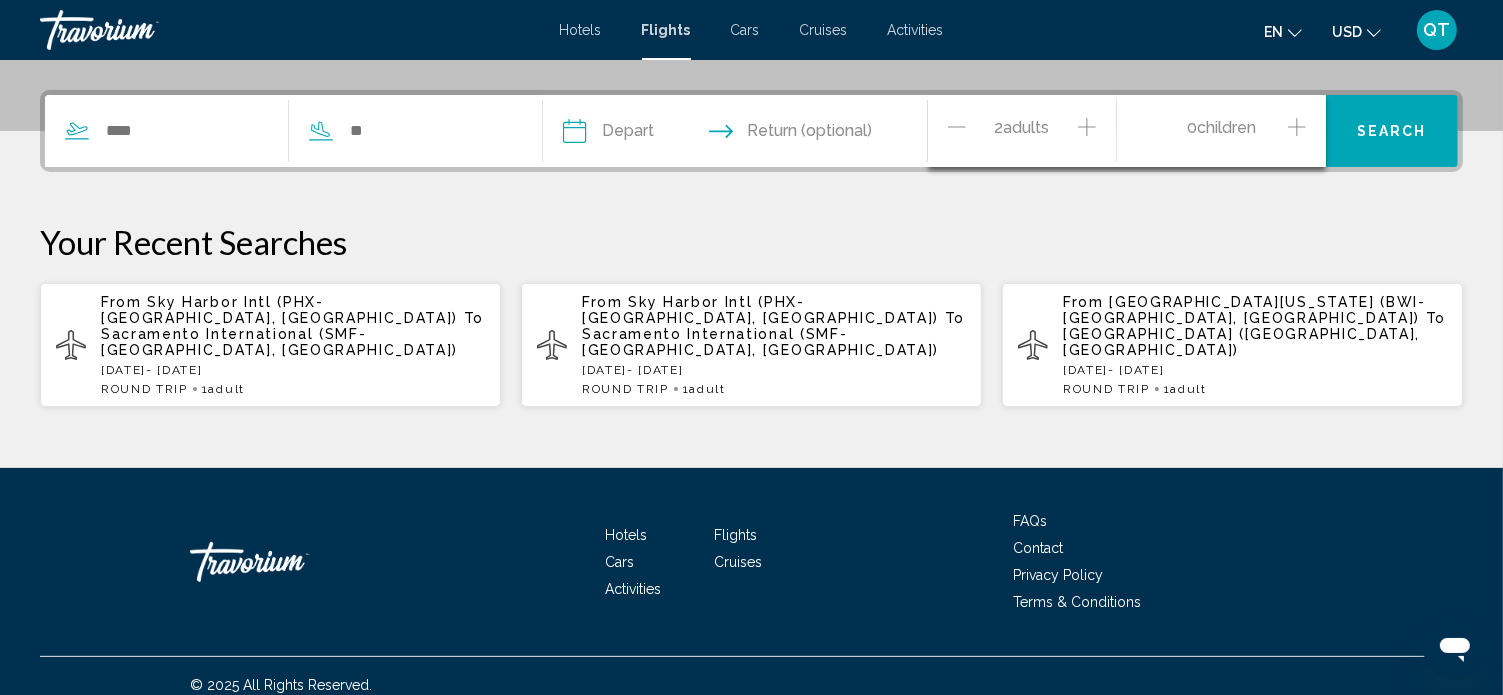 click 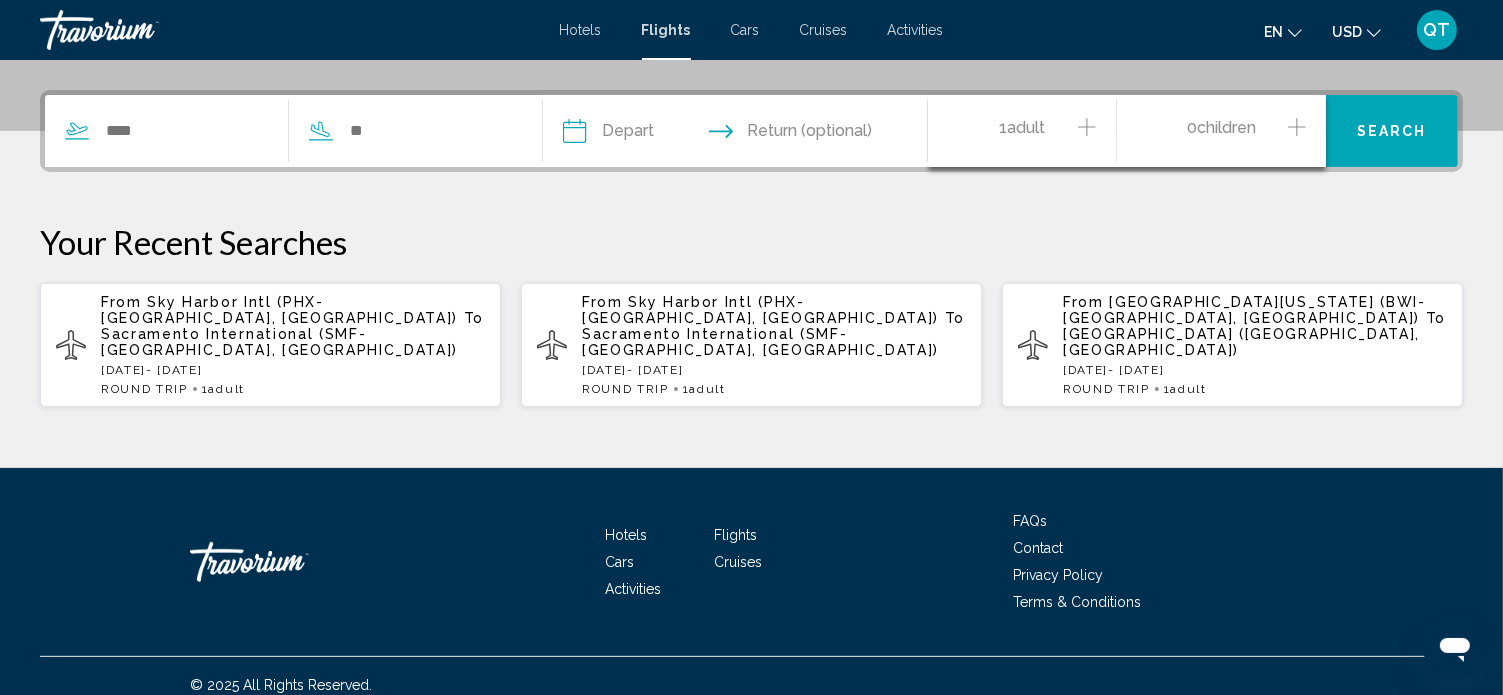 click 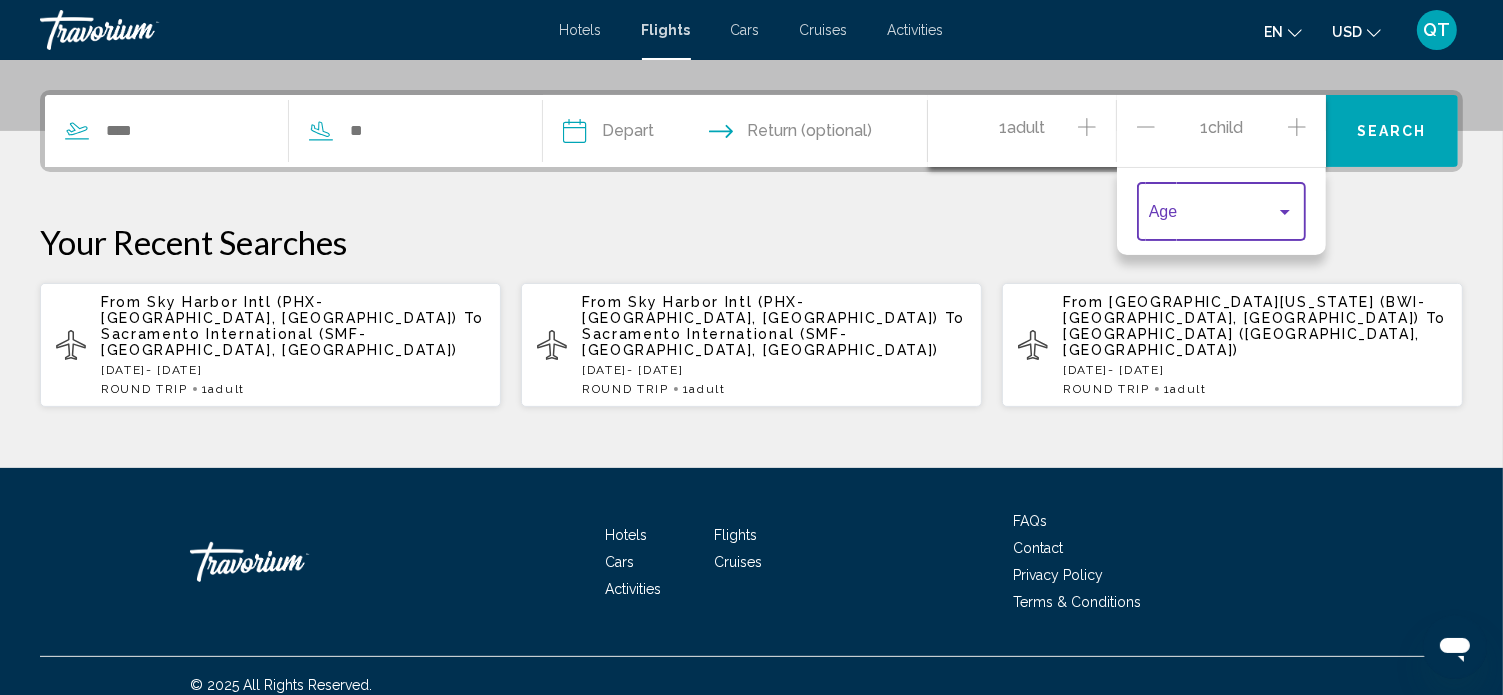 click at bounding box center [1212, 216] 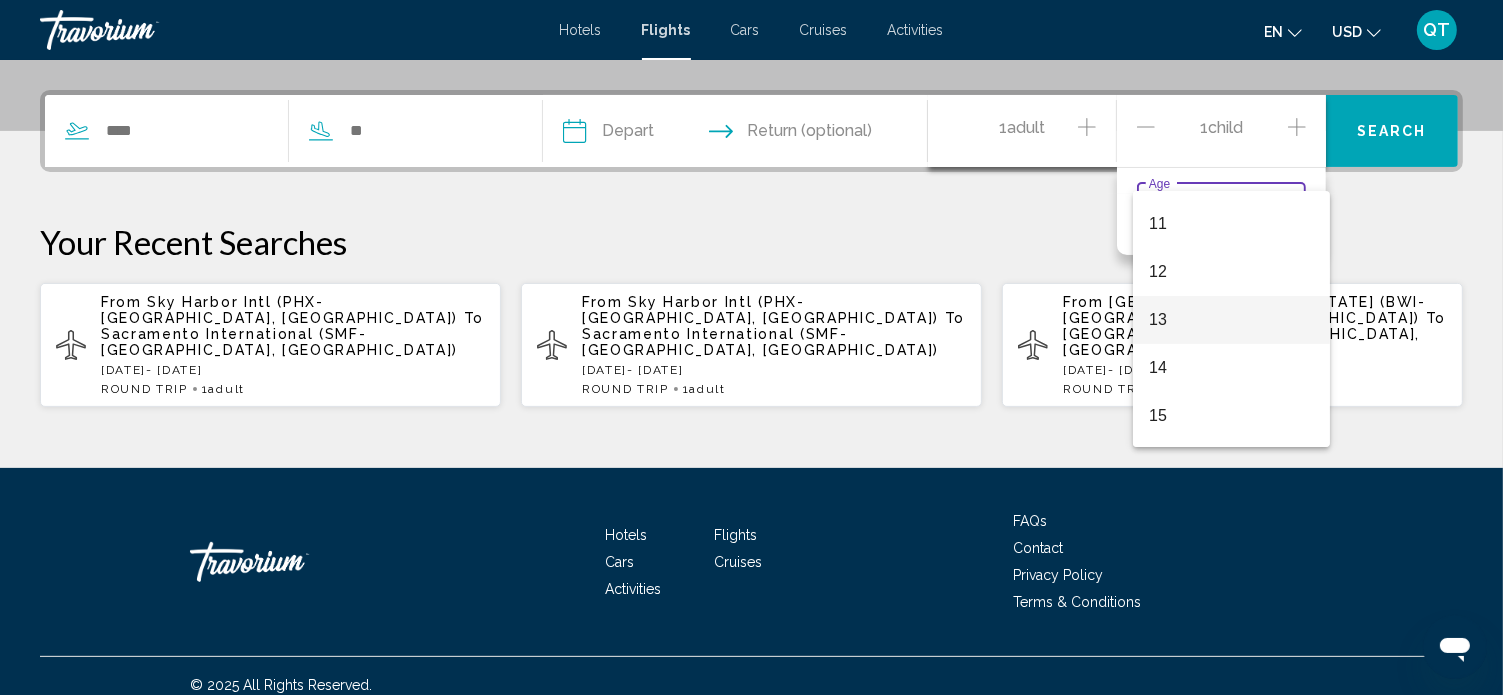 scroll, scrollTop: 510, scrollLeft: 0, axis: vertical 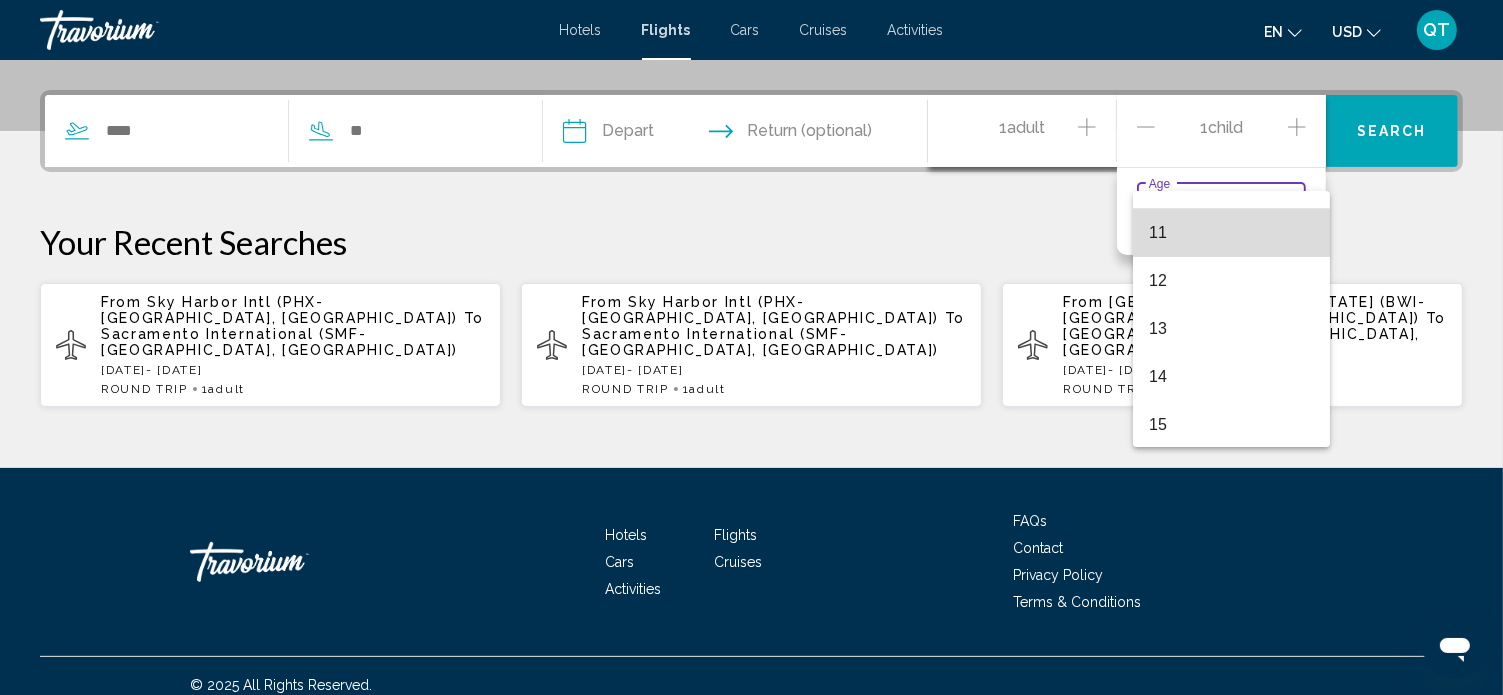 click on "11" at bounding box center [1231, 233] 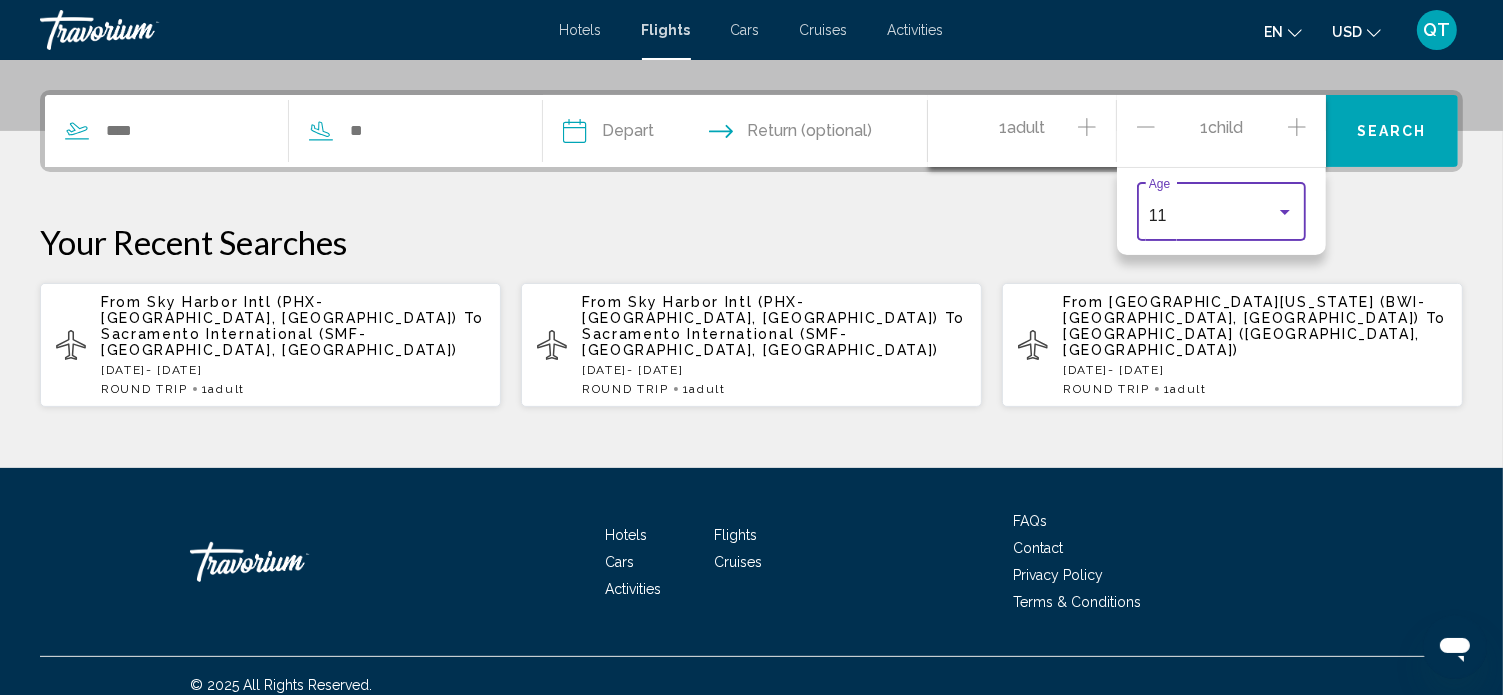 click on "Your Recent Searches" at bounding box center [751, 242] 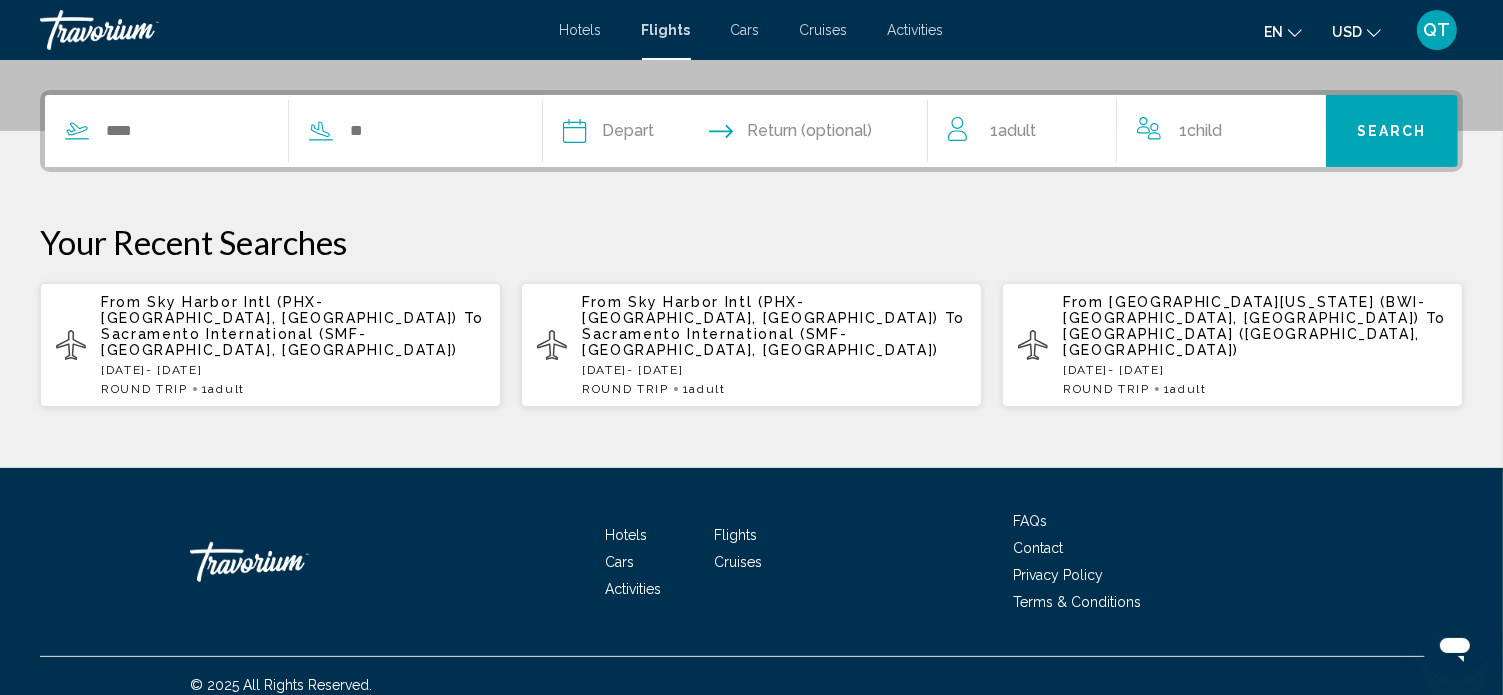 click at bounding box center (653, 134) 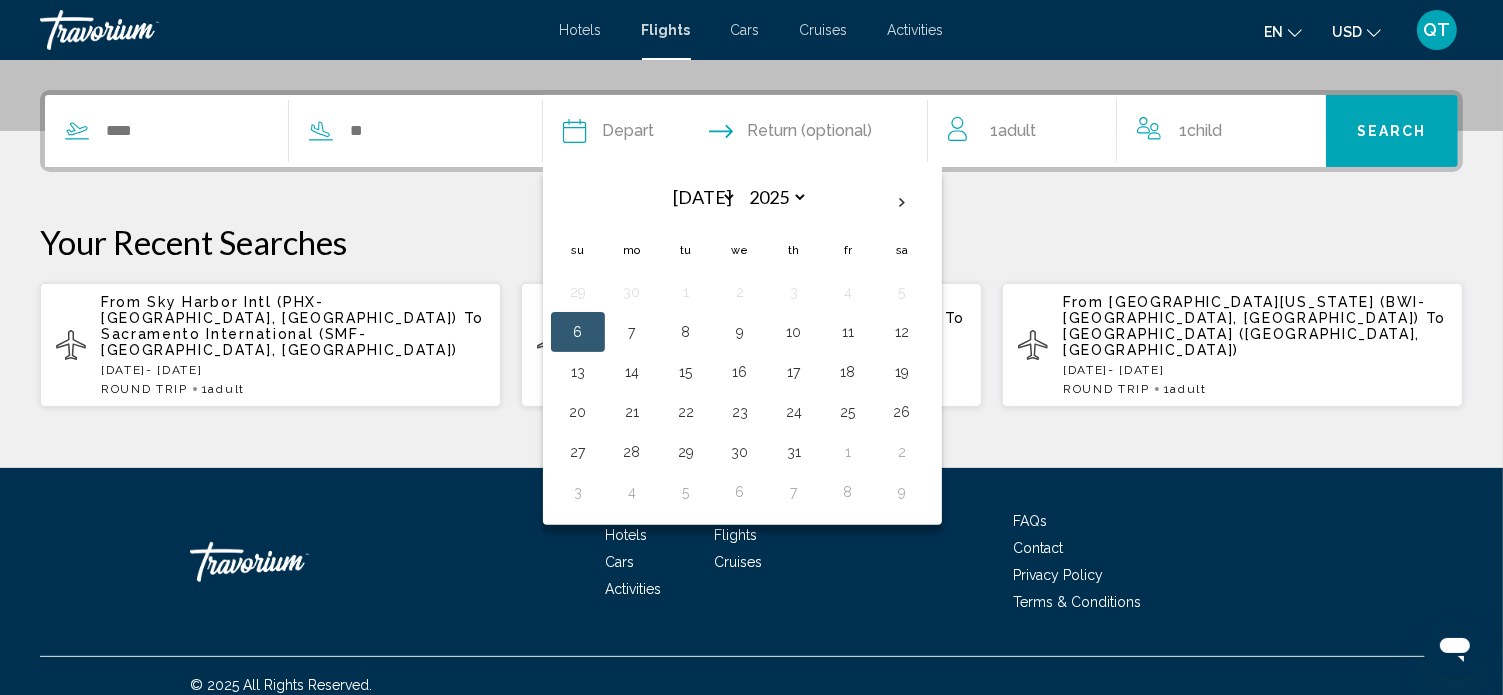 click at bounding box center (653, 134) 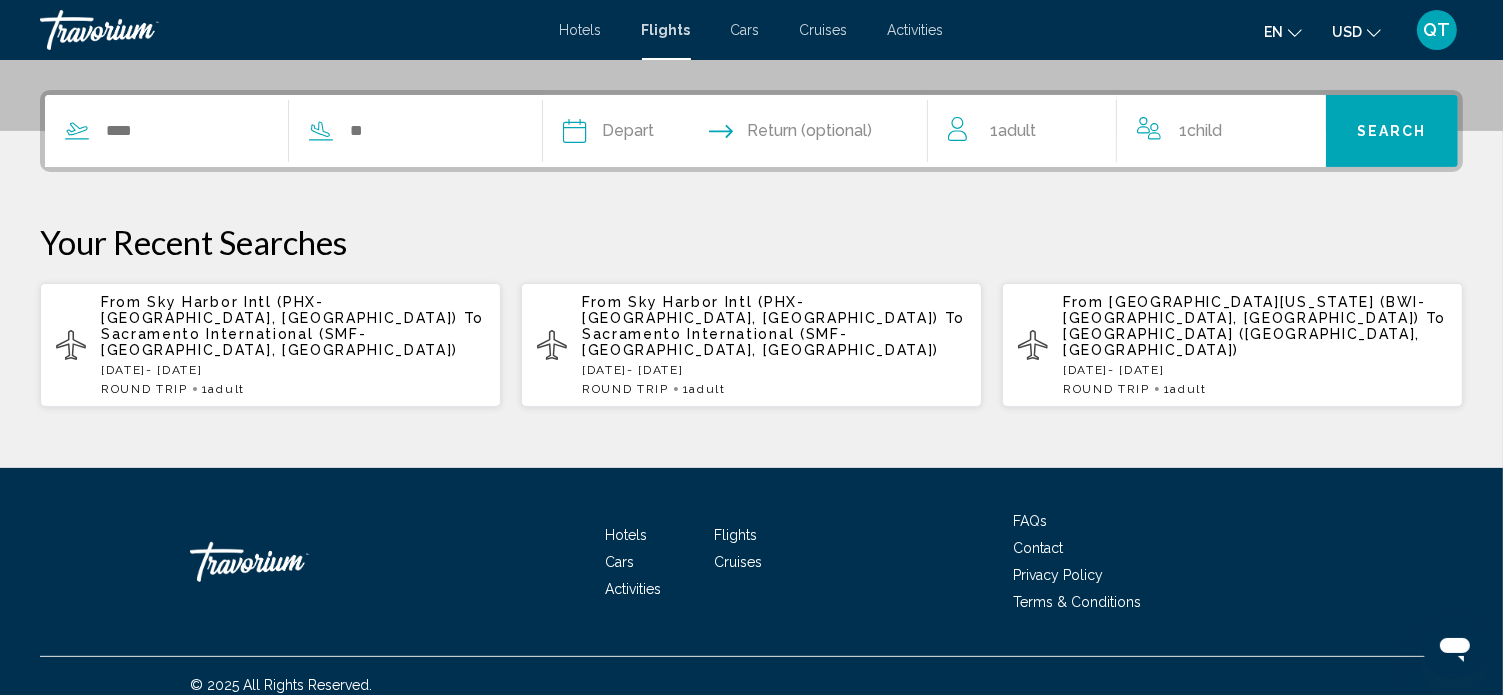 click on "Return (optional)" at bounding box center [810, 131] 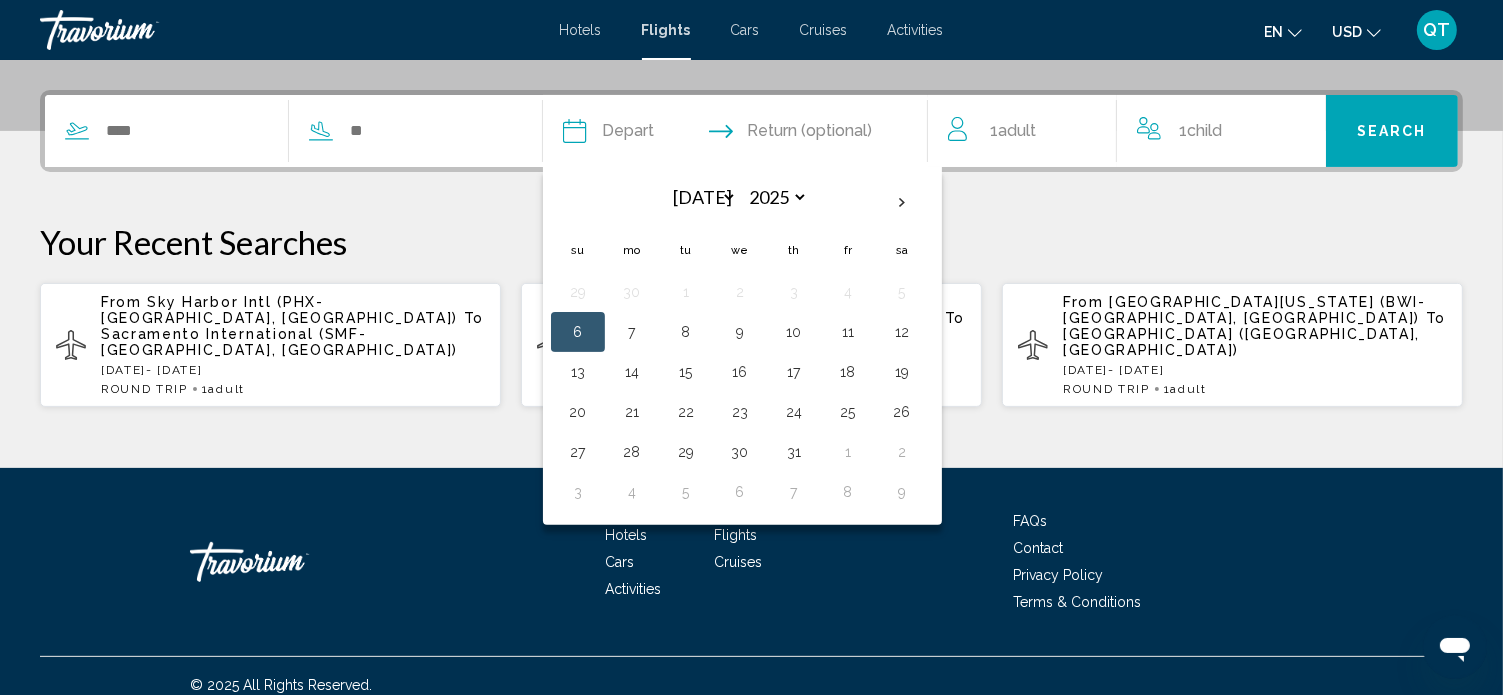 click at bounding box center (653, 134) 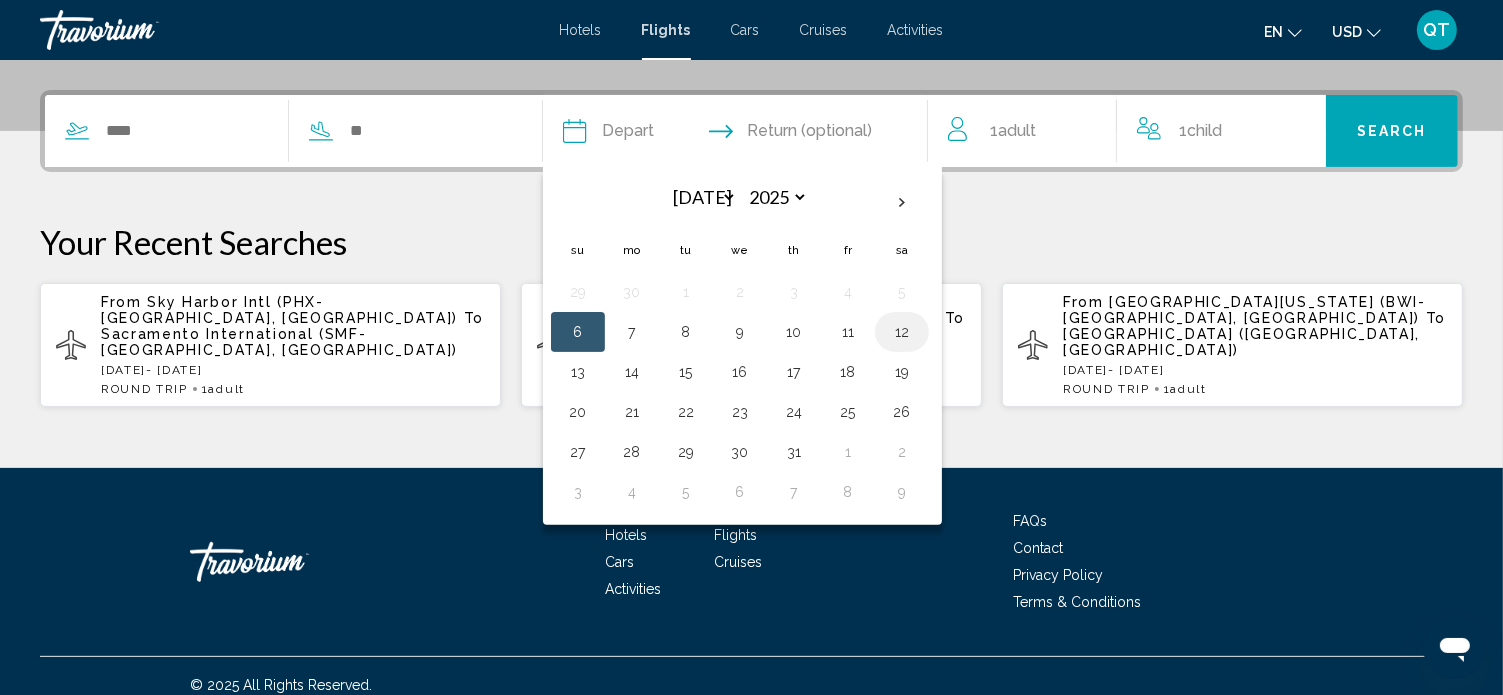 click on "12" at bounding box center [902, 332] 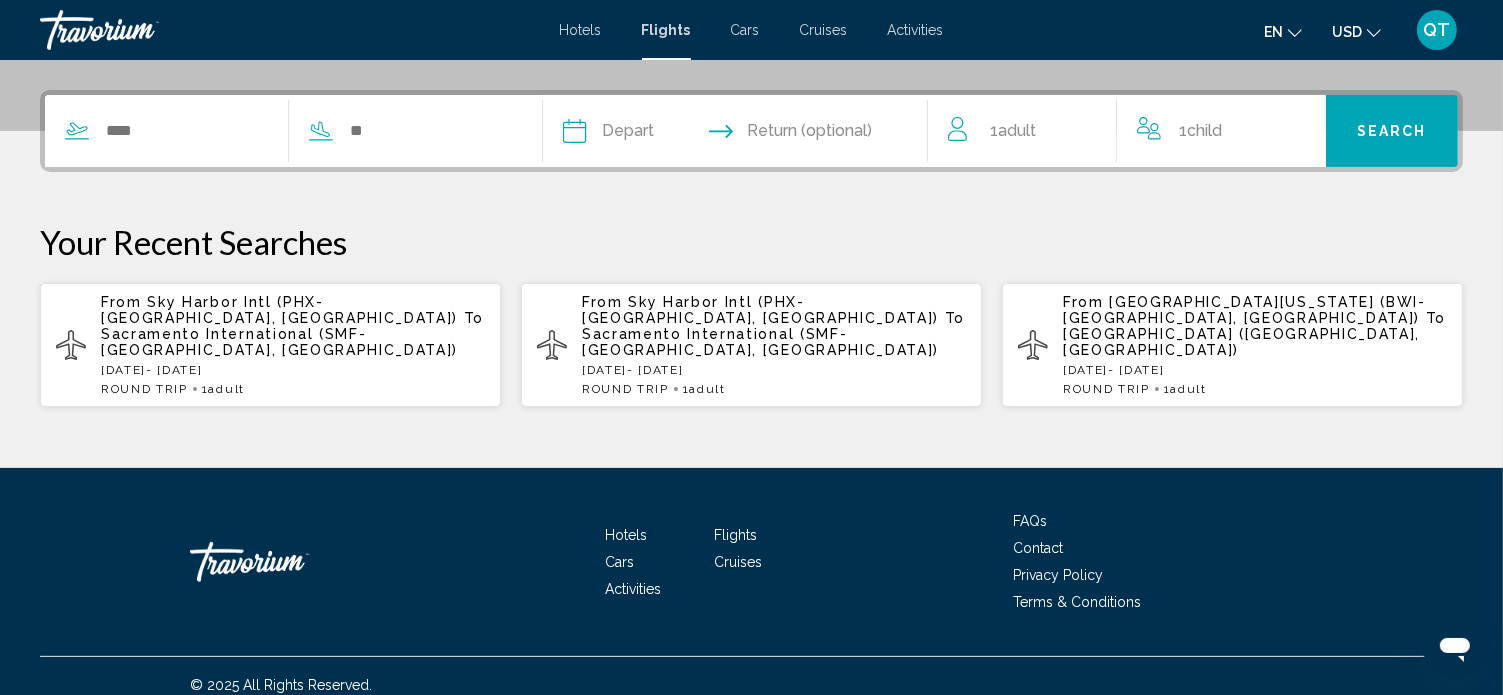 type on "**********" 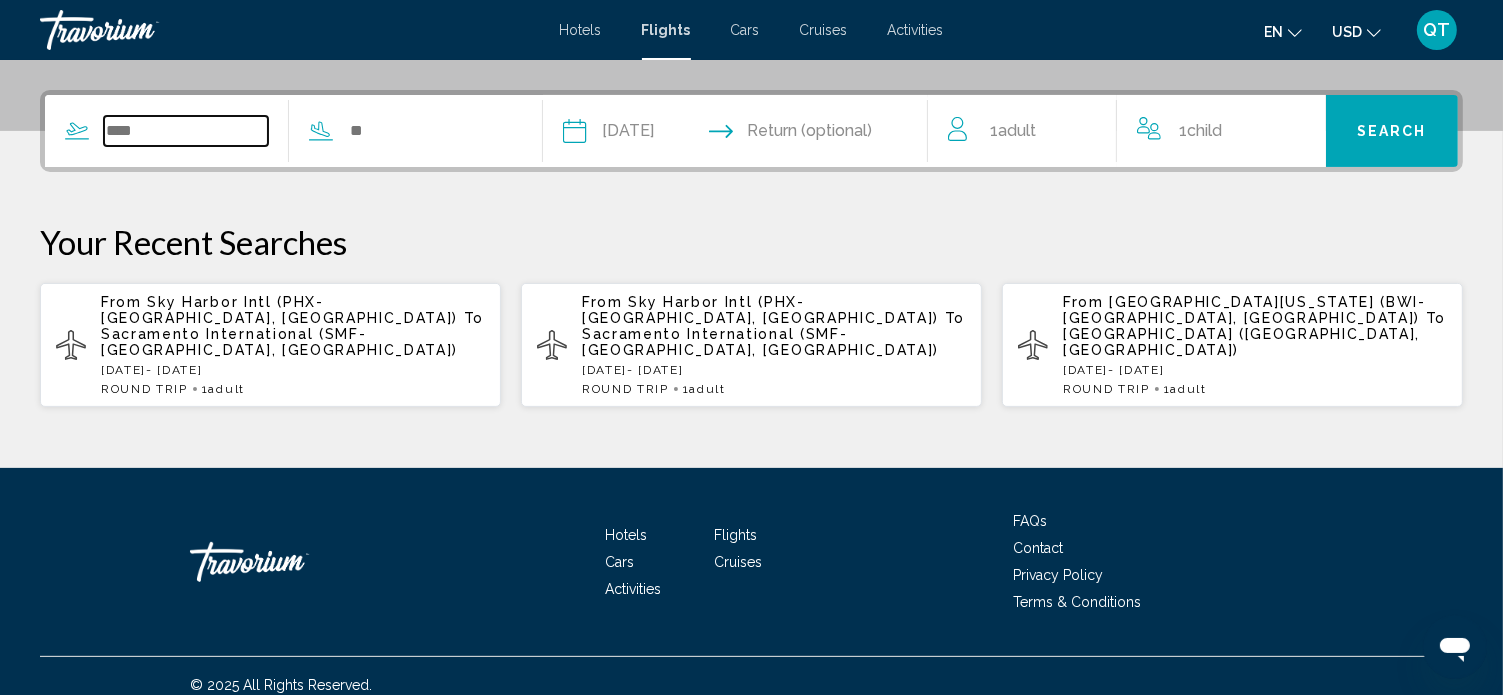 click at bounding box center [186, 131] 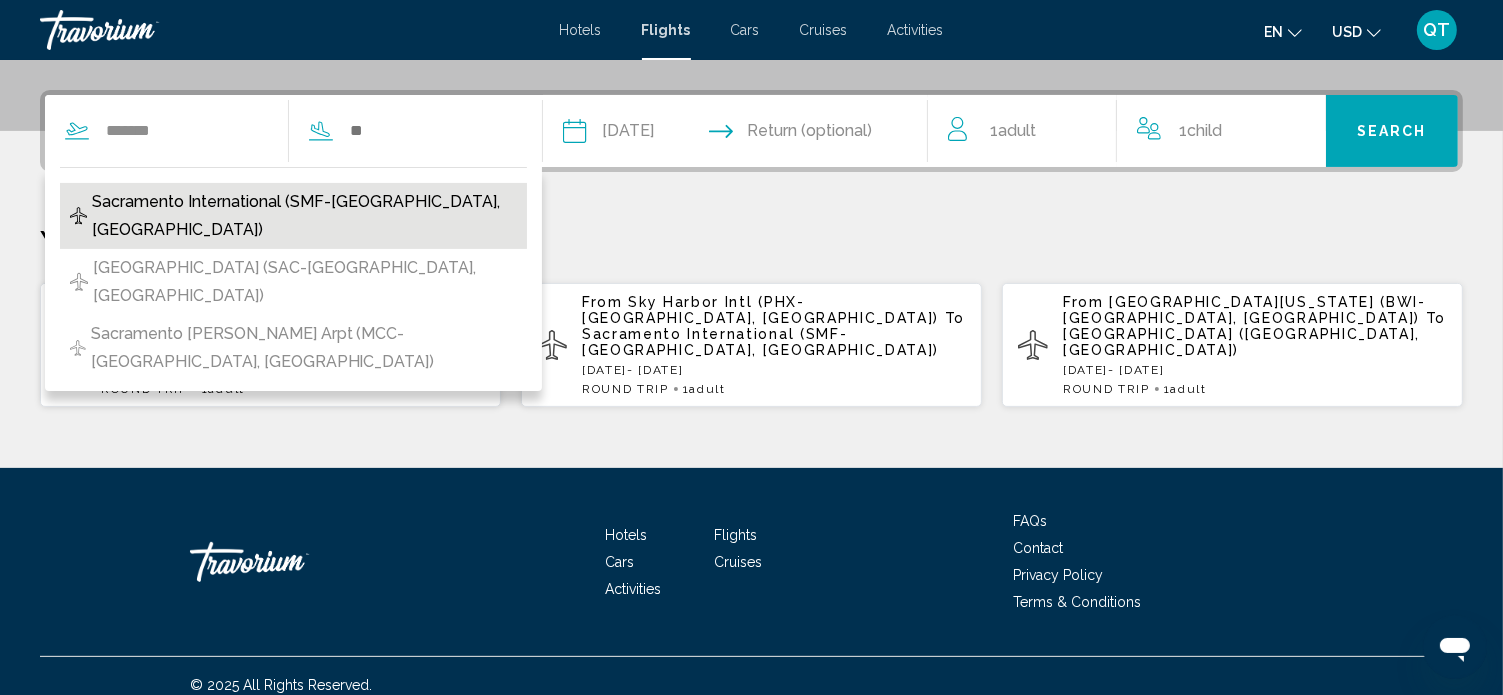 click on "Sacramento International (SMF-[GEOGRAPHIC_DATA], [GEOGRAPHIC_DATA])" at bounding box center [304, 216] 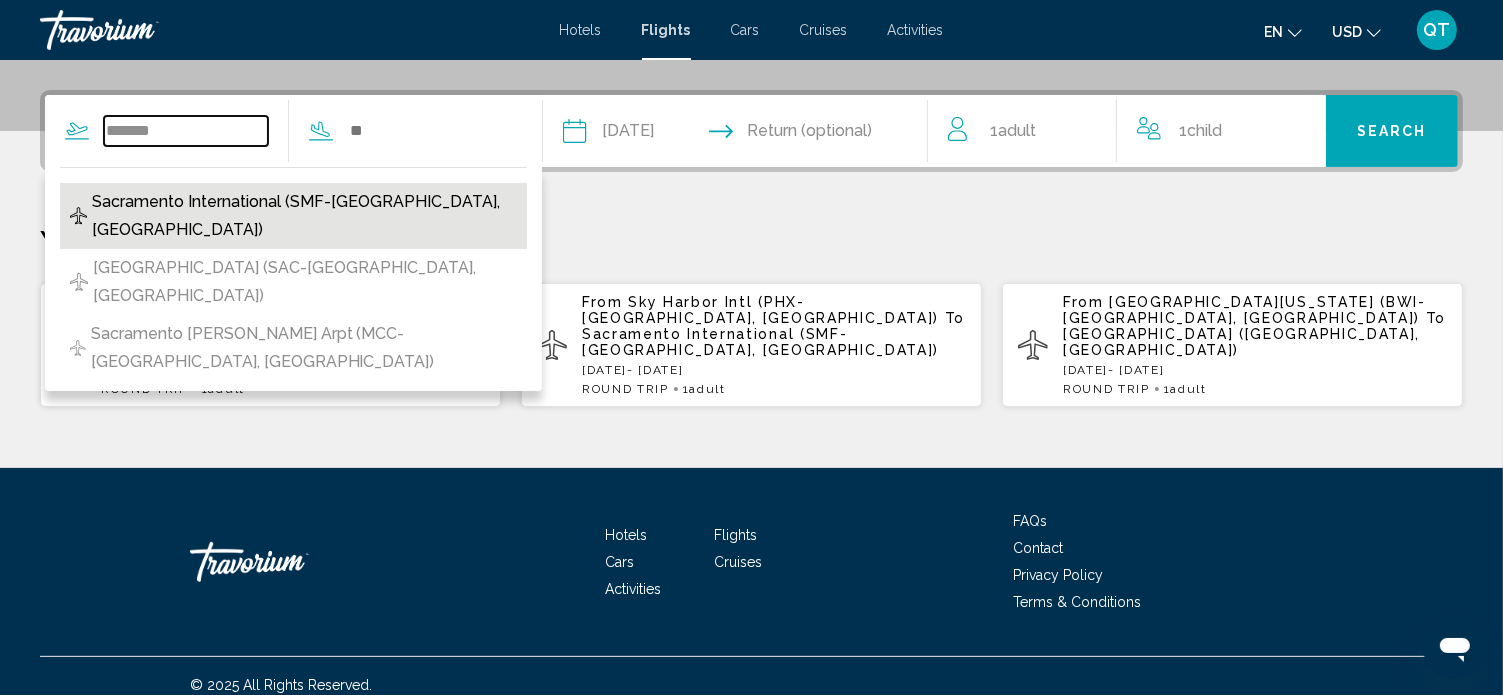 type on "**********" 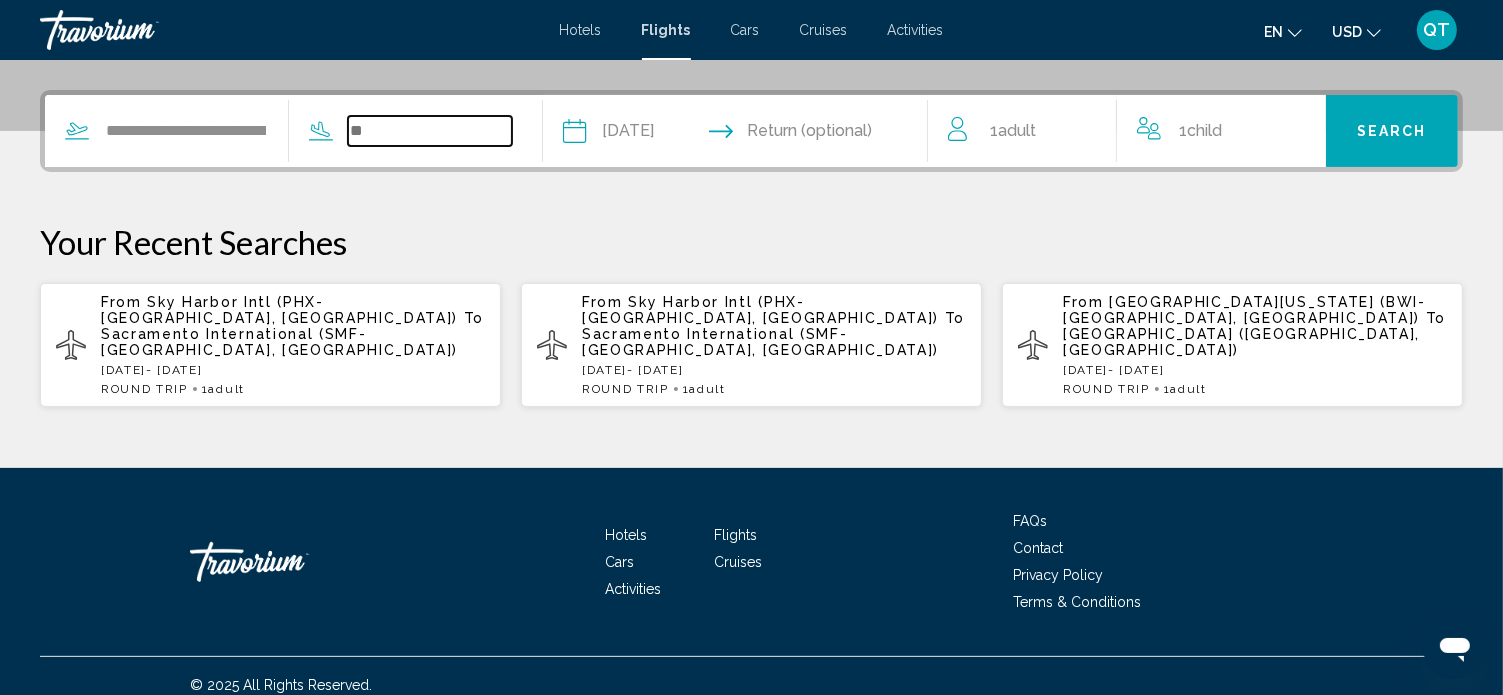 click at bounding box center [430, 131] 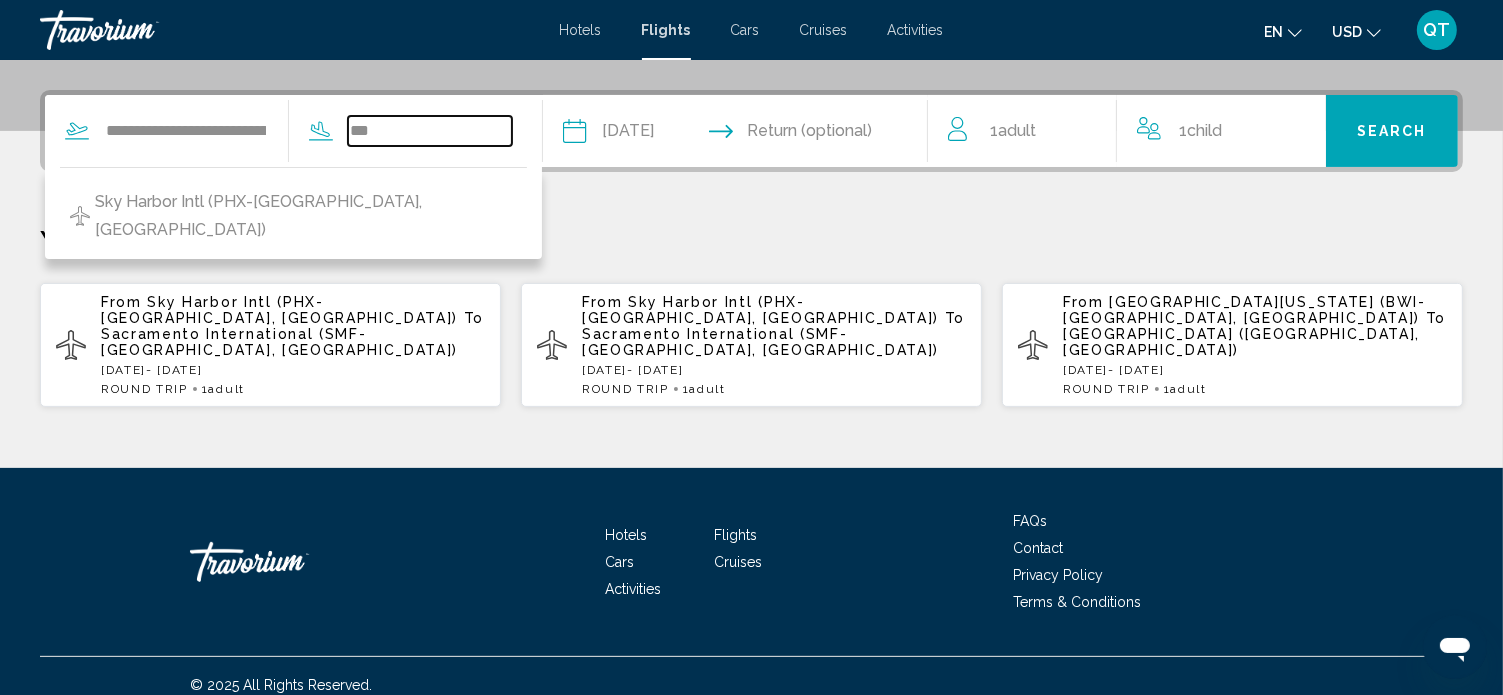 click on "***" at bounding box center [430, 131] 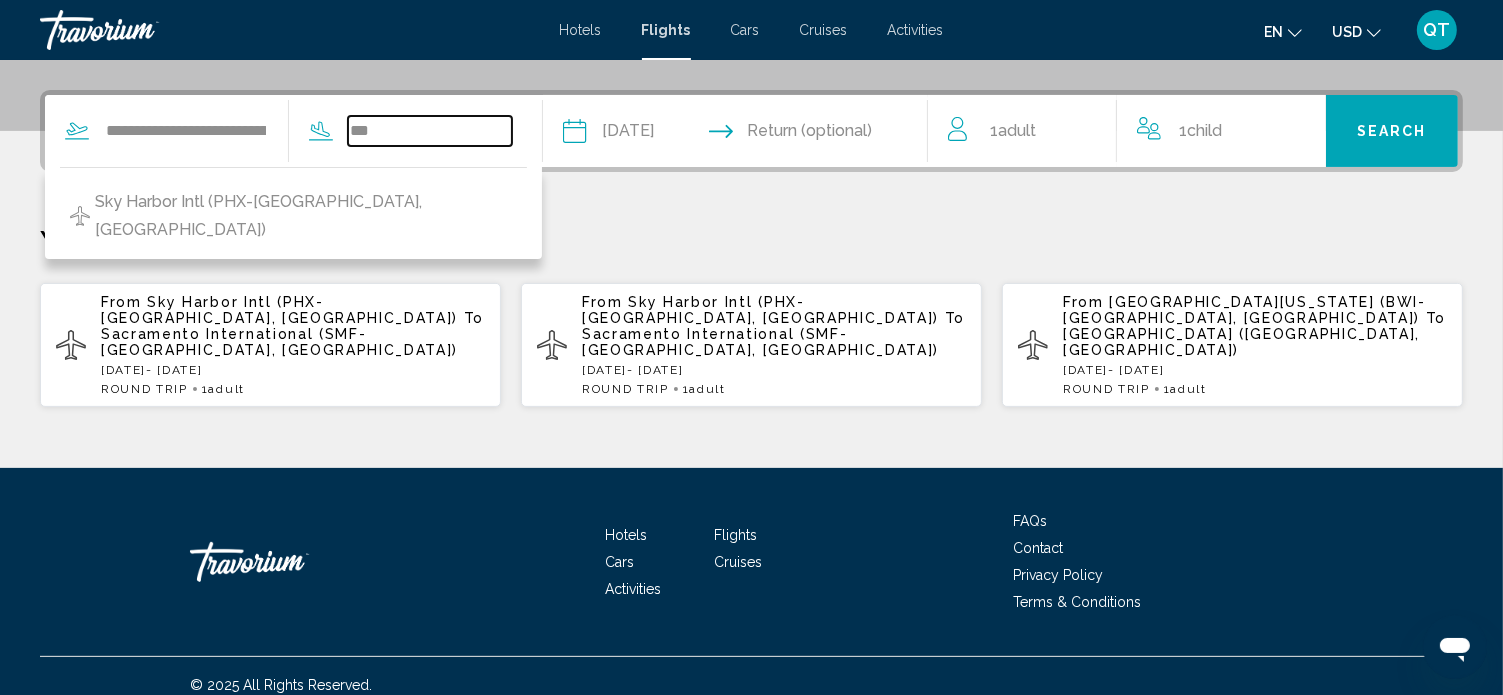 click on "***" at bounding box center (430, 131) 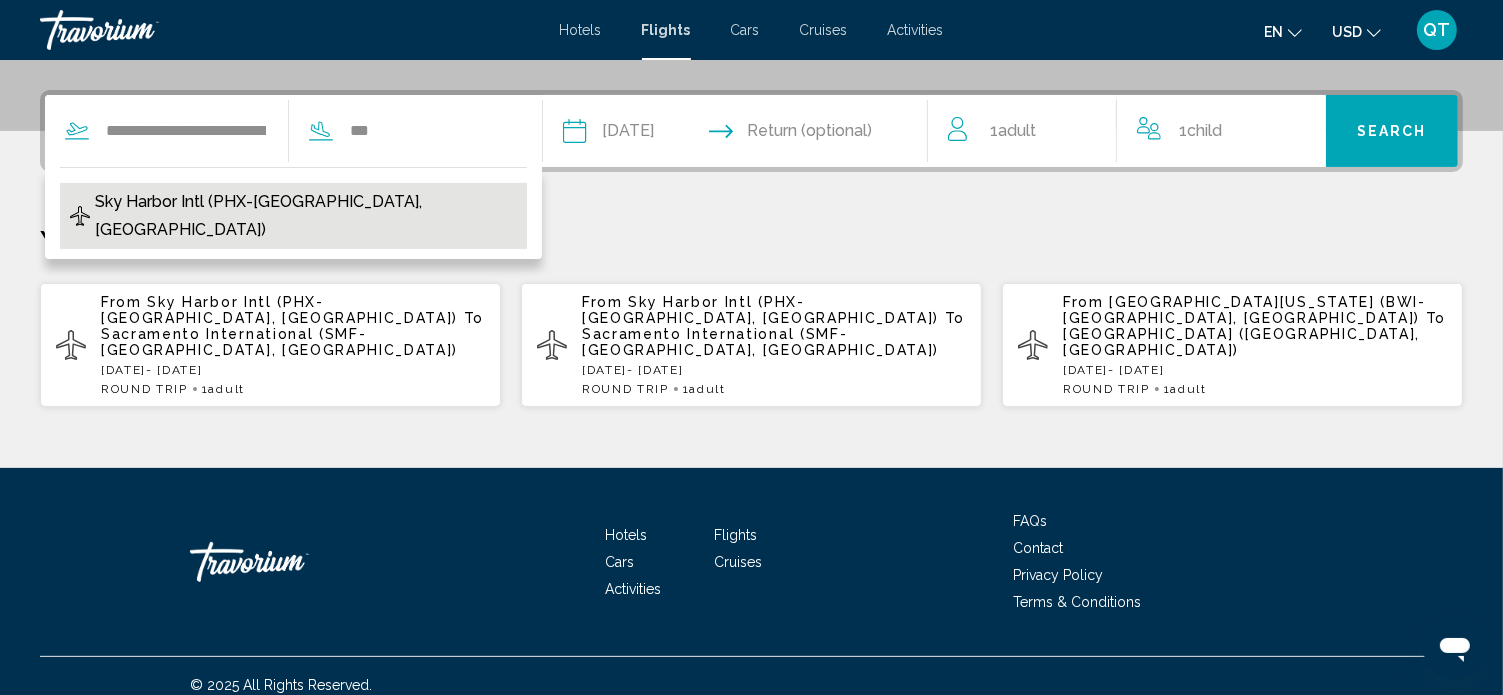 click on "Sky Harbor Intl  (PHX-[GEOGRAPHIC_DATA], [GEOGRAPHIC_DATA])" at bounding box center (306, 216) 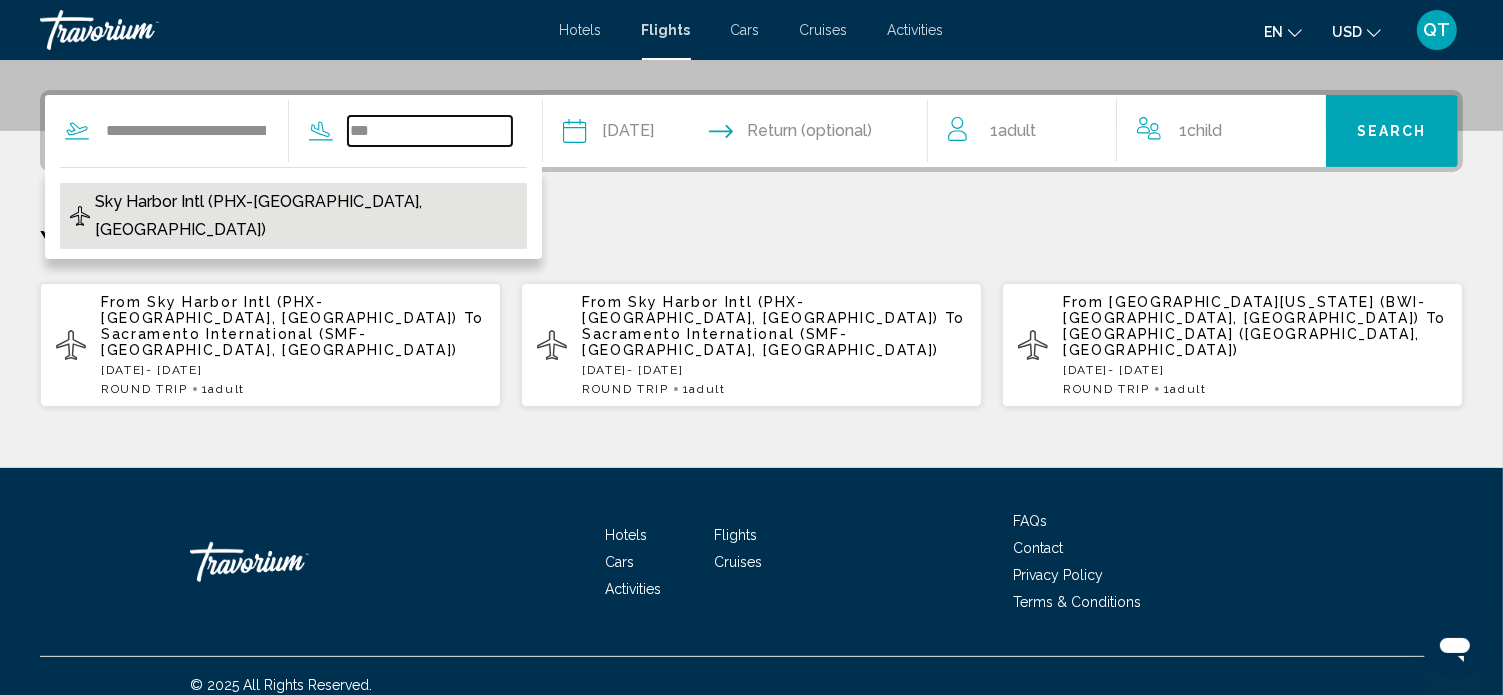 type on "**********" 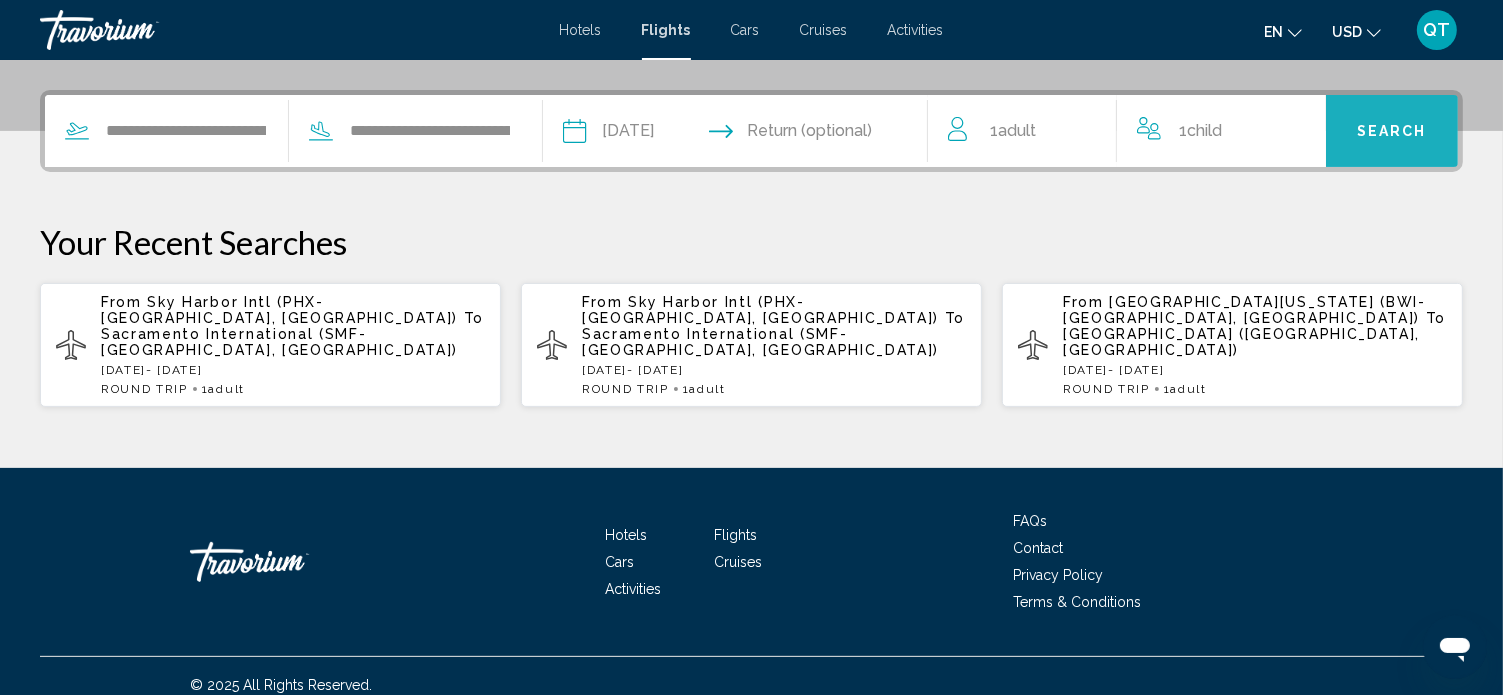 click on "Search" at bounding box center (1392, 130) 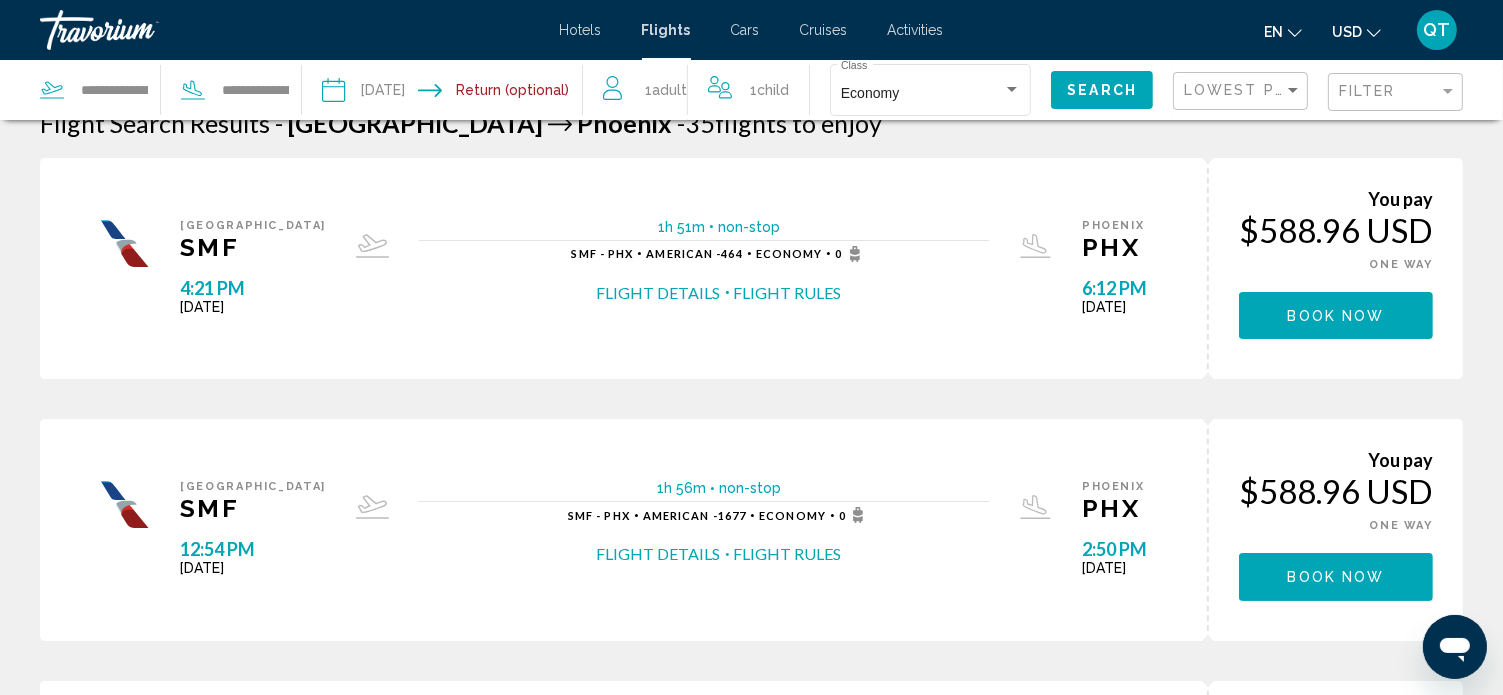 scroll, scrollTop: 0, scrollLeft: 0, axis: both 